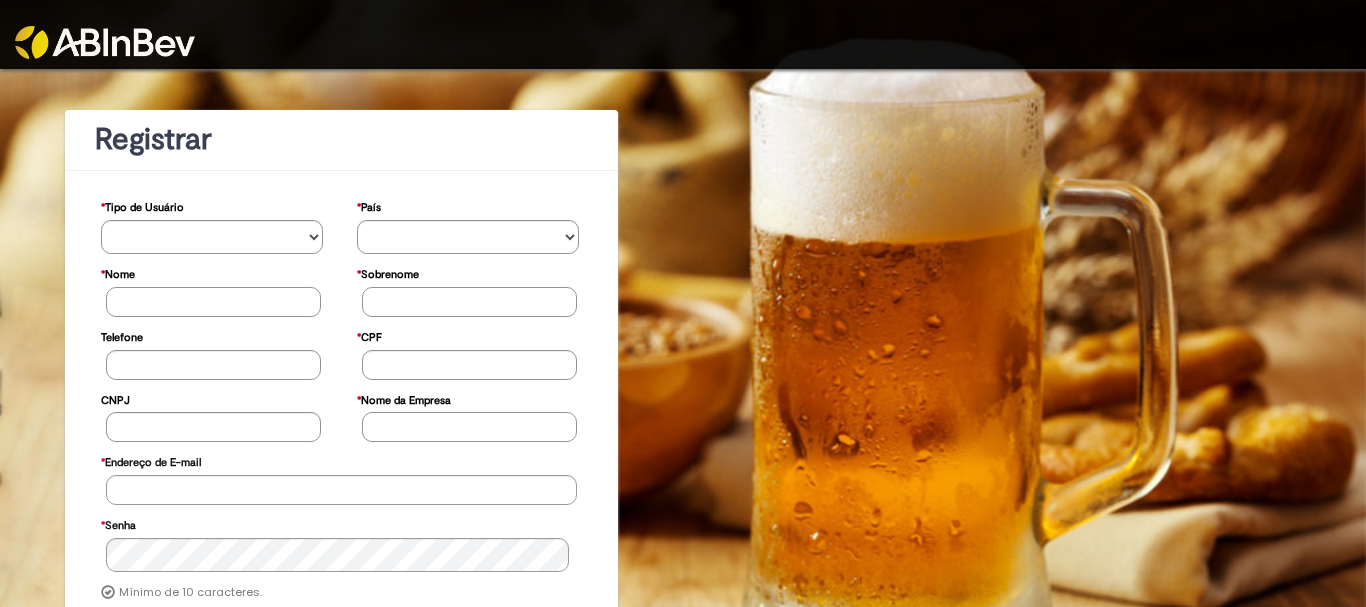 scroll, scrollTop: 0, scrollLeft: 0, axis: both 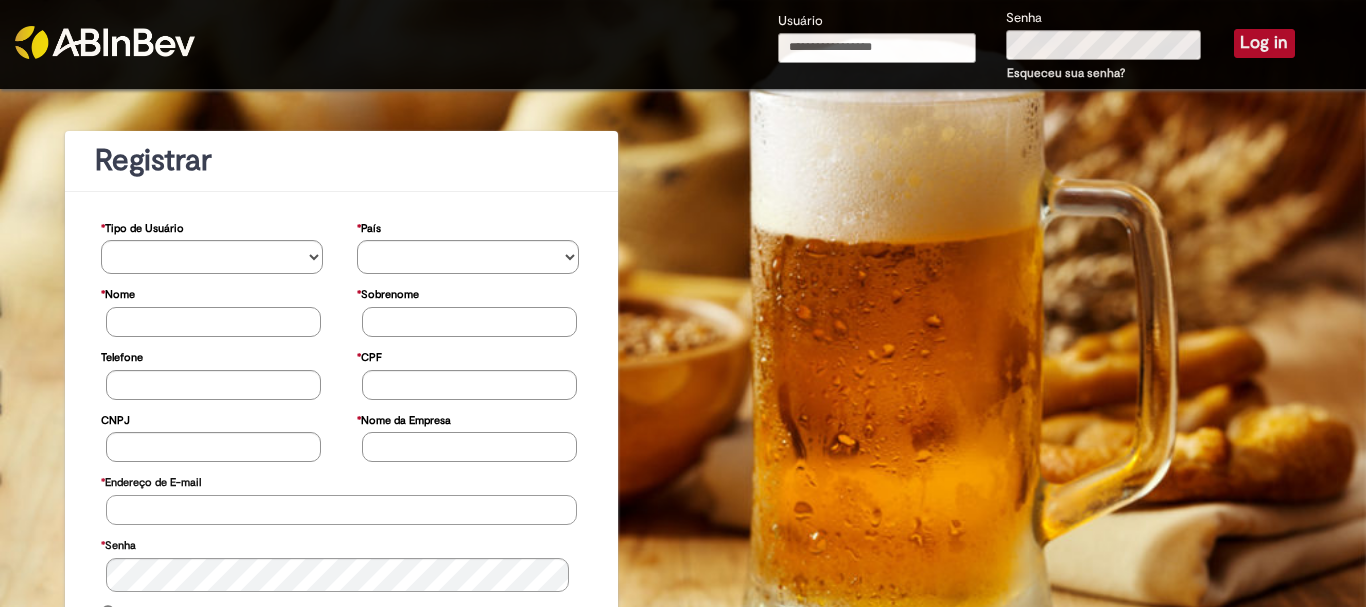 type on "**********" 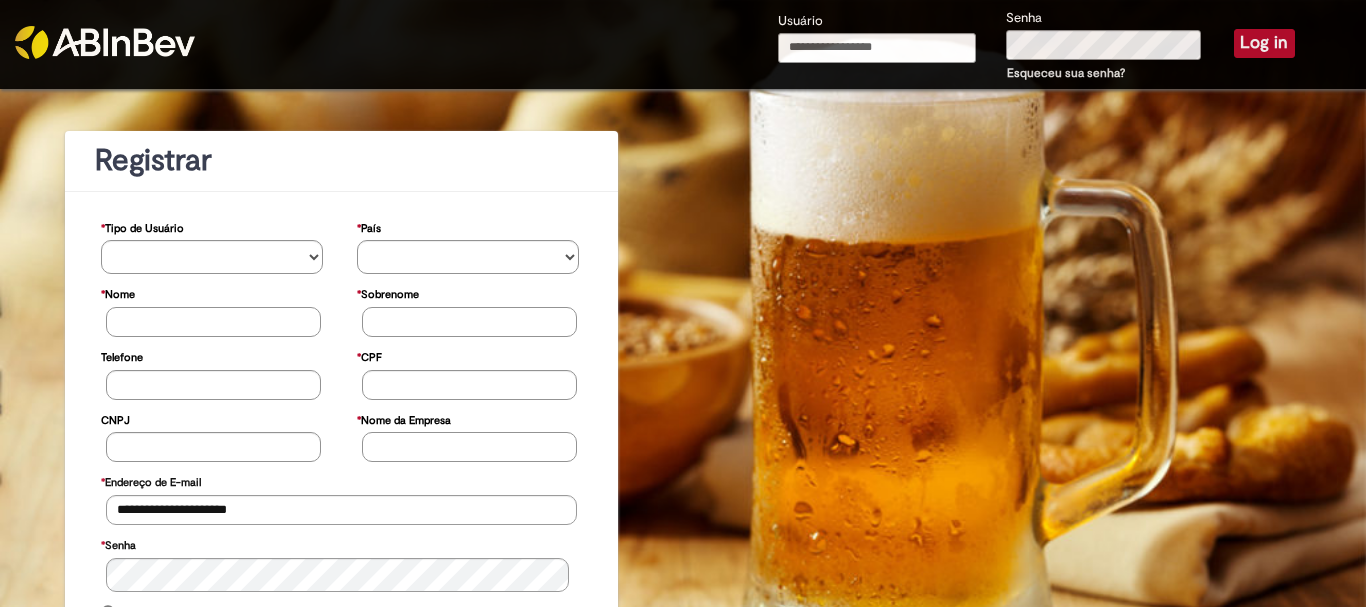 type on "**********" 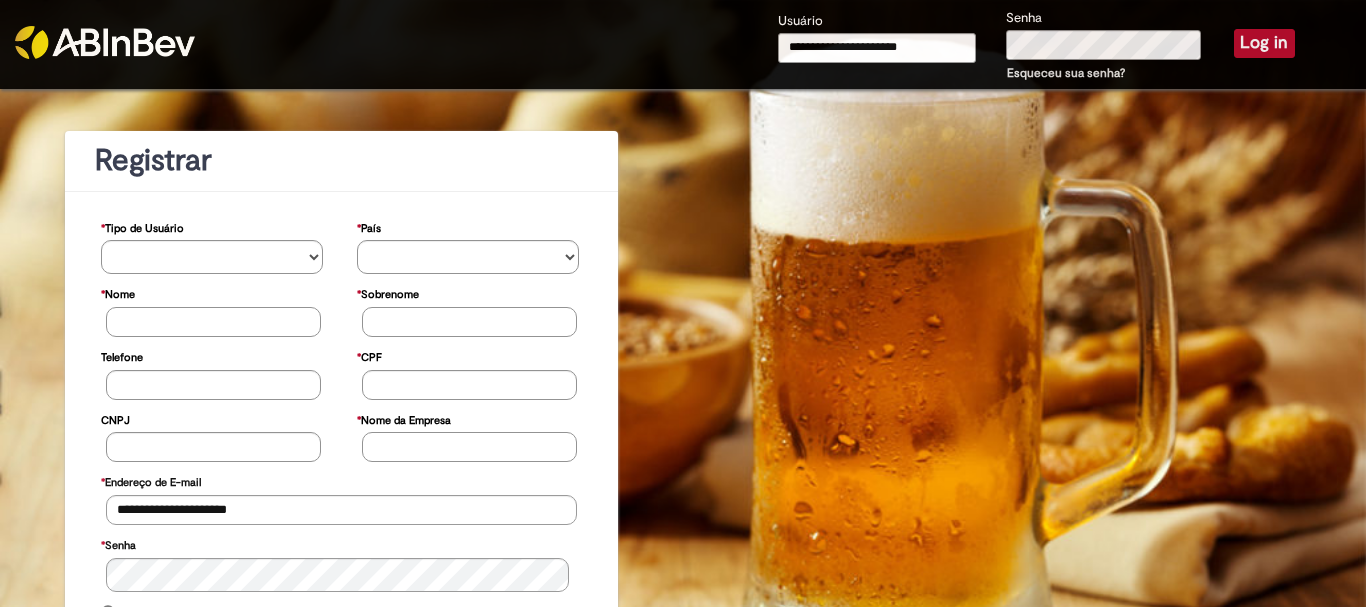 click on "Log in" at bounding box center [1264, 43] 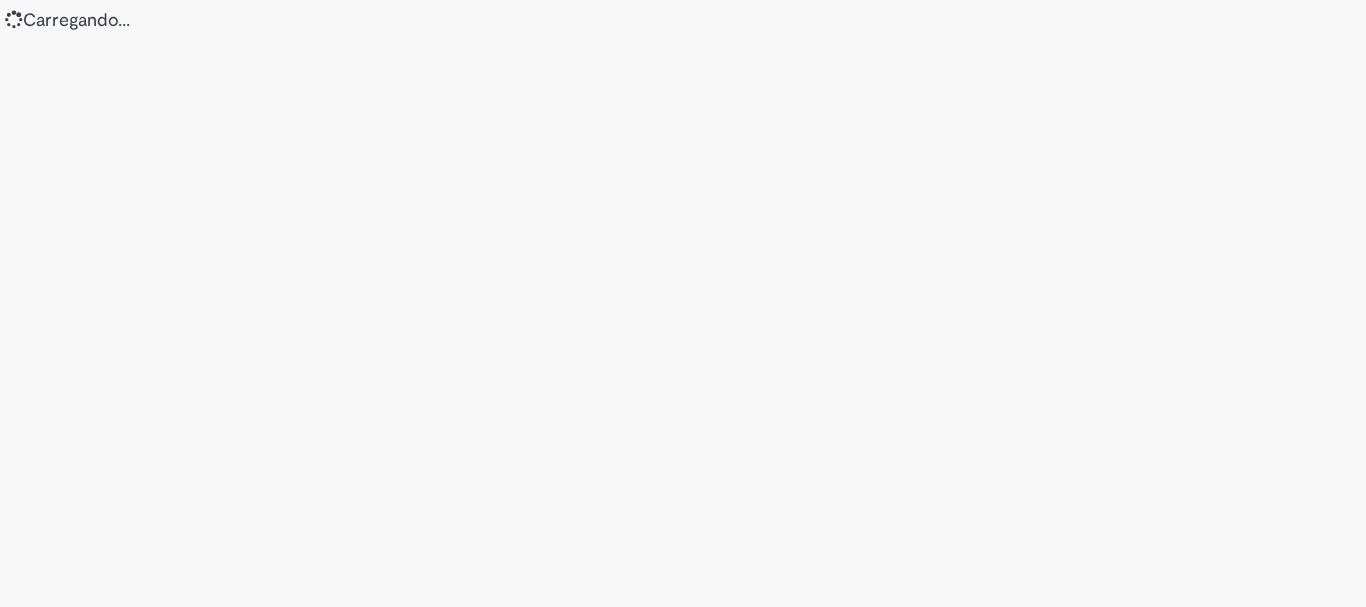 scroll, scrollTop: 0, scrollLeft: 0, axis: both 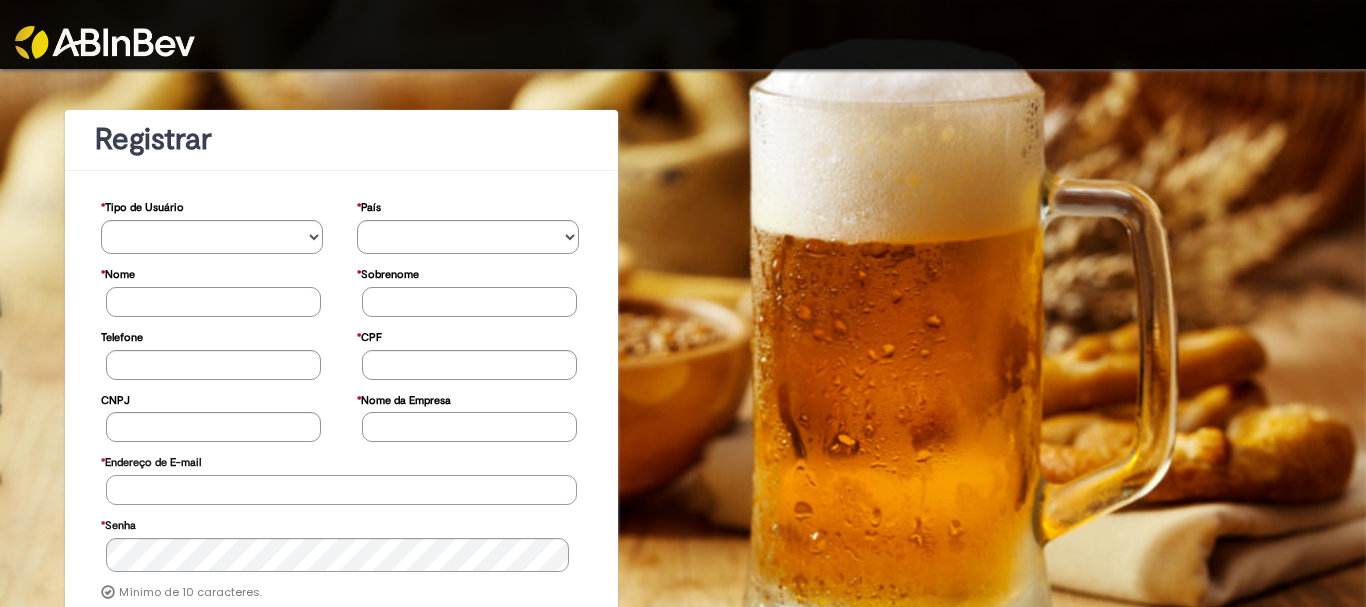 type on "**********" 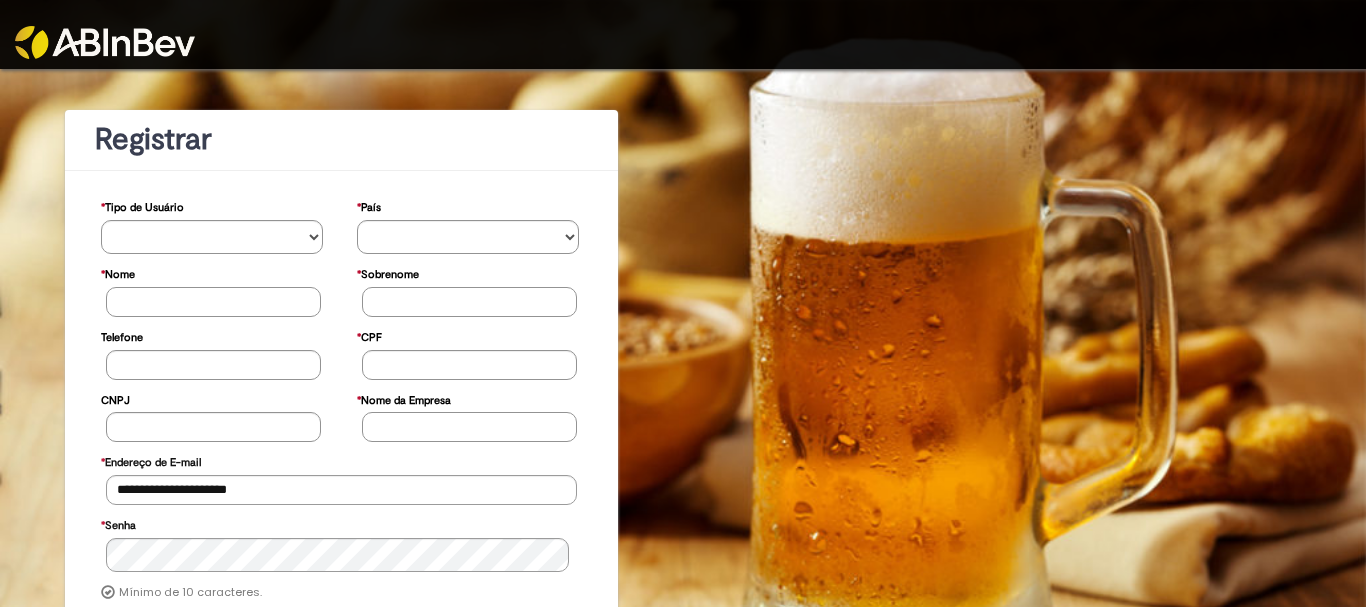 click at bounding box center [105, 42] 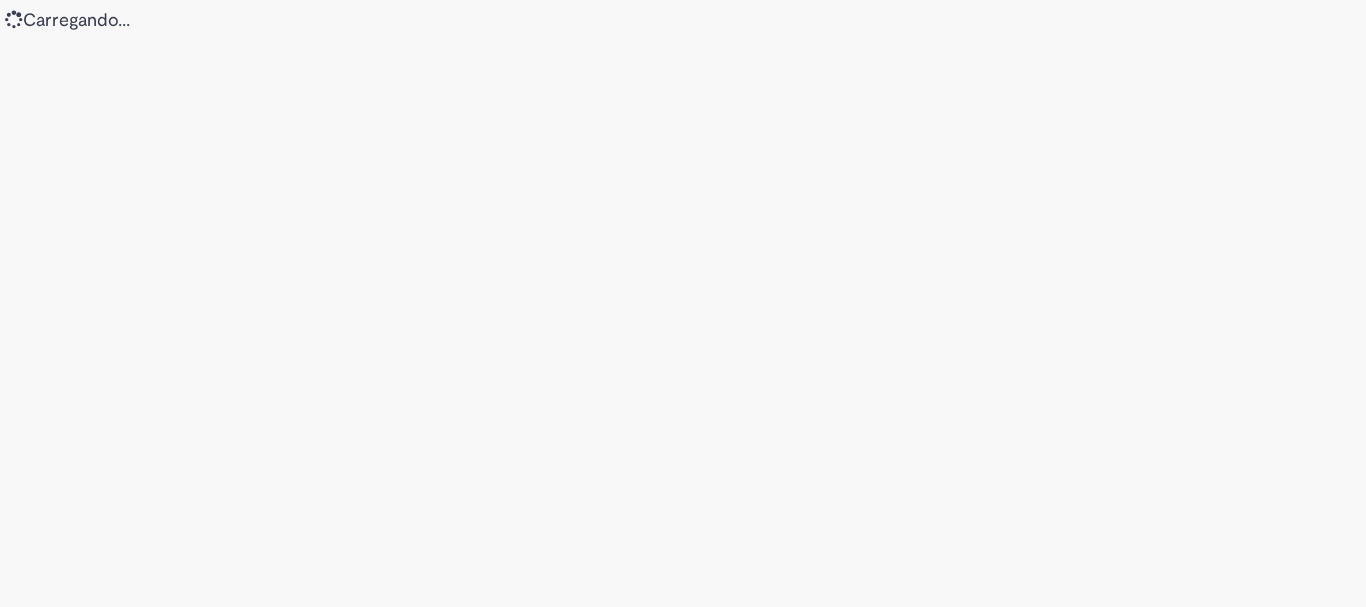 scroll, scrollTop: 0, scrollLeft: 0, axis: both 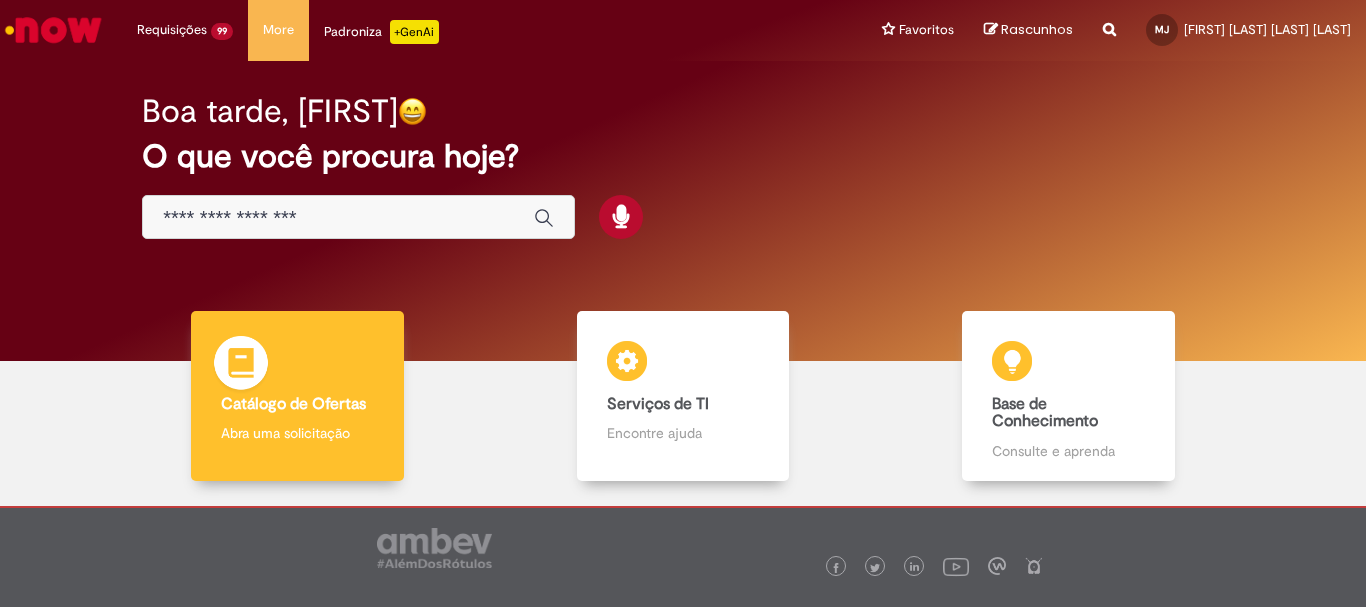 click on "Catálogo de Ofertas
Catálogo de Ofertas
Abra uma solicitação" at bounding box center (297, 396) 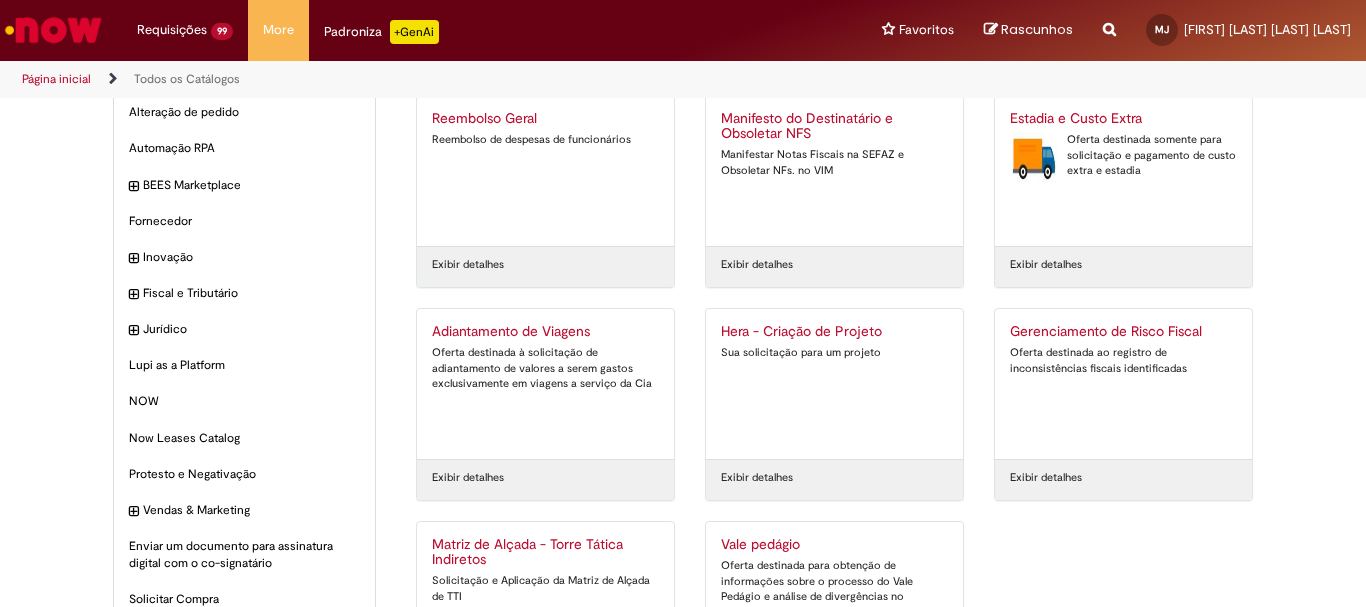 scroll, scrollTop: 0, scrollLeft: 0, axis: both 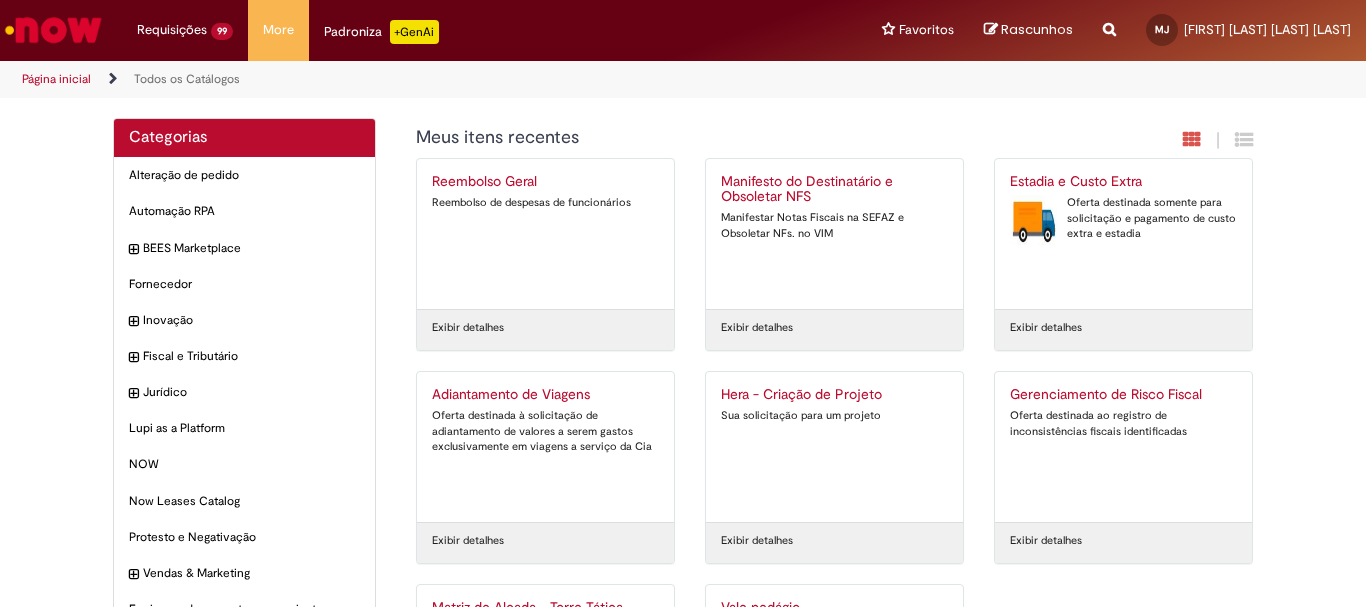 click on "Estadia e Custo Extra" at bounding box center (1123, 182) 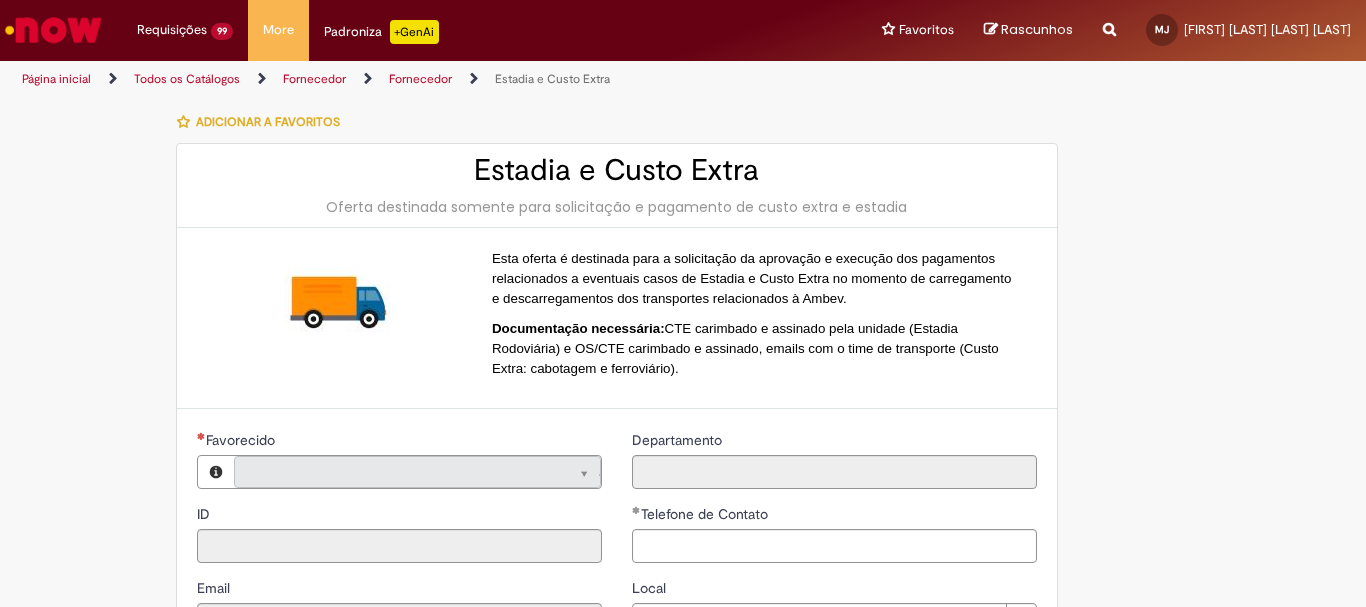 type on "**********" 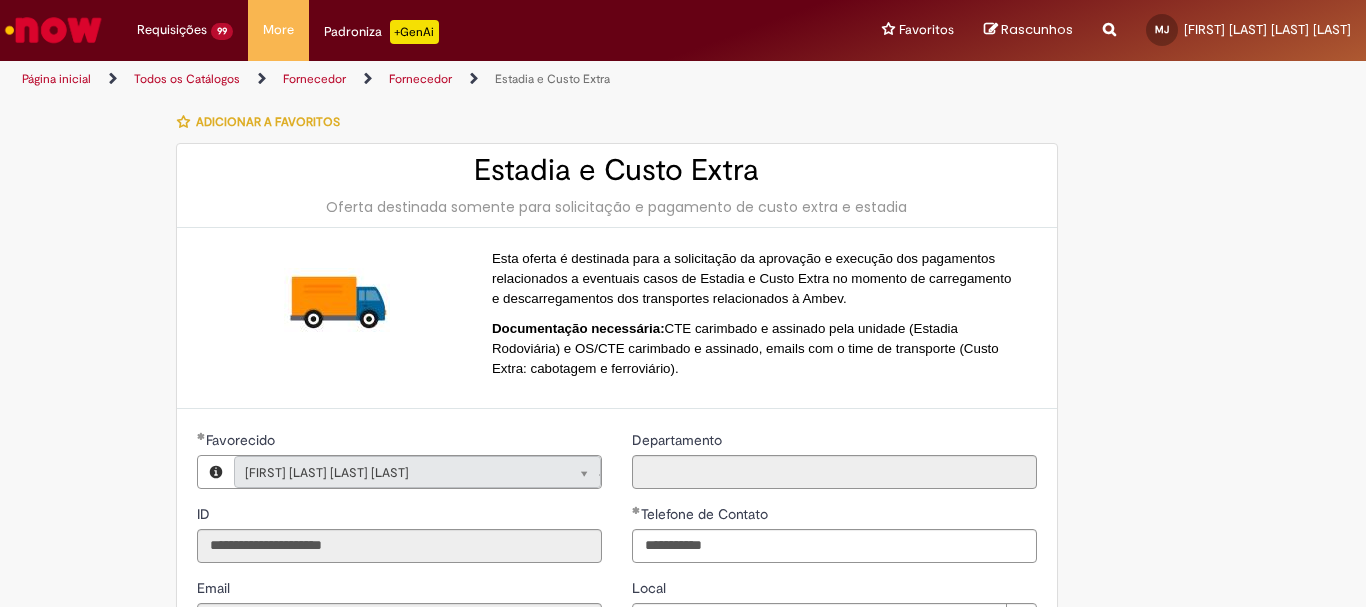 type on "**********" 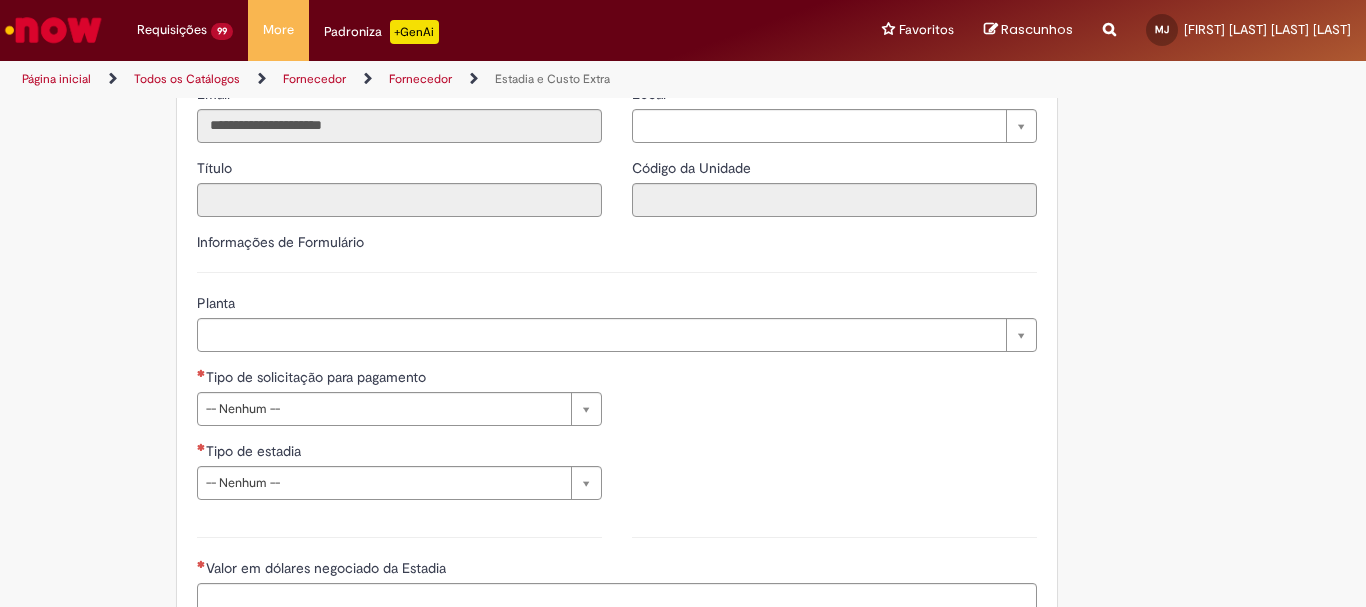 scroll, scrollTop: 500, scrollLeft: 0, axis: vertical 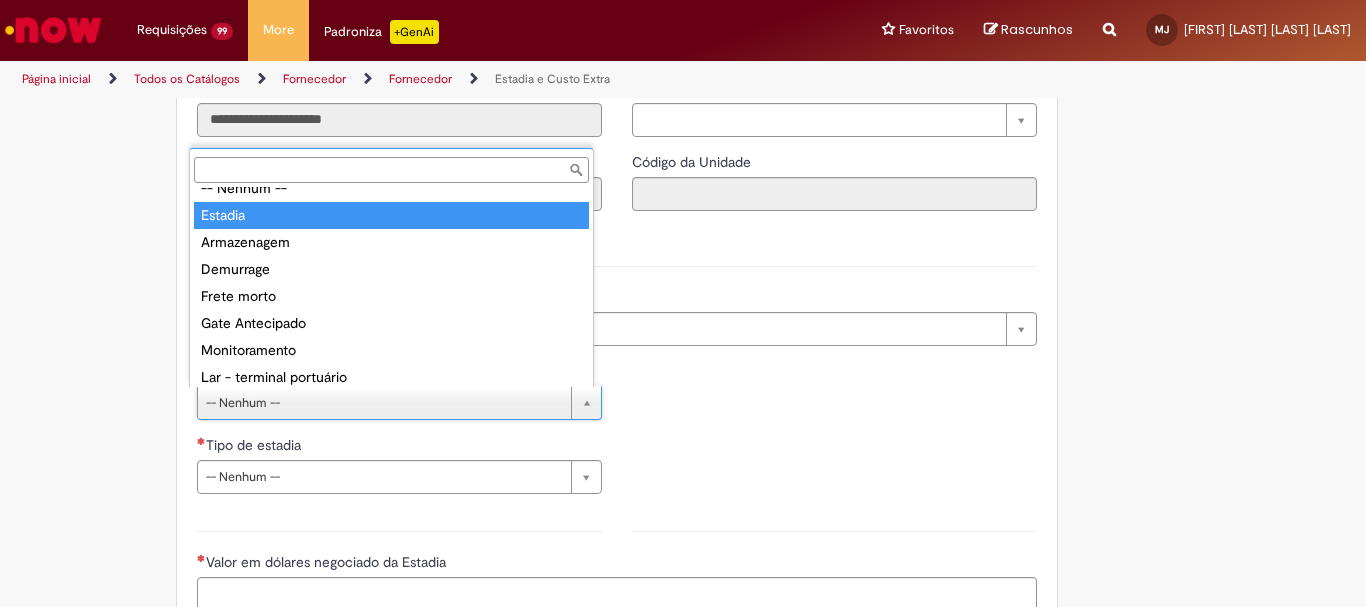 type on "*******" 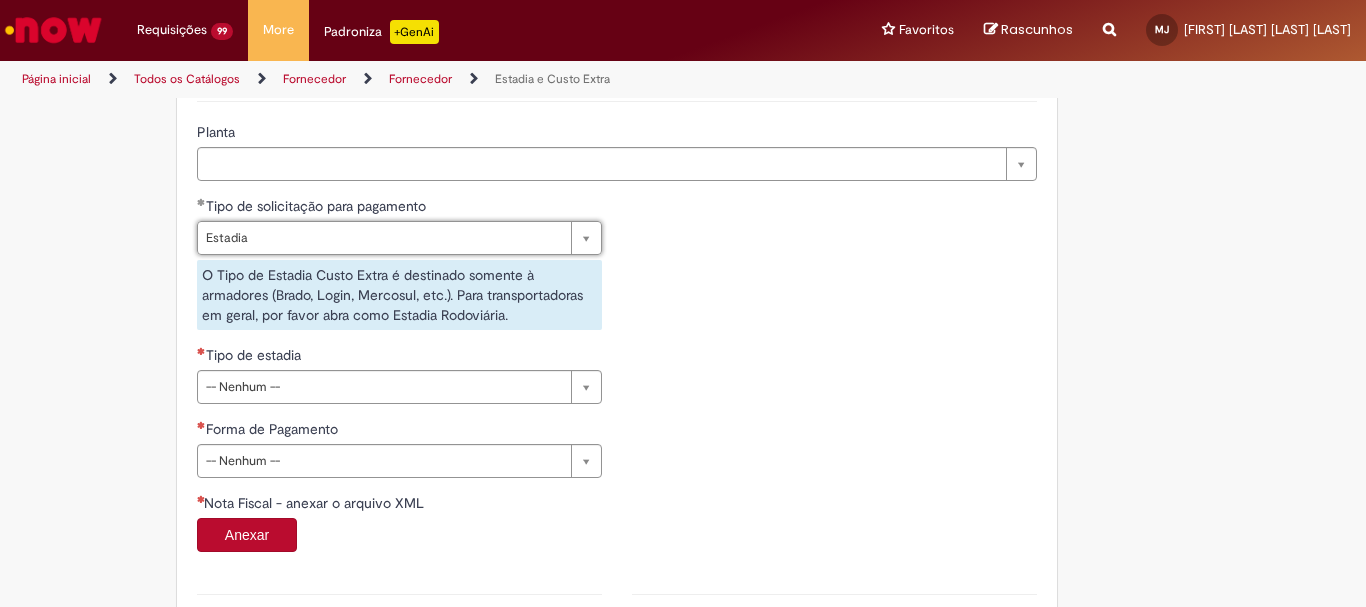 scroll, scrollTop: 700, scrollLeft: 0, axis: vertical 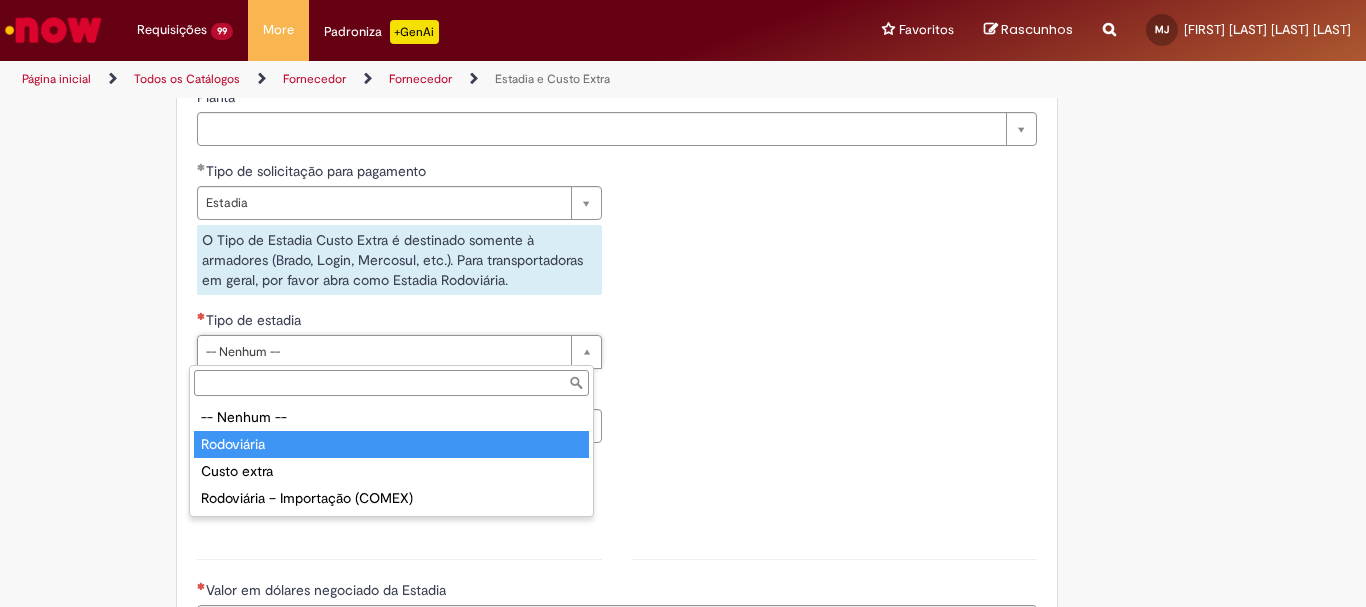 type on "**********" 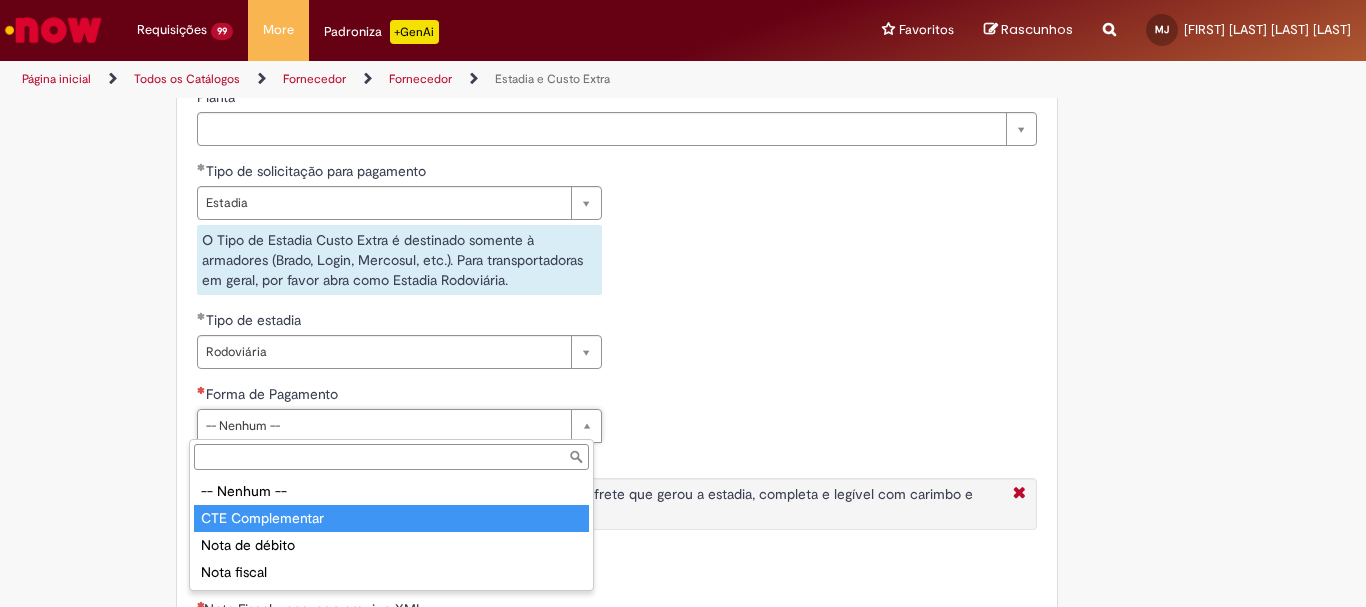 type on "**********" 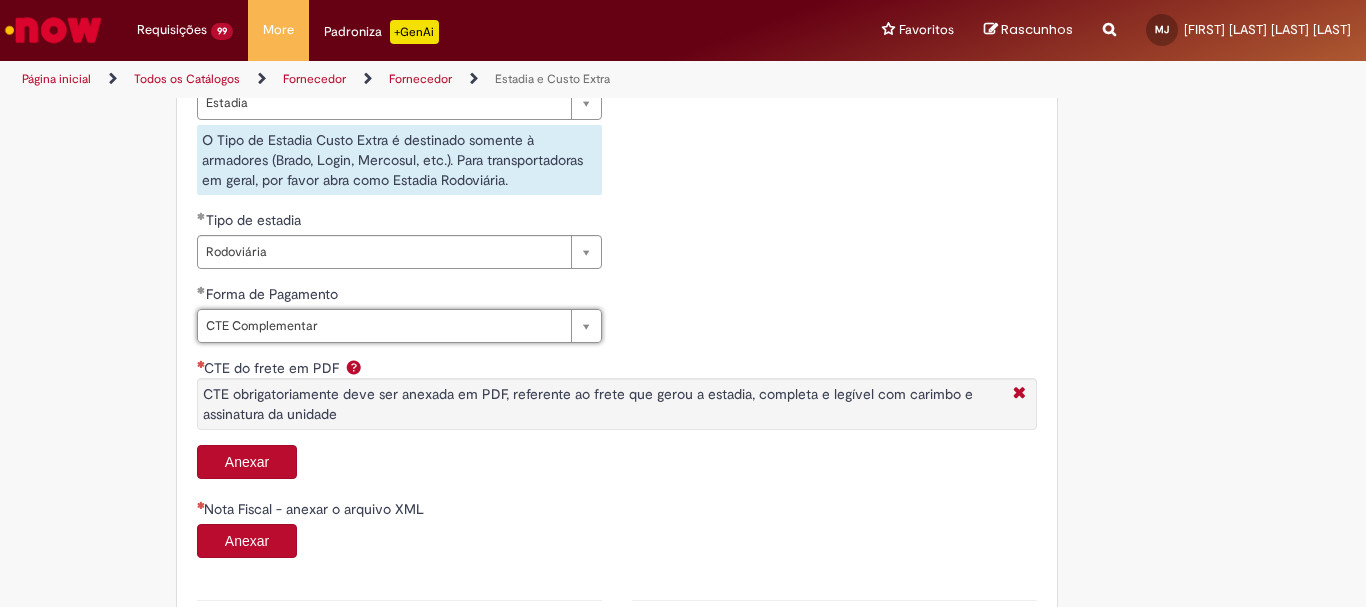 scroll, scrollTop: 900, scrollLeft: 0, axis: vertical 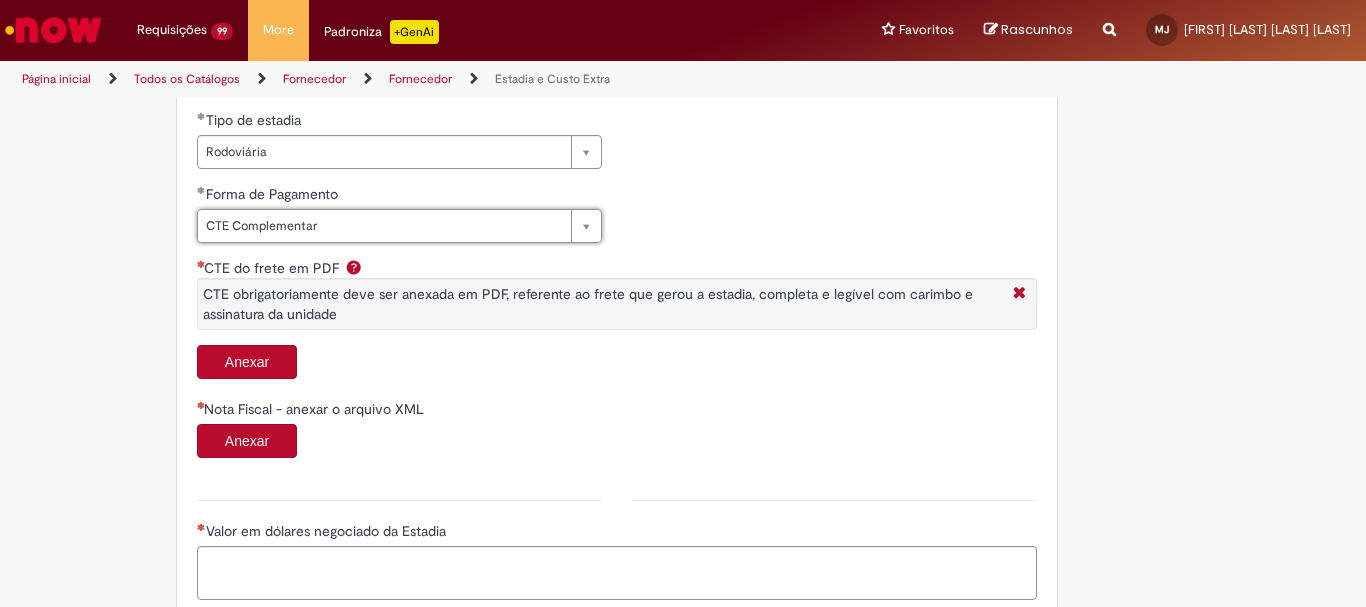 click on "CTE do frete em PDF  CTE obrigatoriamente deve ser anexada em PDF, referente ao frete que gerou a estadia, completa e legível com carimbo e assinatura da unidade
Anexar
N° do Booking N° de ordem de Serviço N° do Container Documento carimbado e assinado pela Cervejaria geradora de estadia (PDF)
Carregar
Nota Fiscal - anexar o arquivo XML
Anexar" at bounding box center [617, 368] 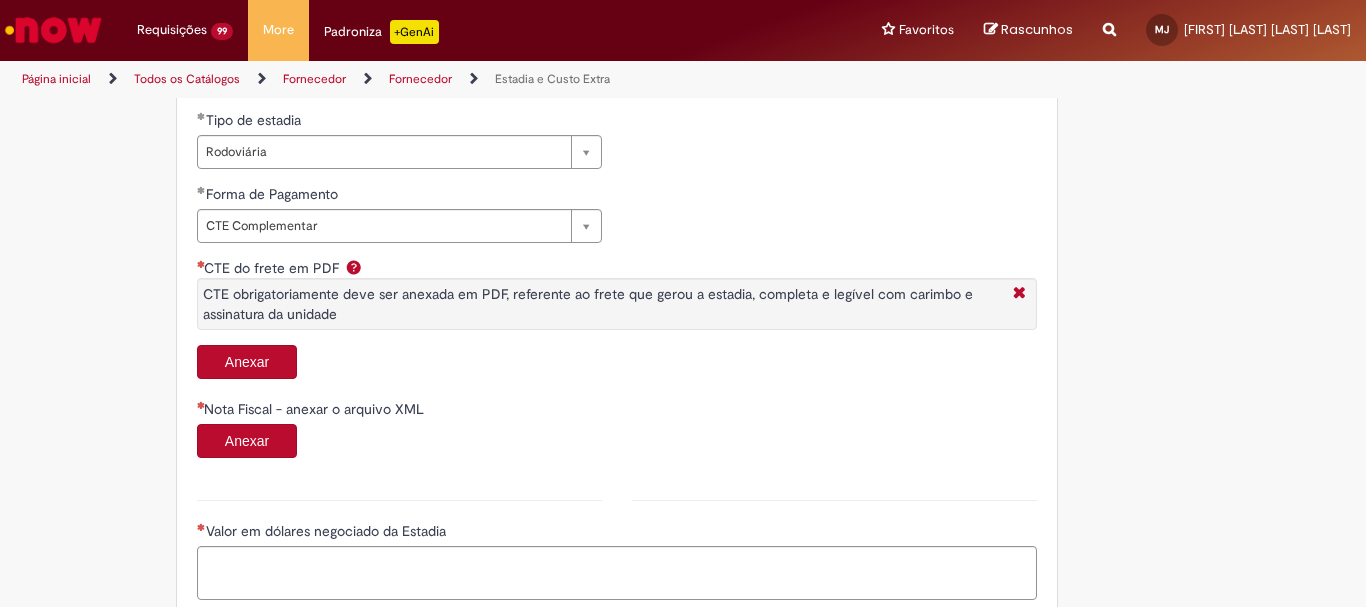 click on "Anexar" at bounding box center (247, 362) 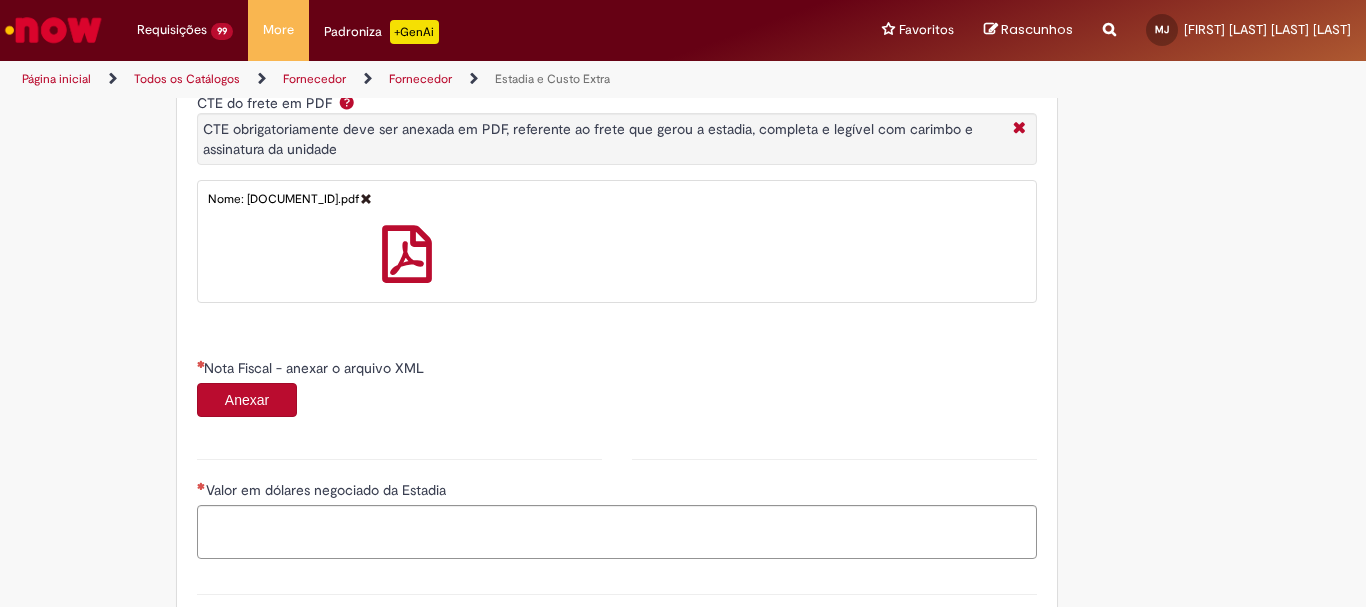scroll, scrollTop: 1100, scrollLeft: 0, axis: vertical 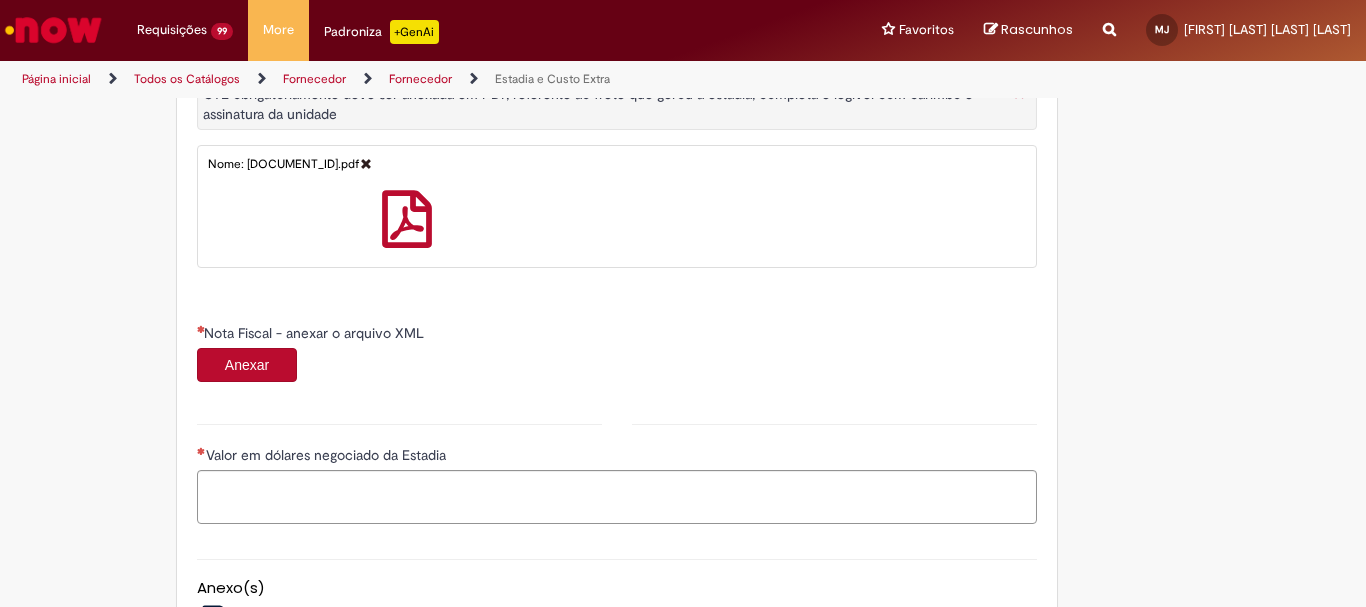 click on "Anexar" at bounding box center (247, 365) 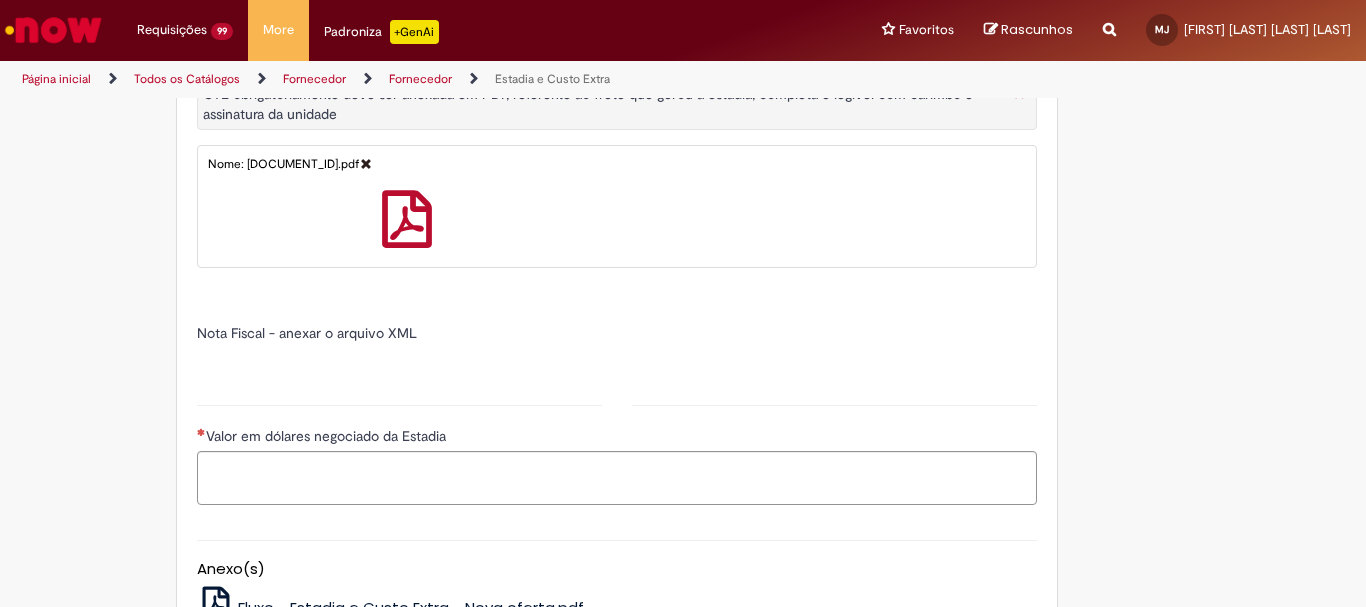 type on "******" 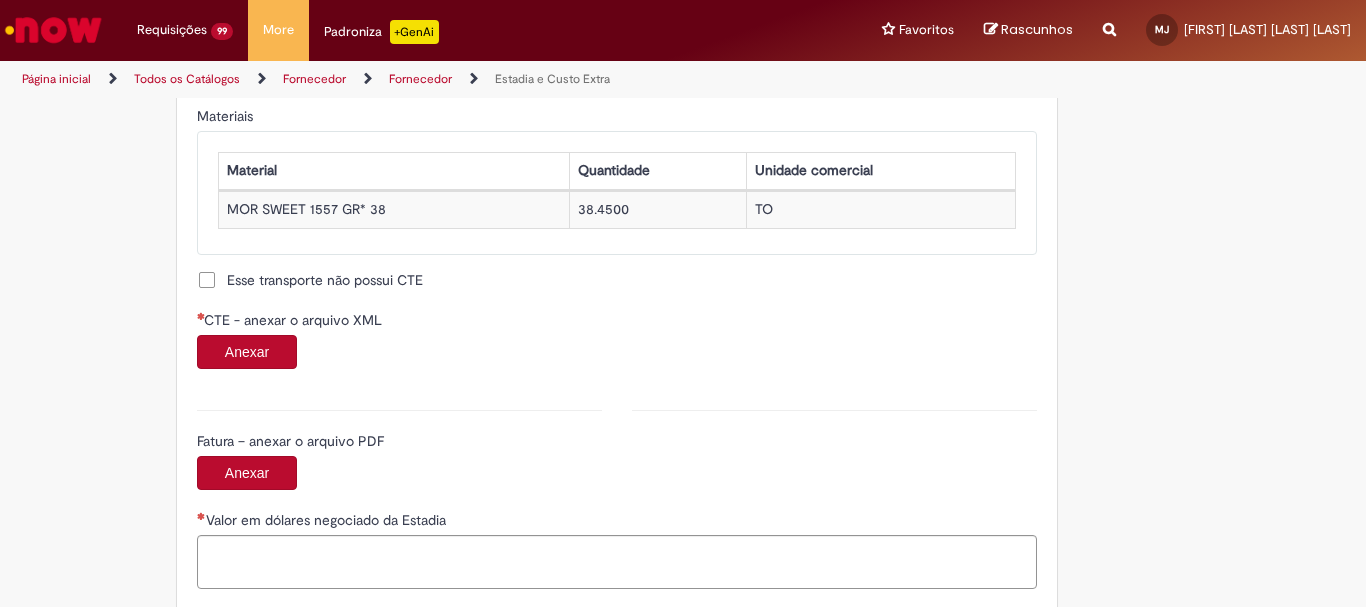 scroll, scrollTop: 1900, scrollLeft: 0, axis: vertical 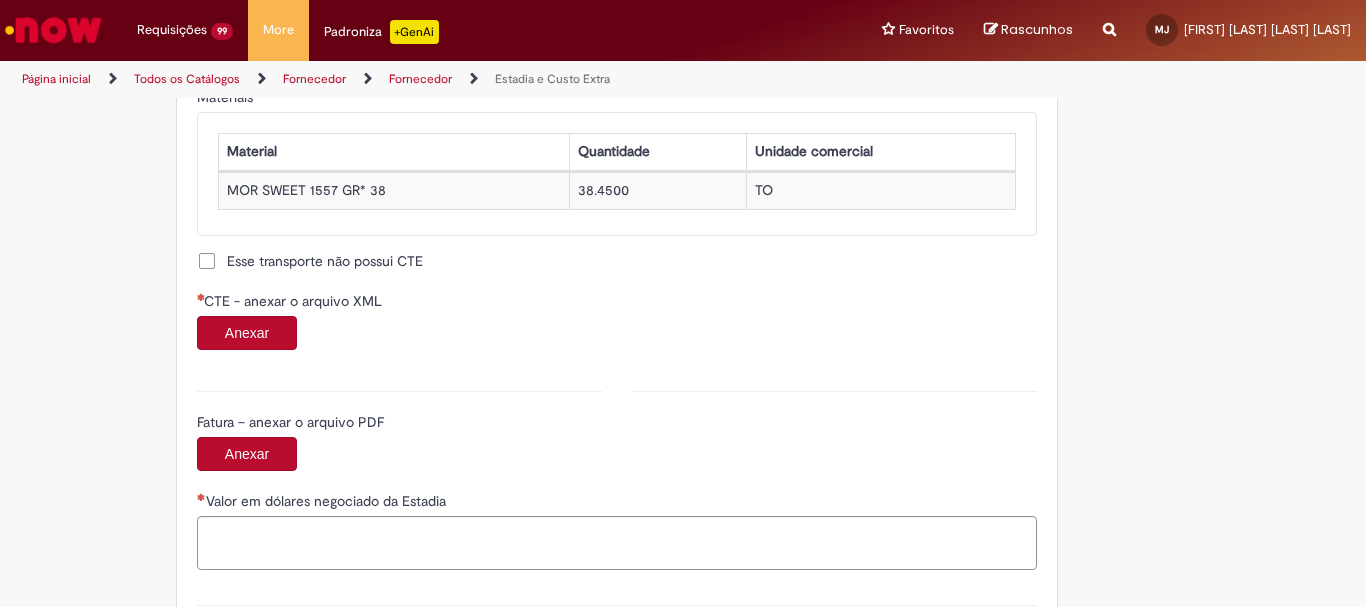 click on "Anexar" at bounding box center (247, 333) 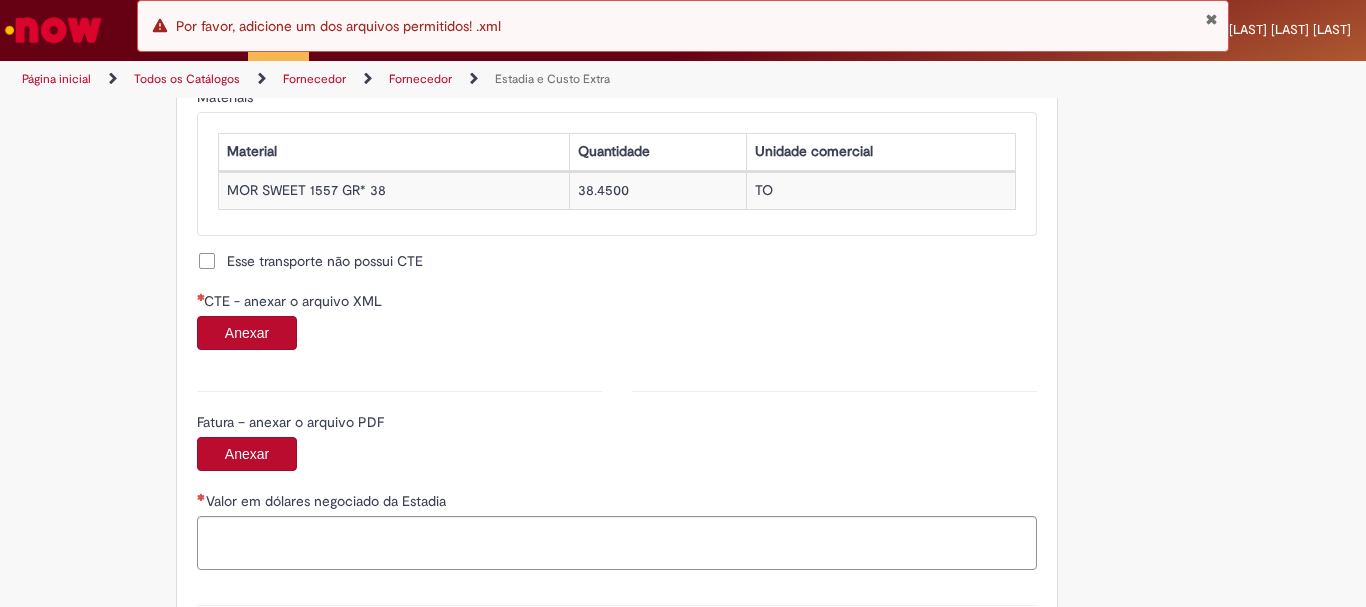 type 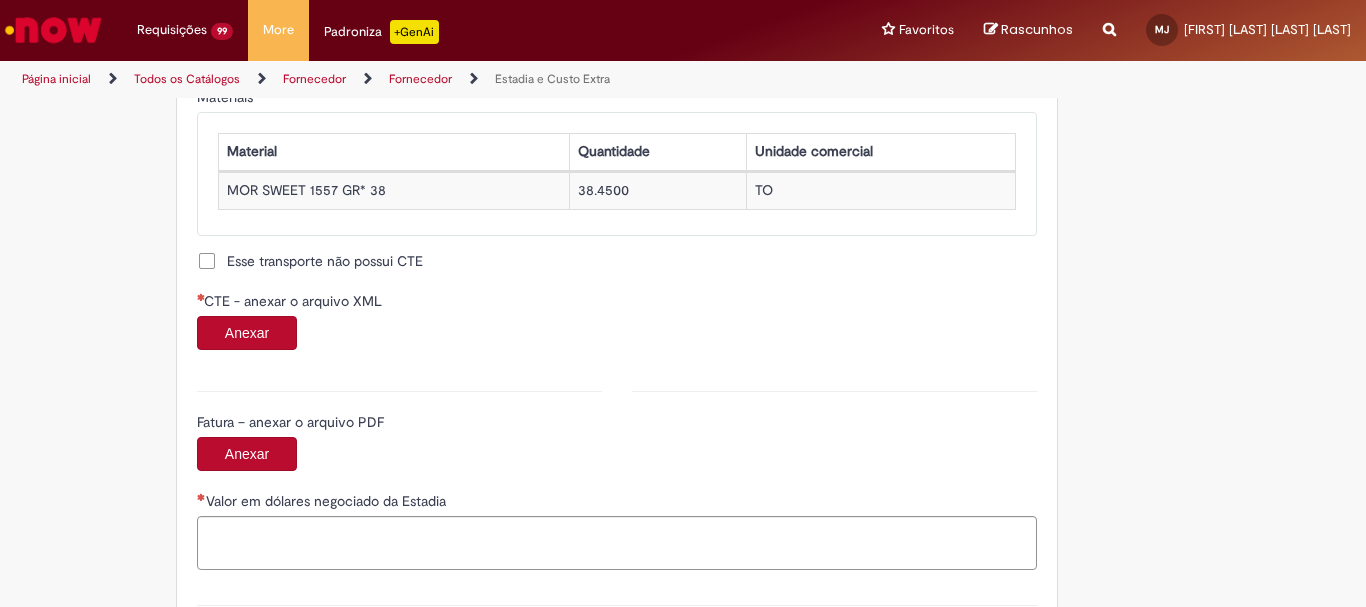 click on "Anexar" at bounding box center (247, 333) 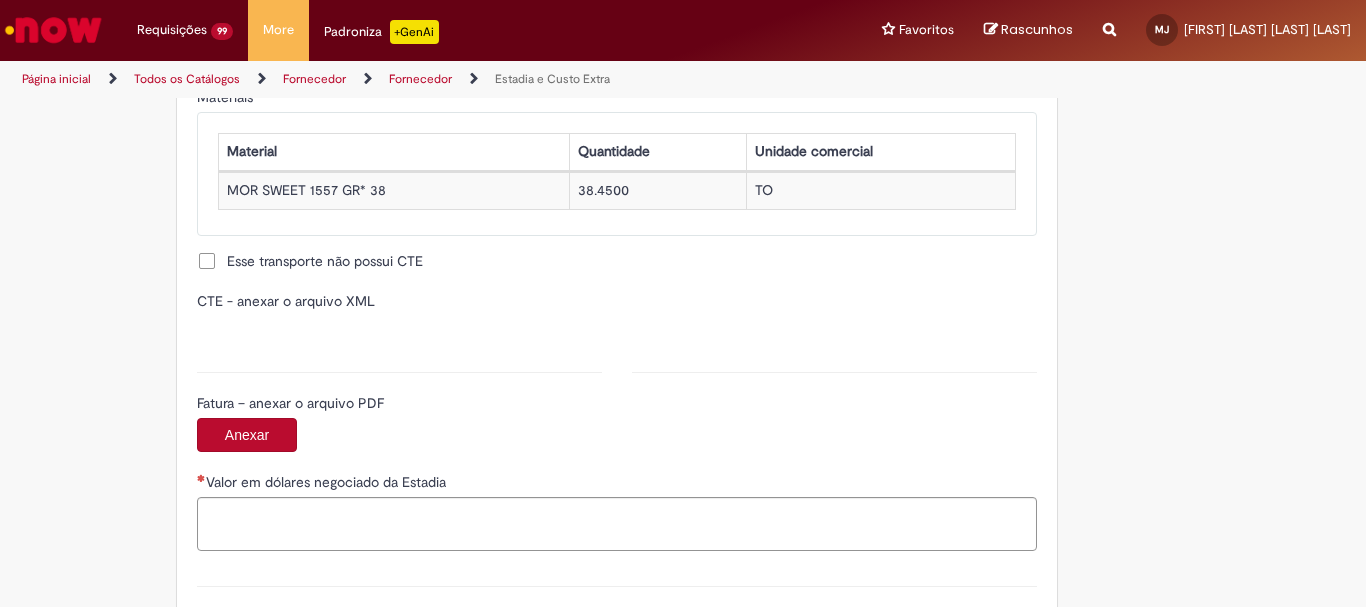 type on "**********" 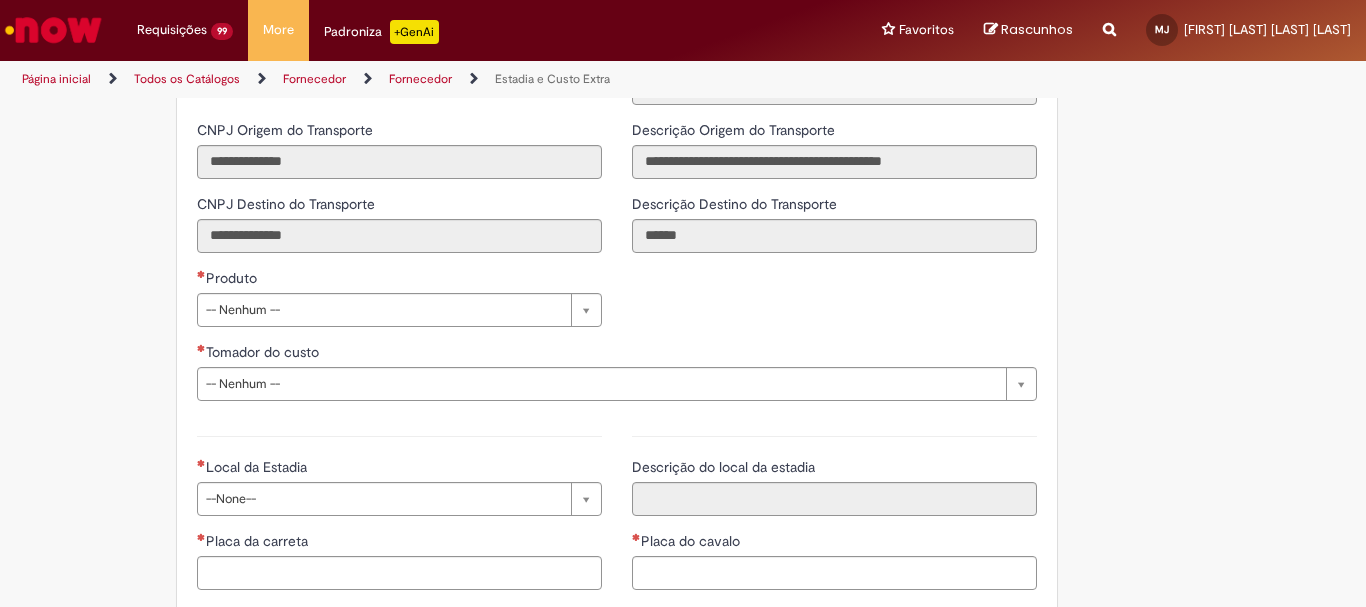 scroll, scrollTop: 2600, scrollLeft: 0, axis: vertical 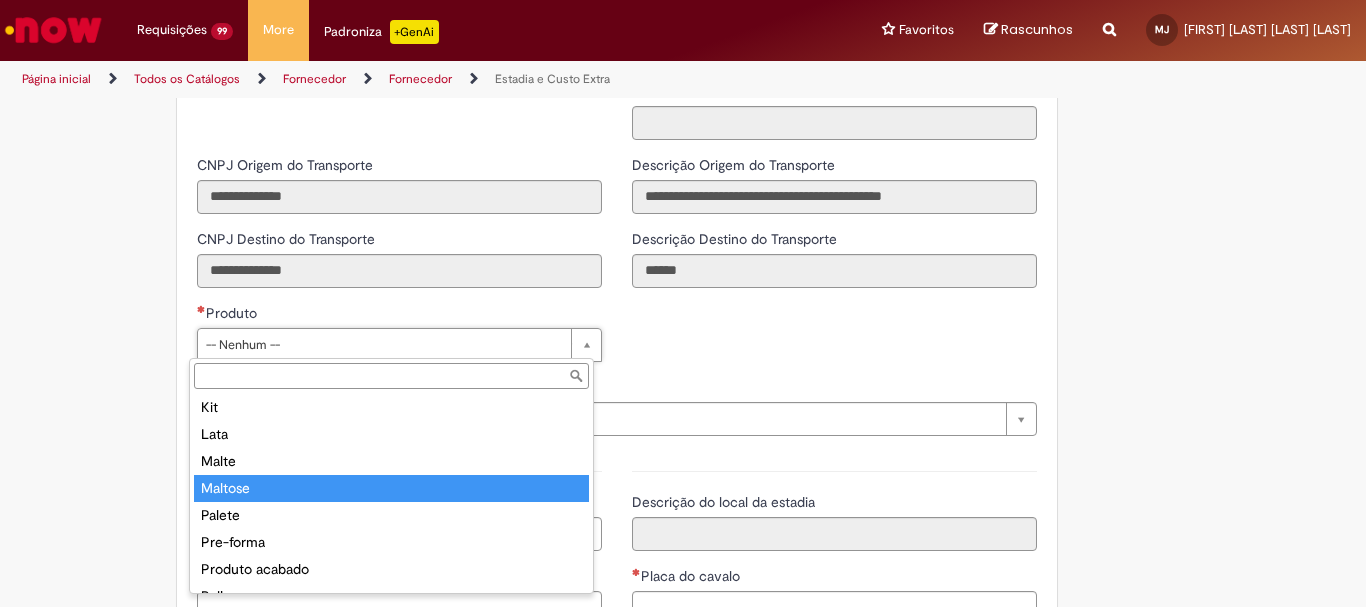 type on "*******" 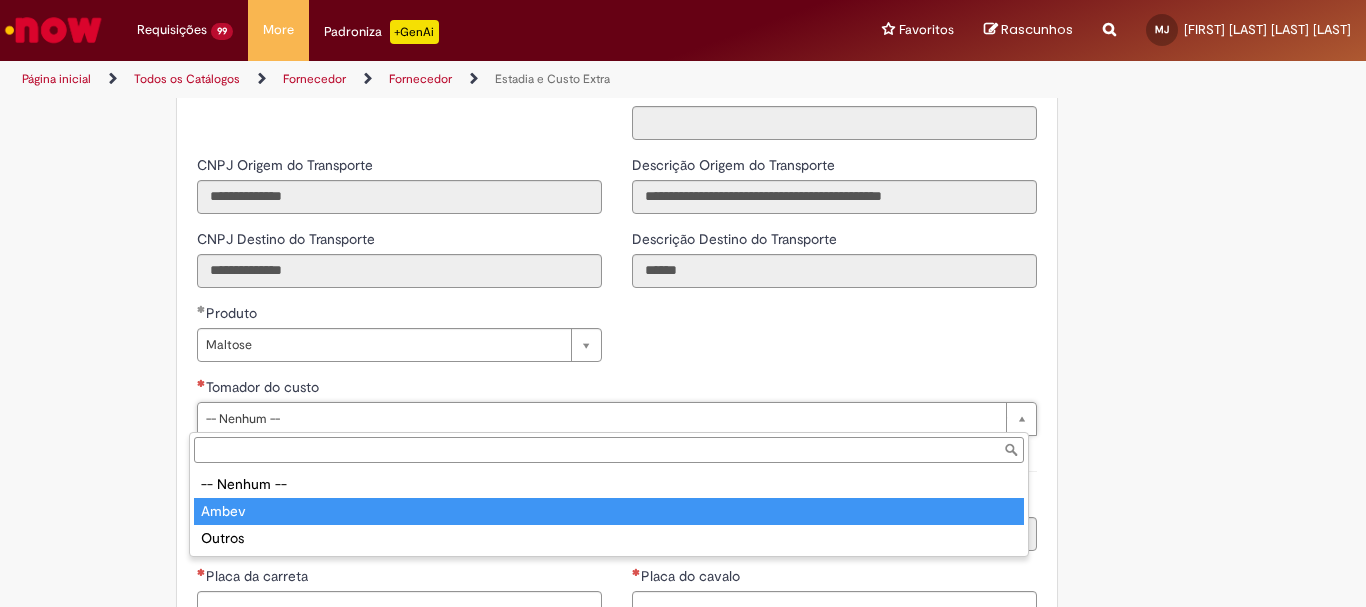 type on "*****" 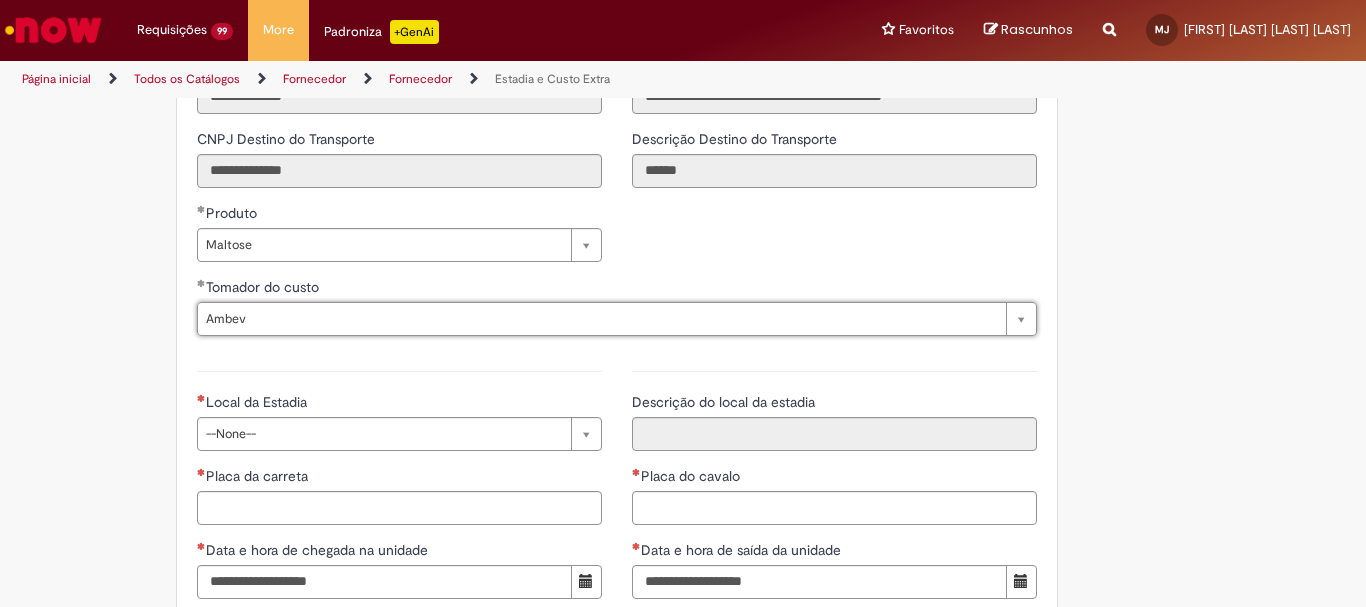 scroll, scrollTop: 2800, scrollLeft: 0, axis: vertical 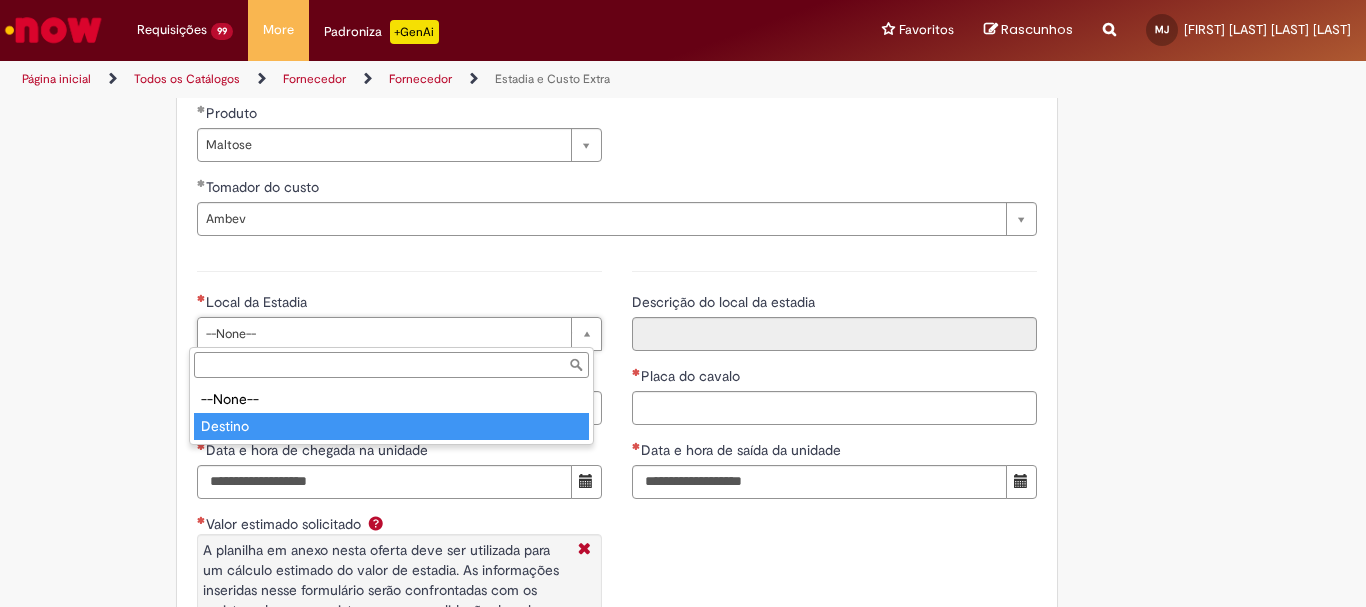 type on "*******" 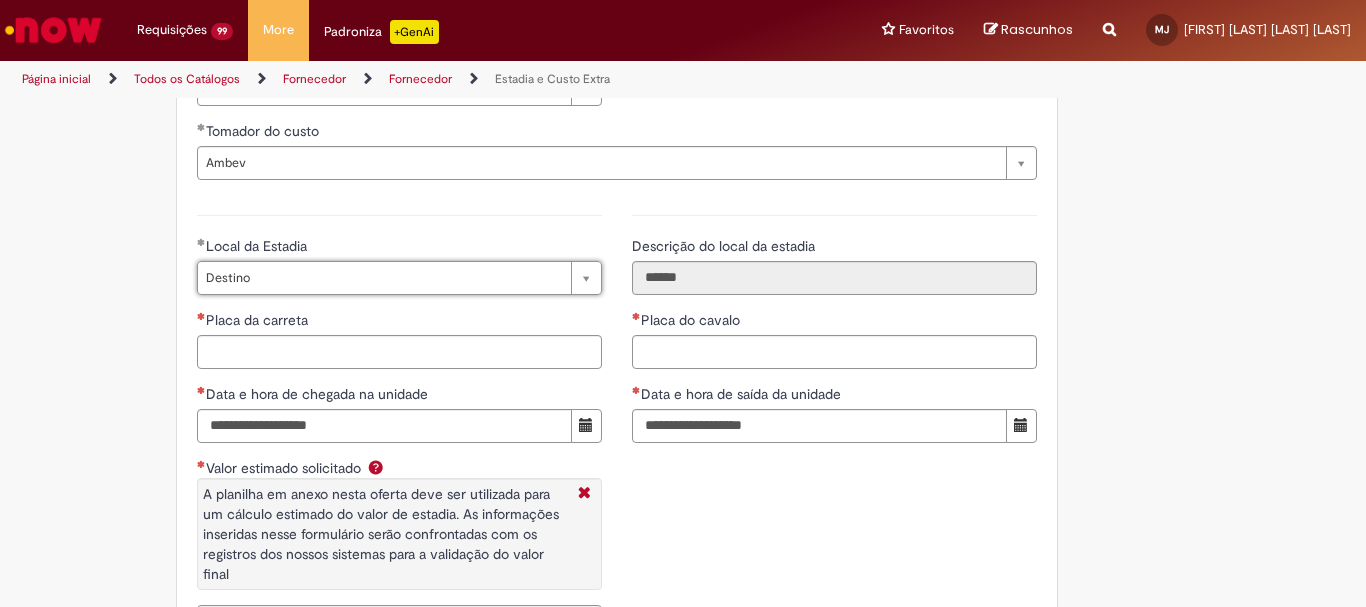 scroll, scrollTop: 2900, scrollLeft: 0, axis: vertical 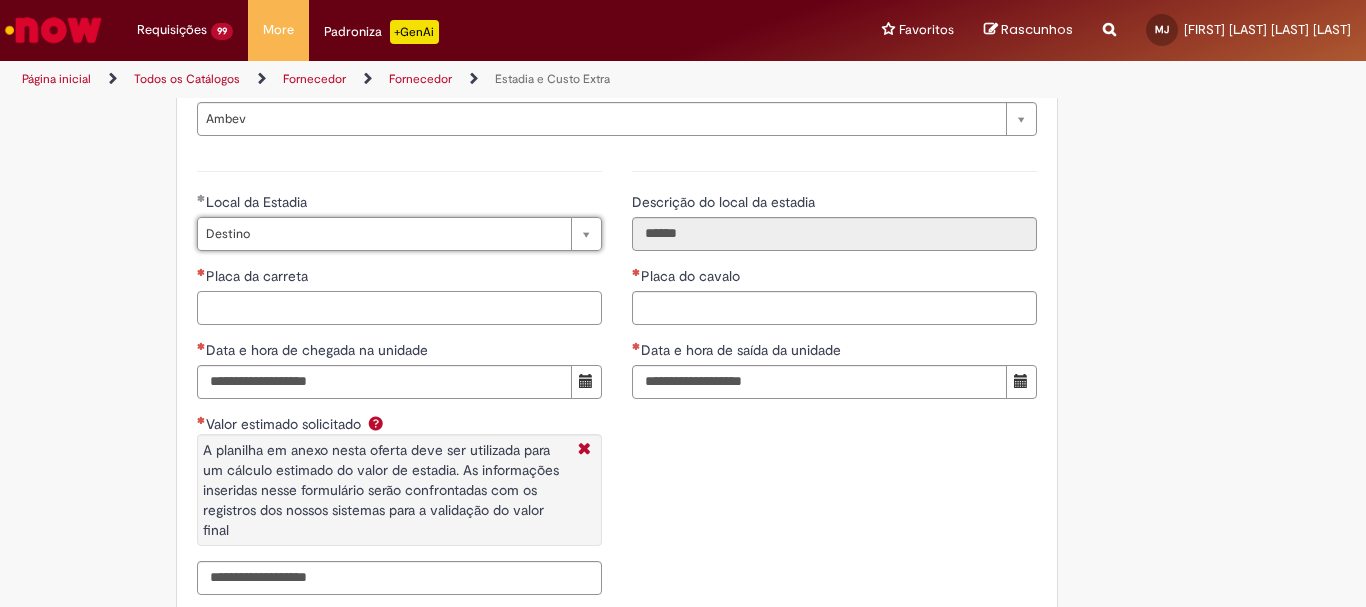 click on "Placa da carreta" at bounding box center [399, 308] 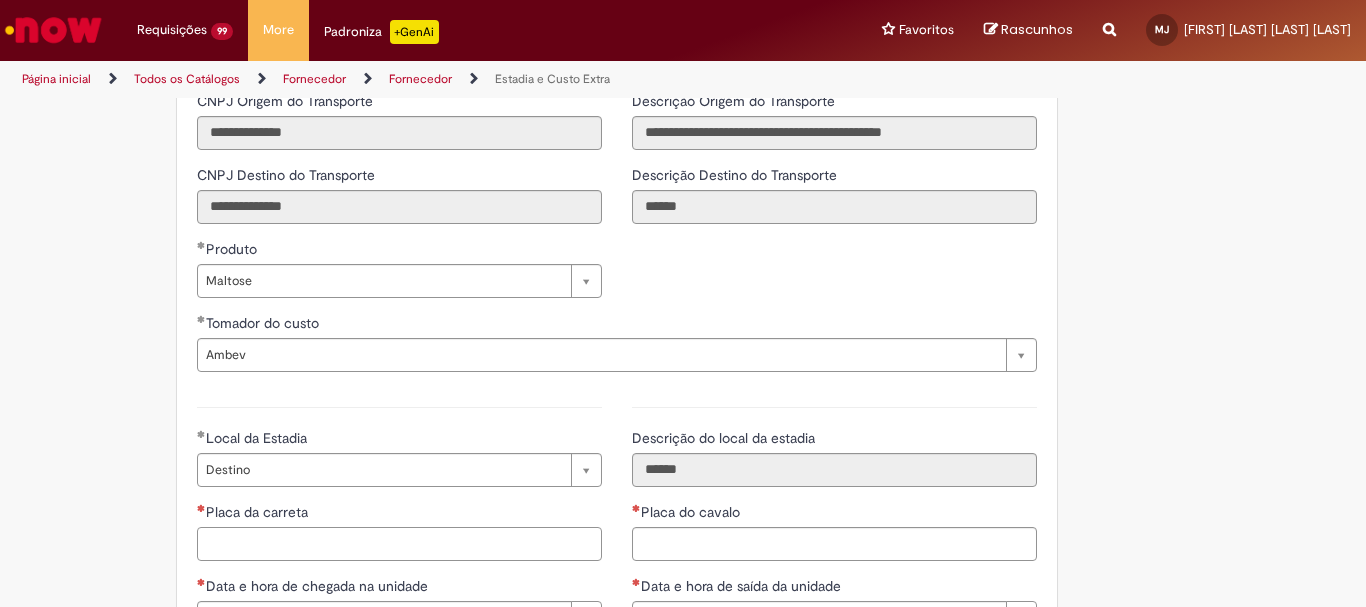 scroll, scrollTop: 2700, scrollLeft: 0, axis: vertical 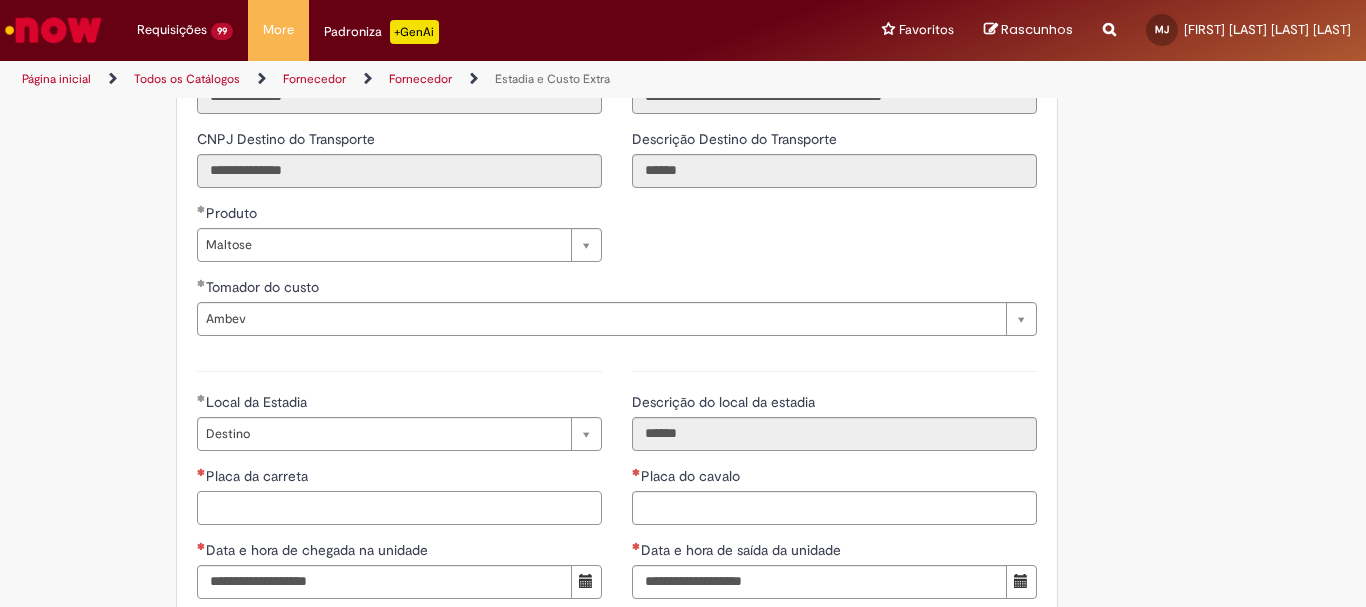 paste on "*******" 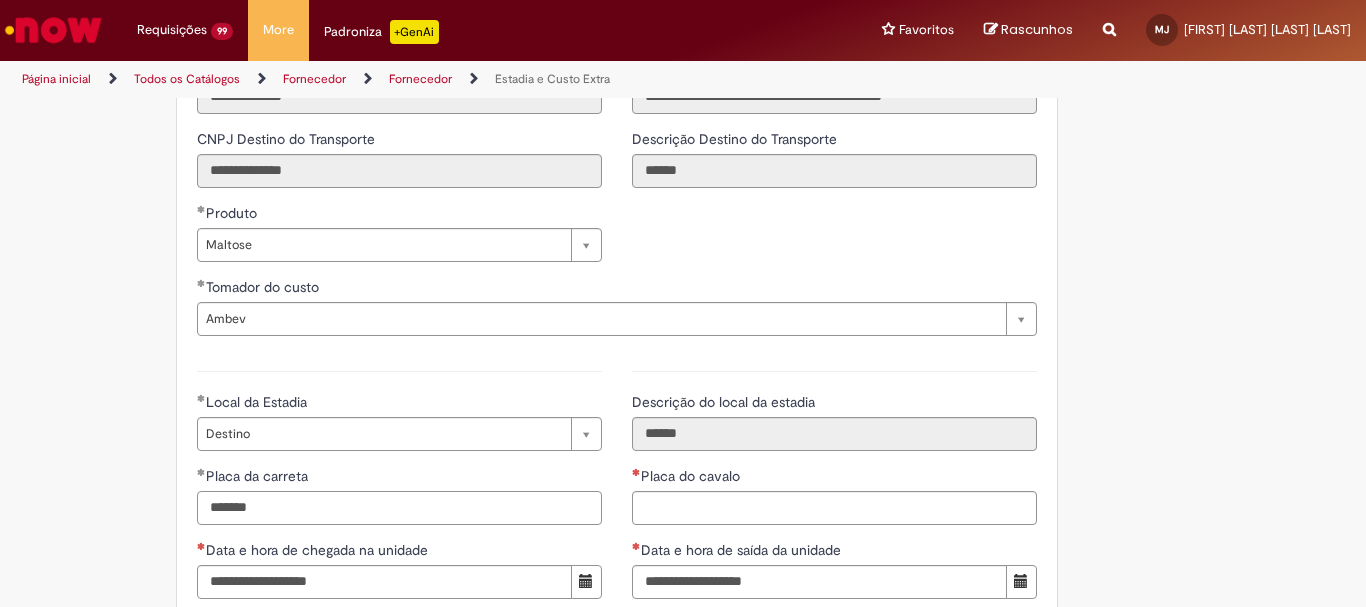 type on "*******" 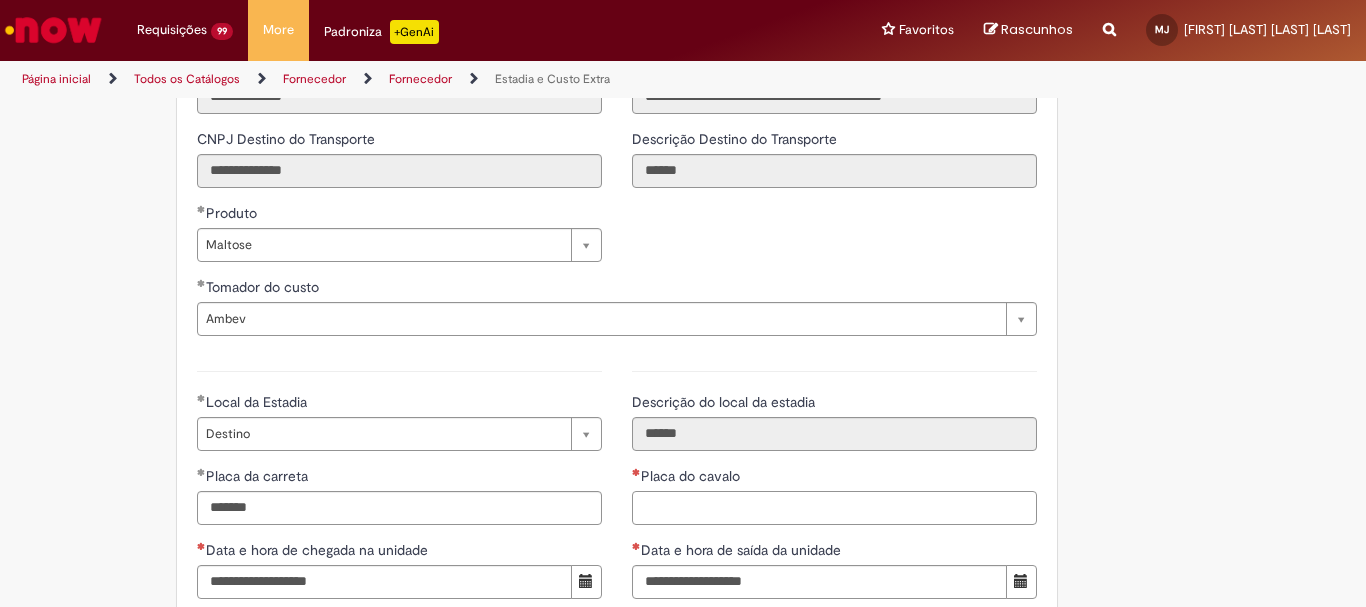 click on "Placa do cavalo" at bounding box center [834, 508] 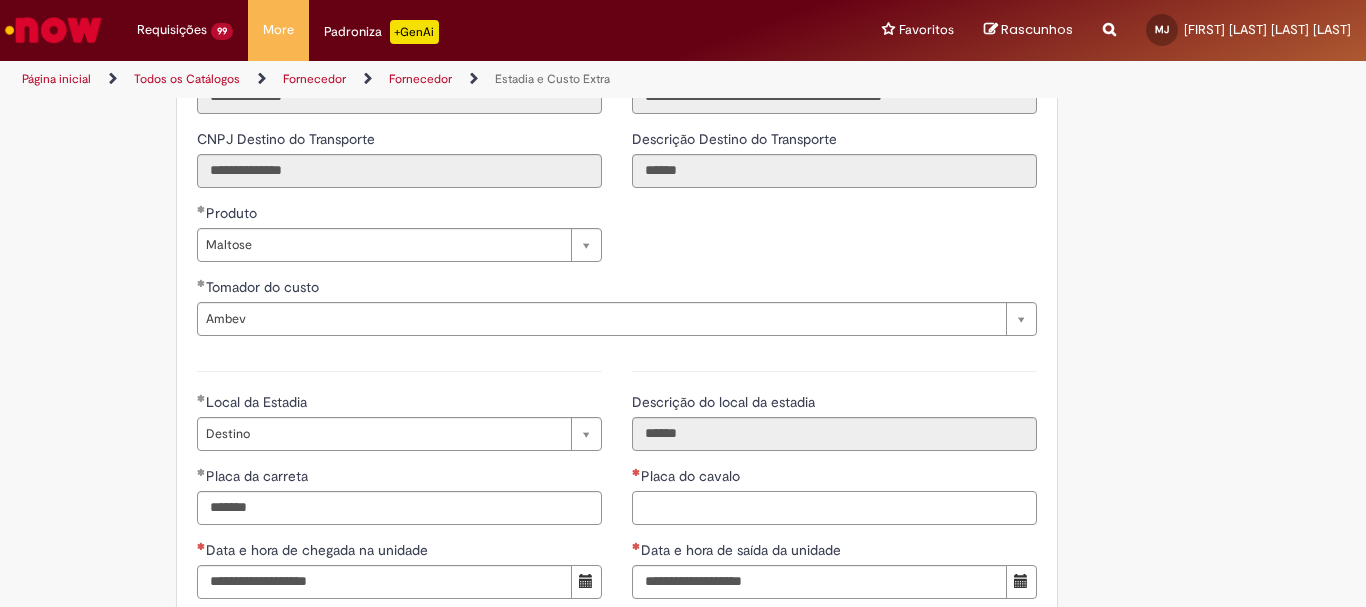paste on "*******" 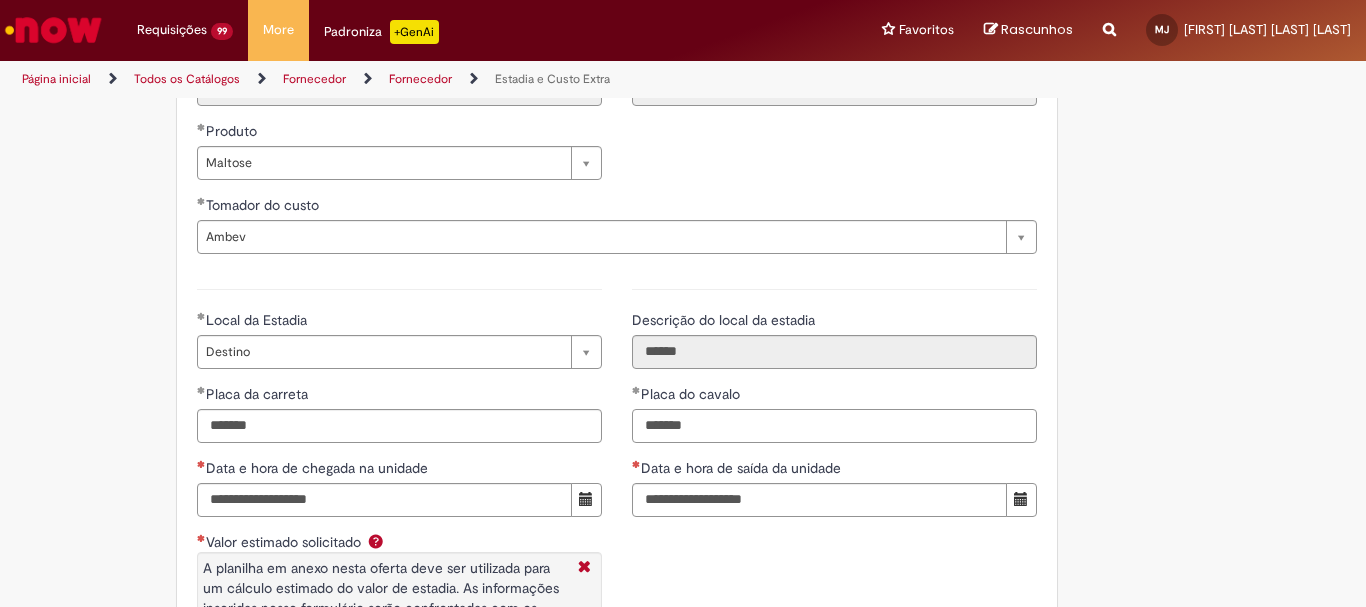 scroll, scrollTop: 2900, scrollLeft: 0, axis: vertical 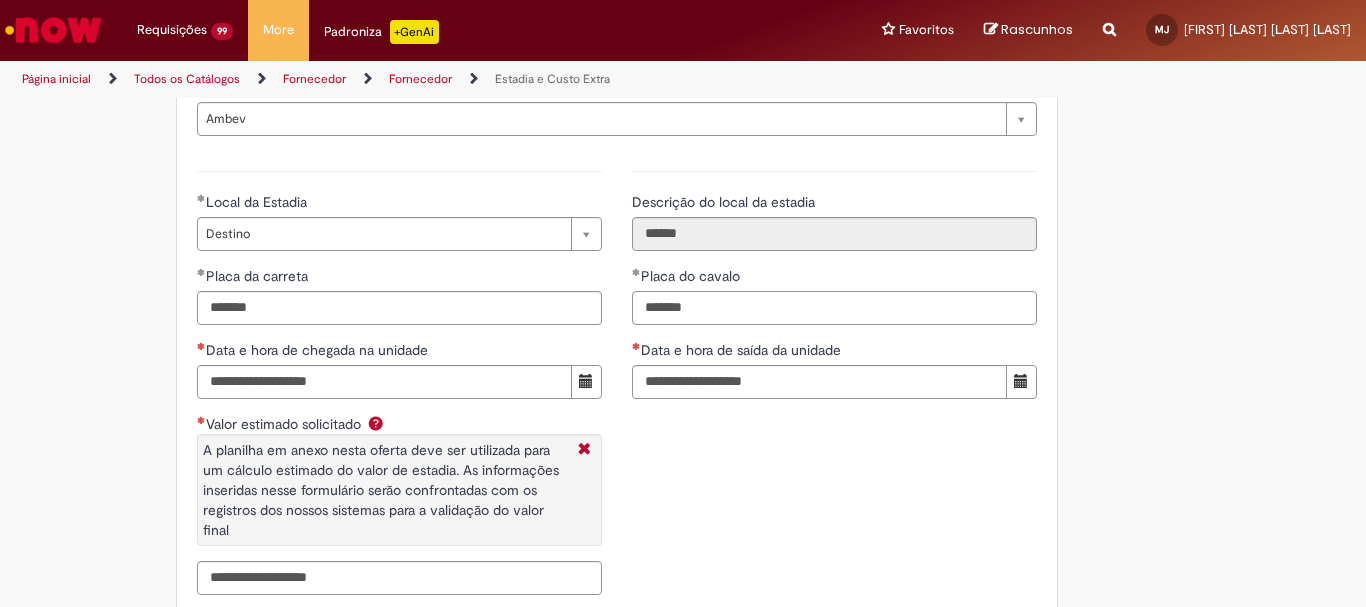 type on "*******" 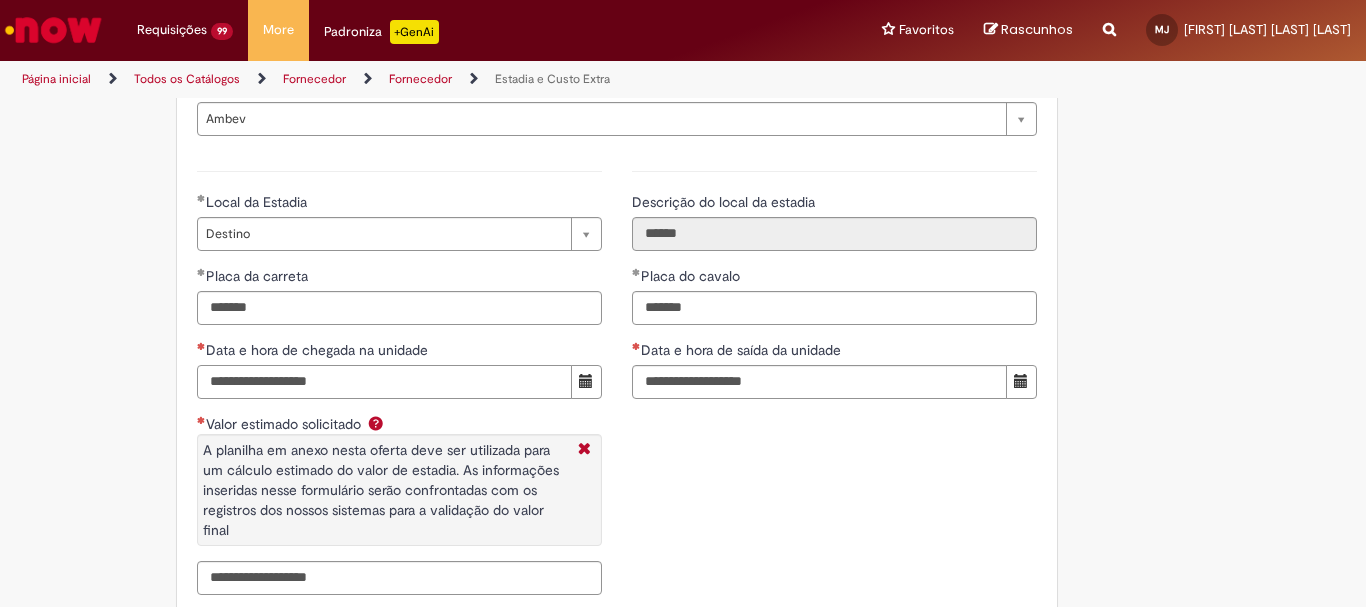 click on "Data e hora de chegada na unidade" at bounding box center (384, 382) 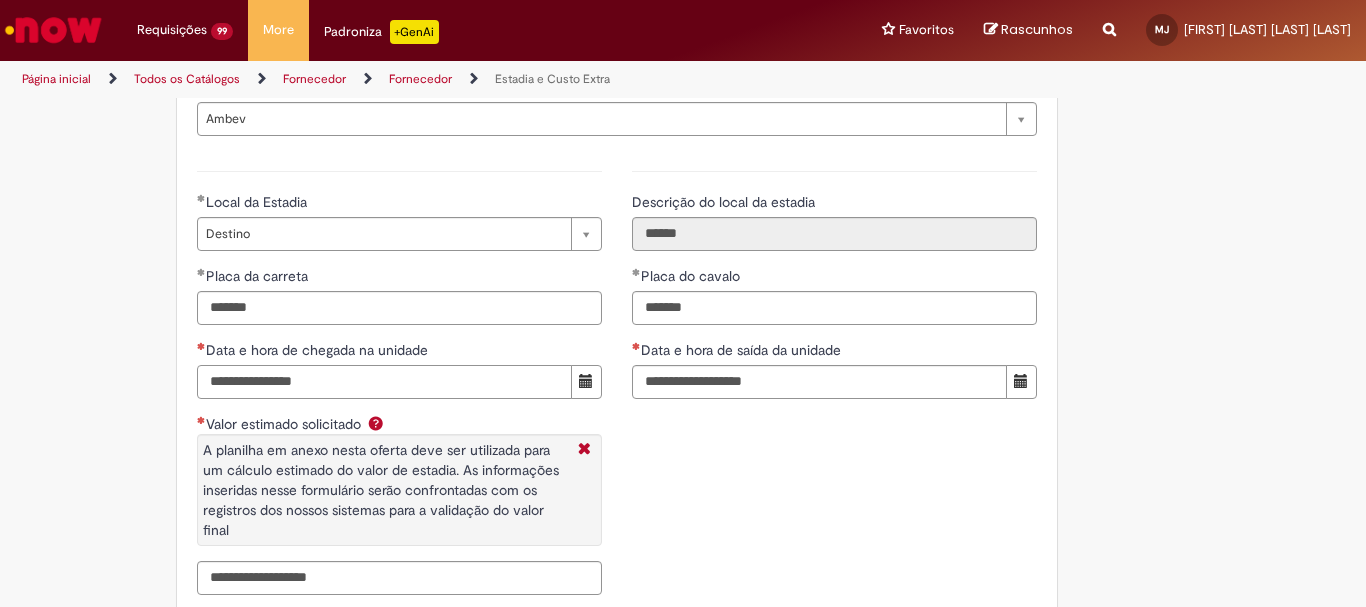 type on "**********" 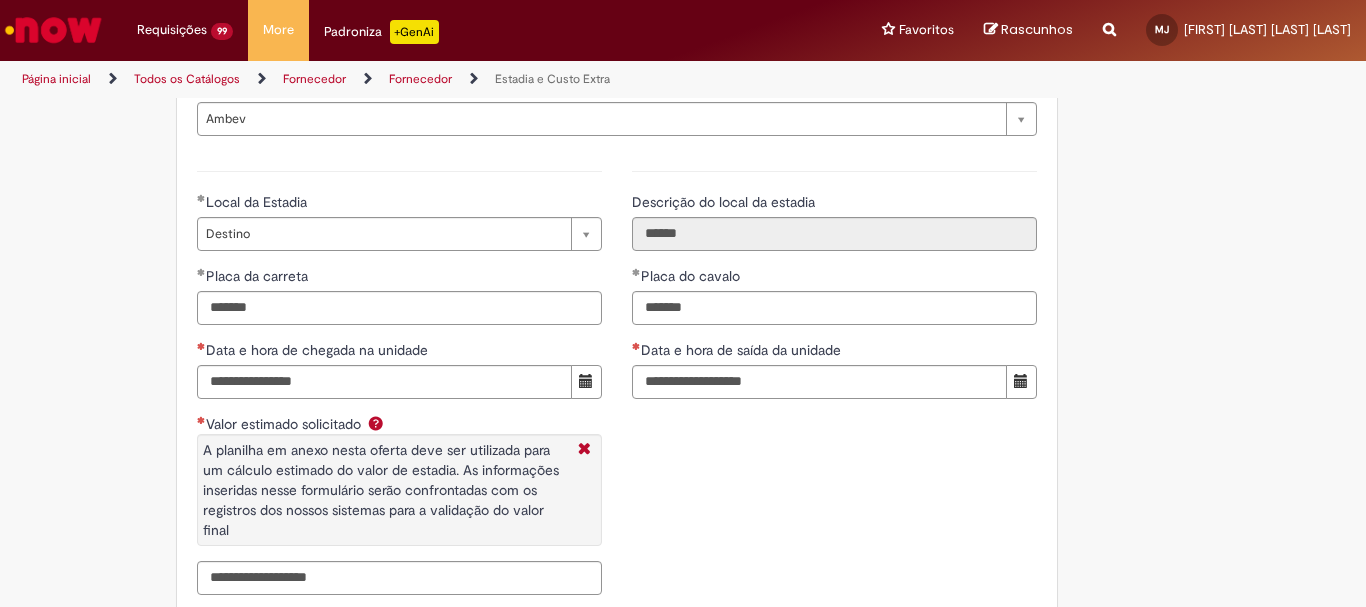 type 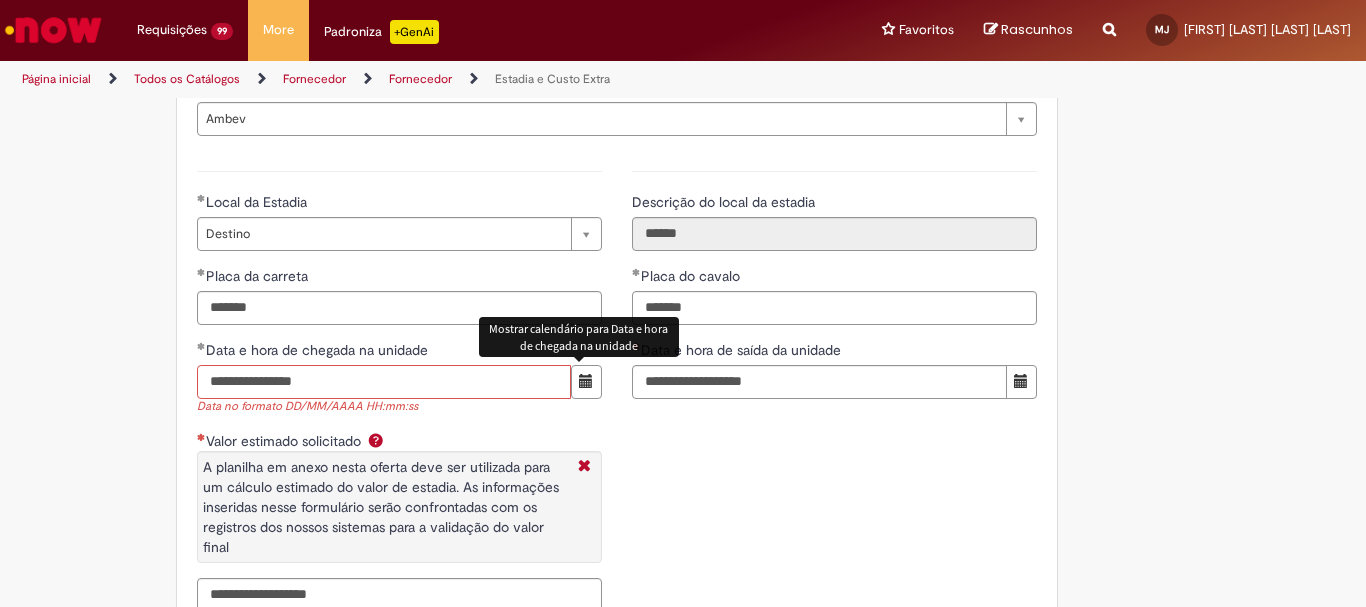 click on "**********" at bounding box center (384, 382) 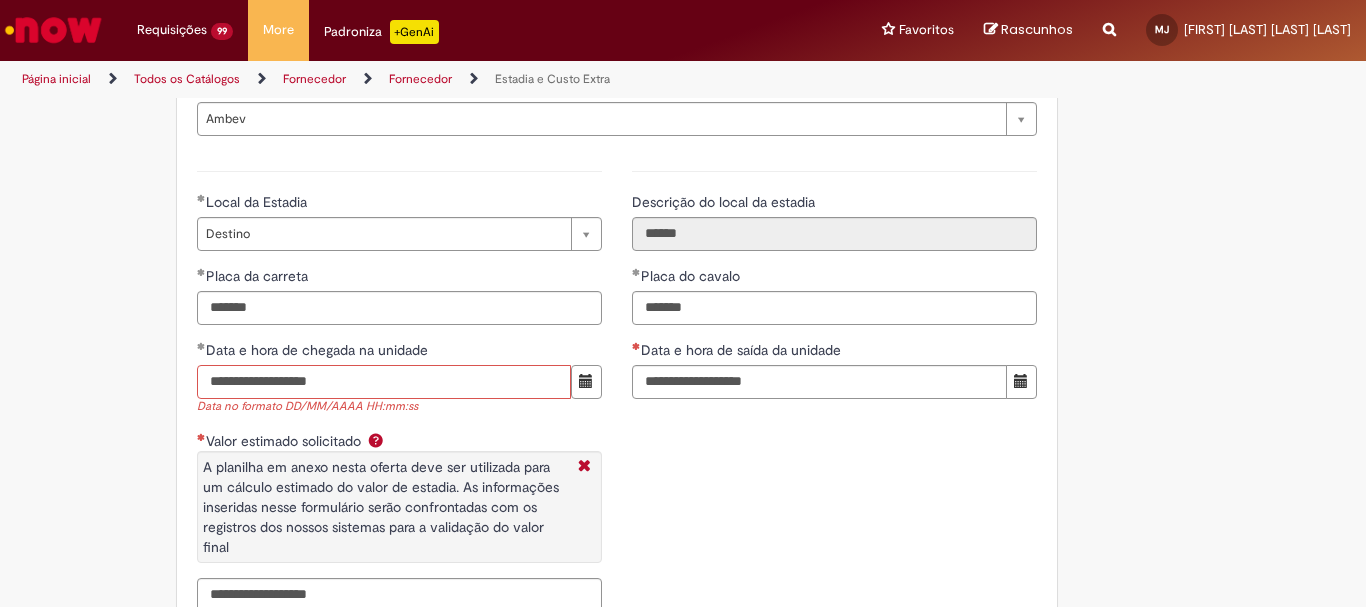 type on "**********" 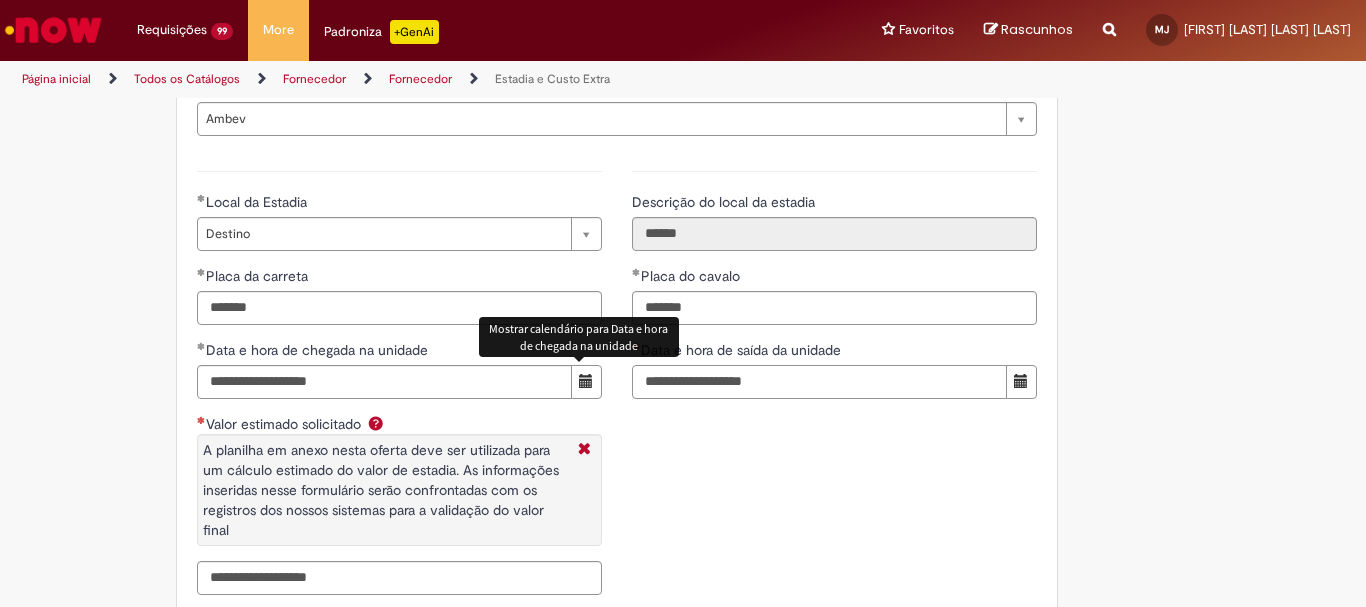 click on "Data e hora de saída da unidade" at bounding box center (819, 382) 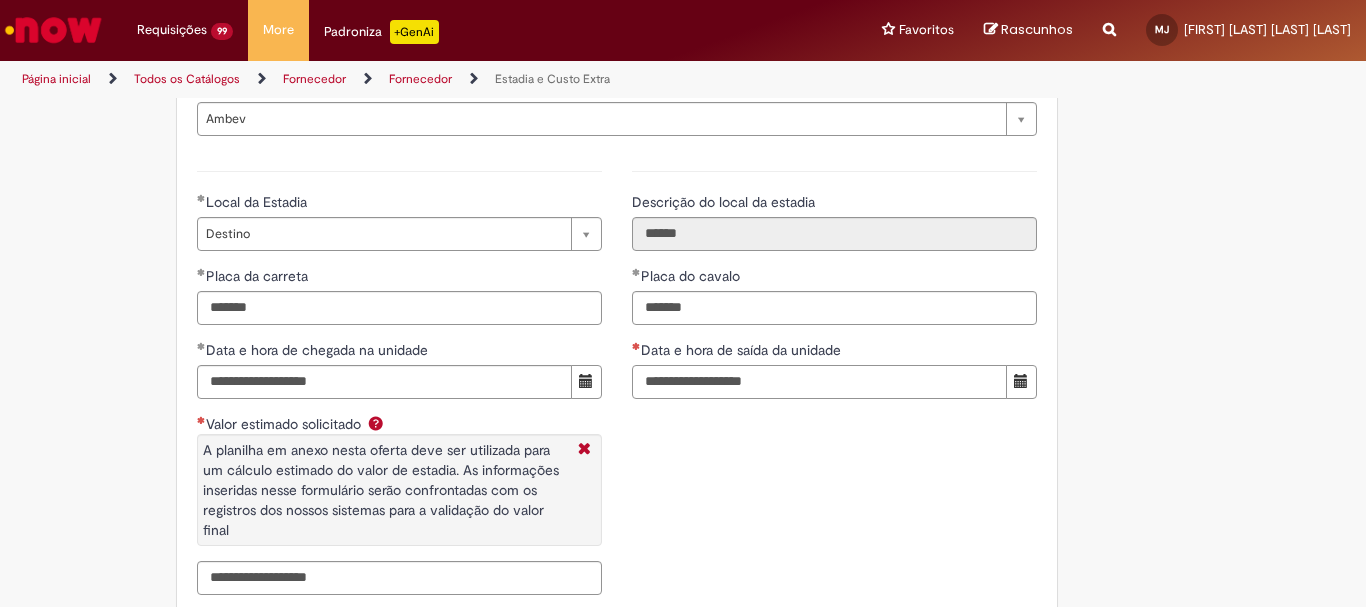 type on "**********" 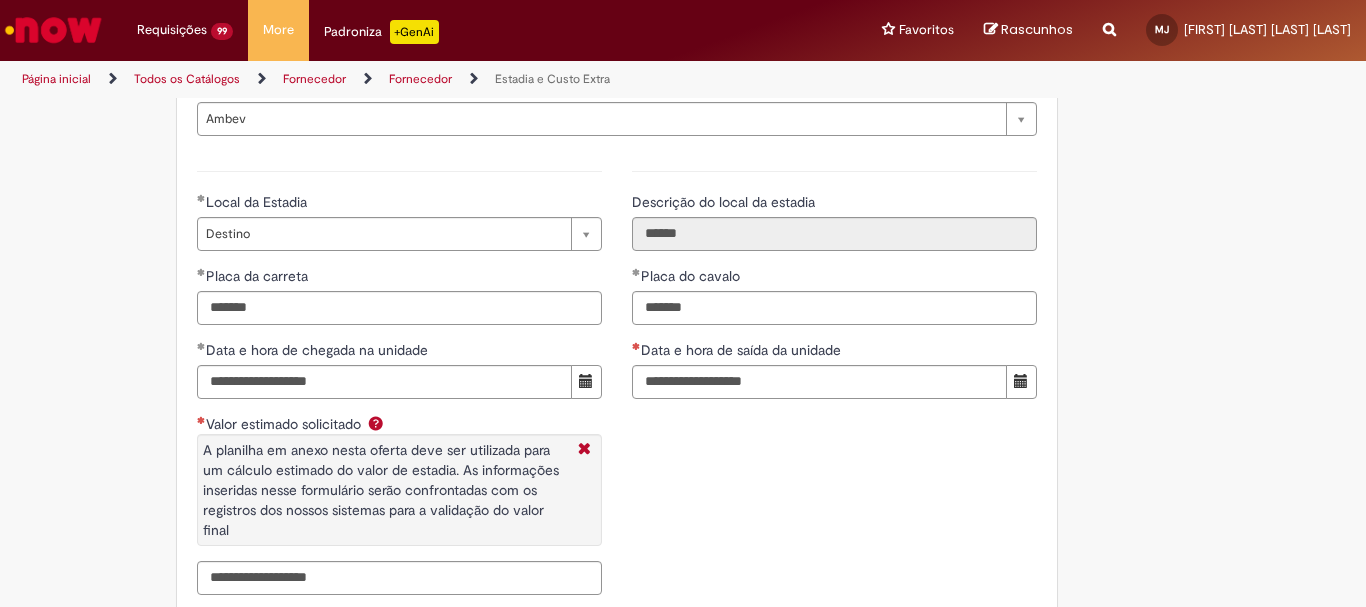type 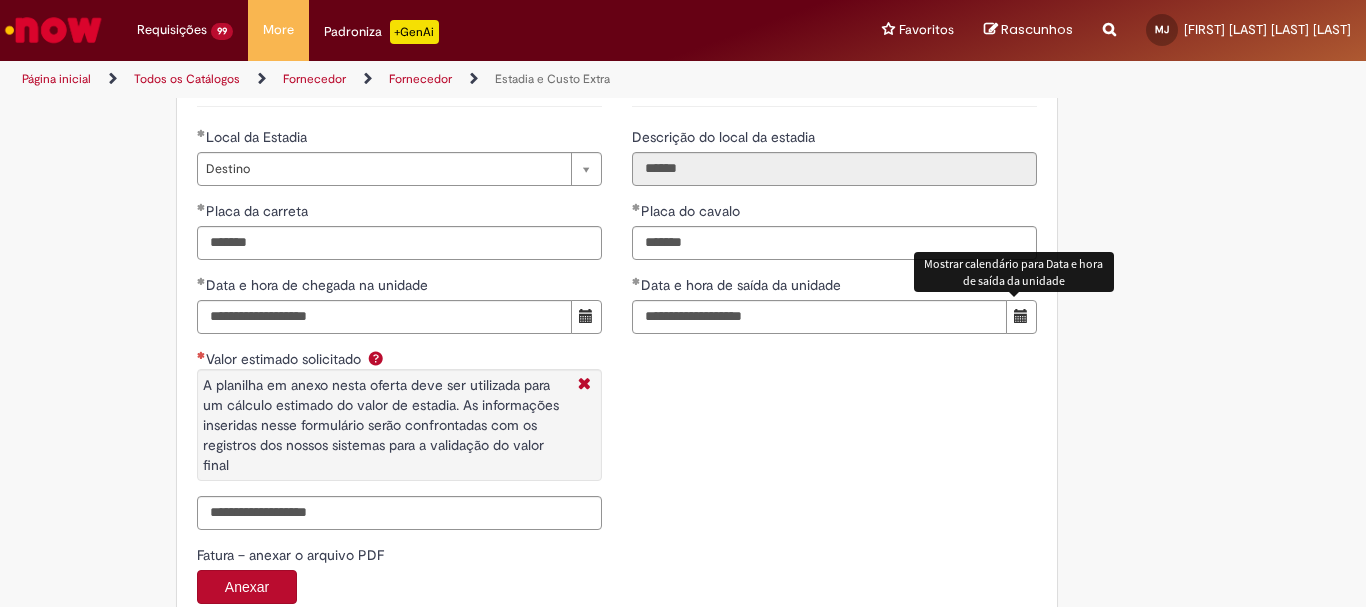 scroll, scrollTop: 3000, scrollLeft: 0, axis: vertical 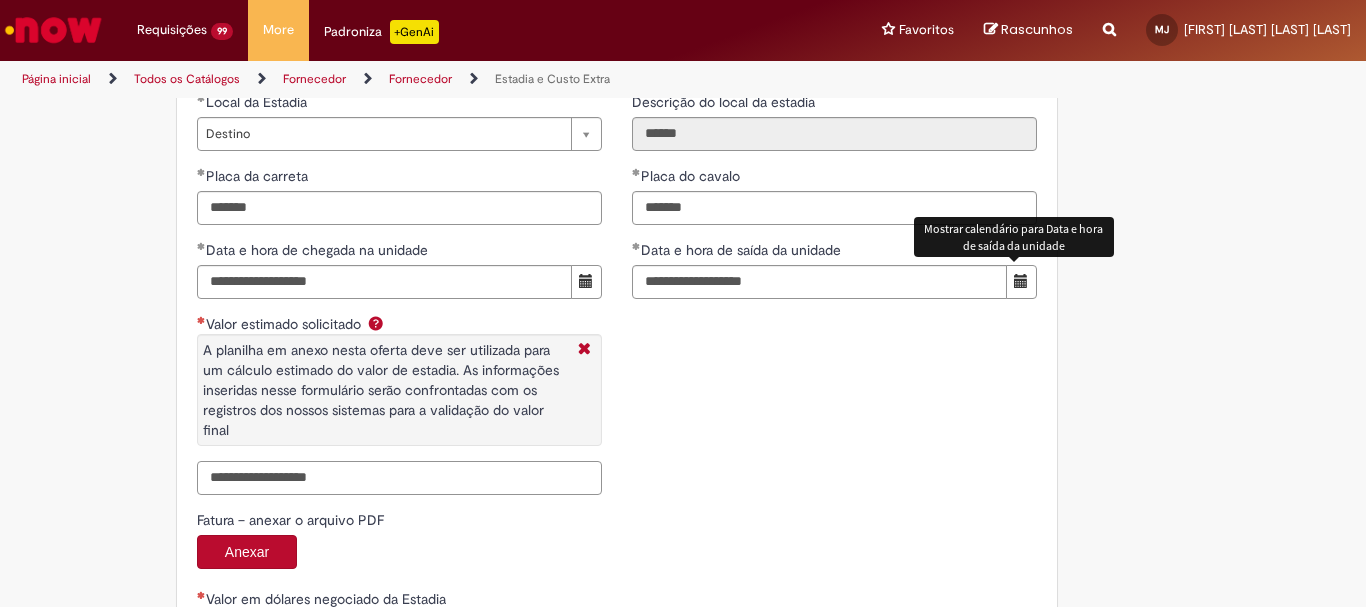 click on "Valor estimado solicitado A planilha em anexo nesta oferta deve ser utilizada para um cálculo estimado do valor de estadia. As informações inseridas nesse formulário serão confrontadas com os registros dos nossos sistemas para a validação do valor final" at bounding box center (399, 478) 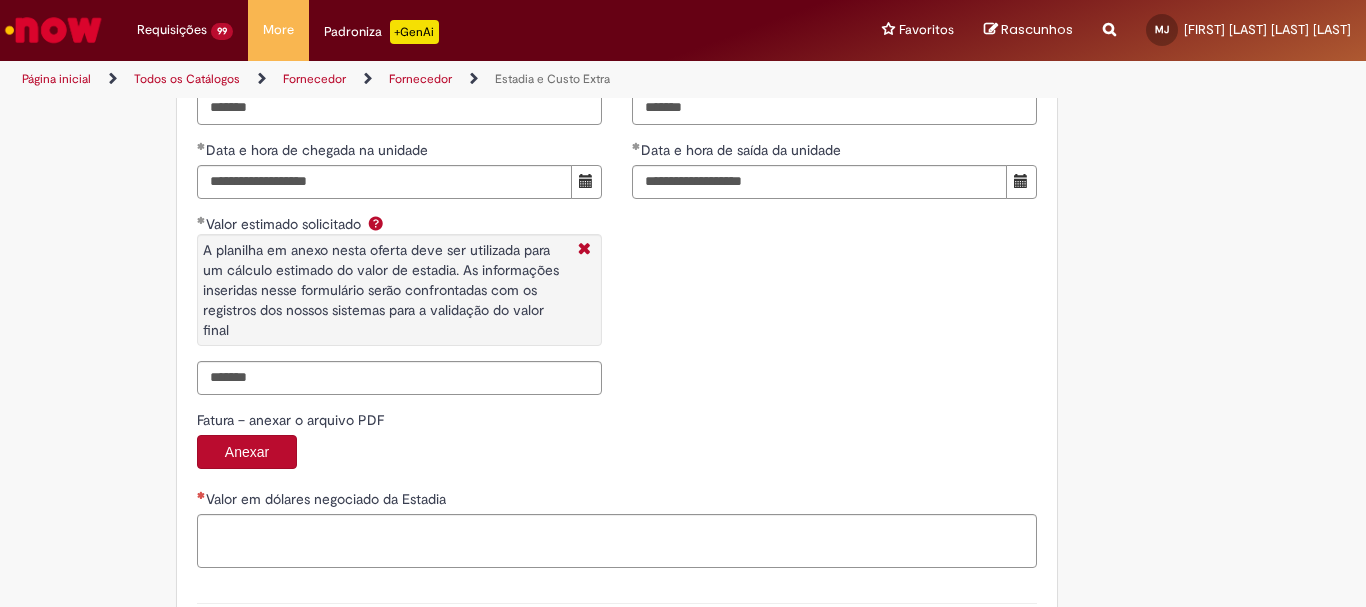 type on "**********" 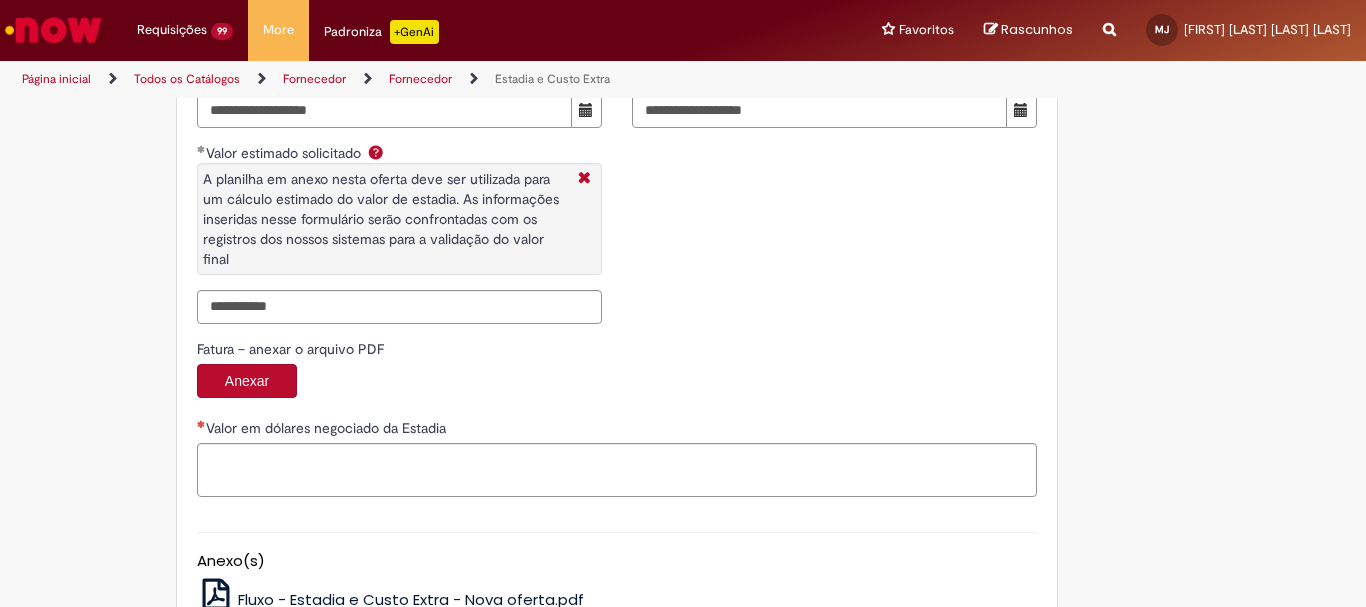 scroll, scrollTop: 3282, scrollLeft: 0, axis: vertical 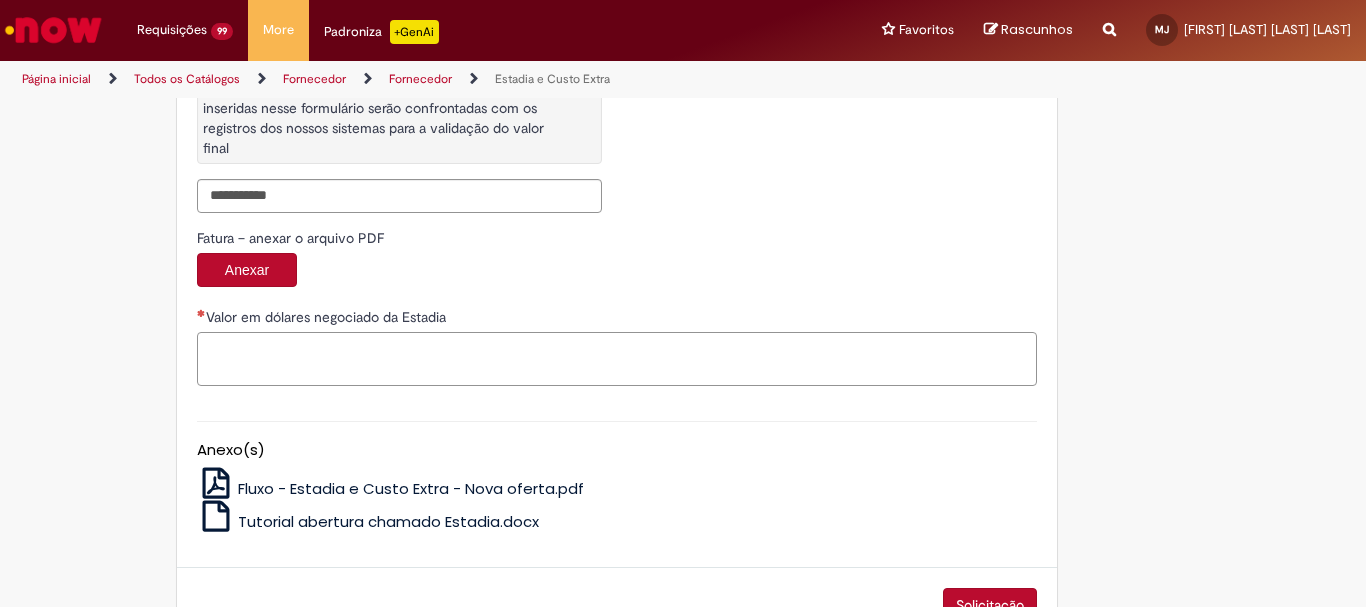 click on "Valor em dólares negociado da Estadia" at bounding box center (617, 359) 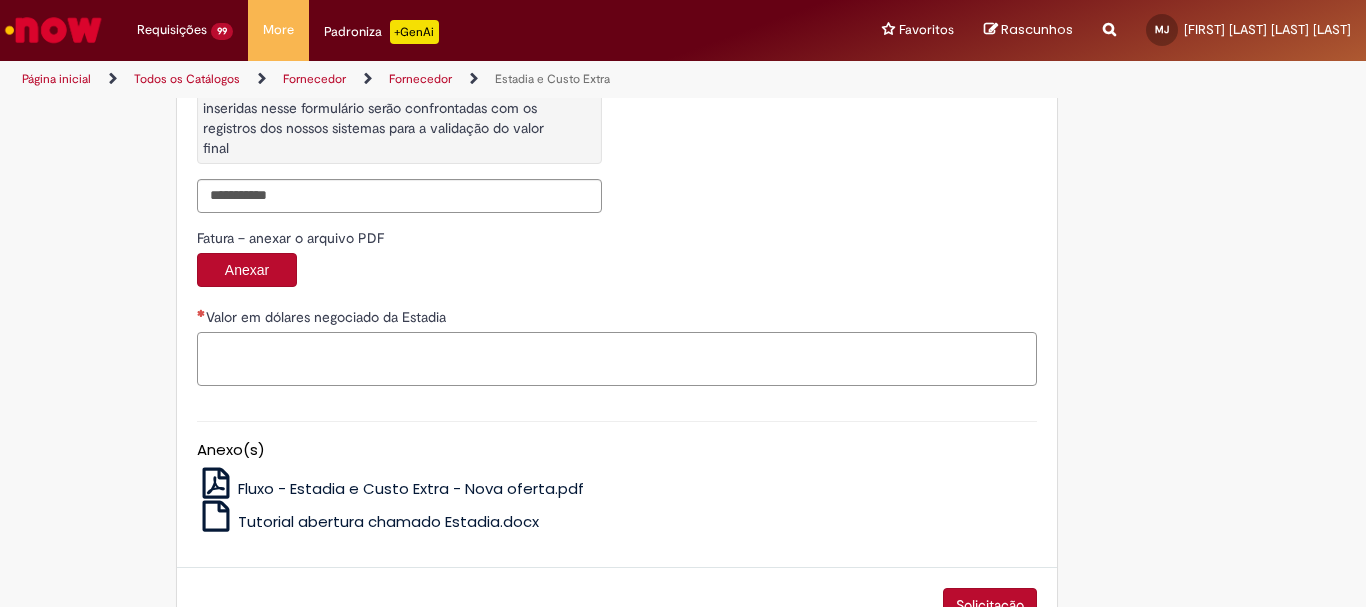 click on "Valor em dólares negociado da Estadia" at bounding box center (617, 359) 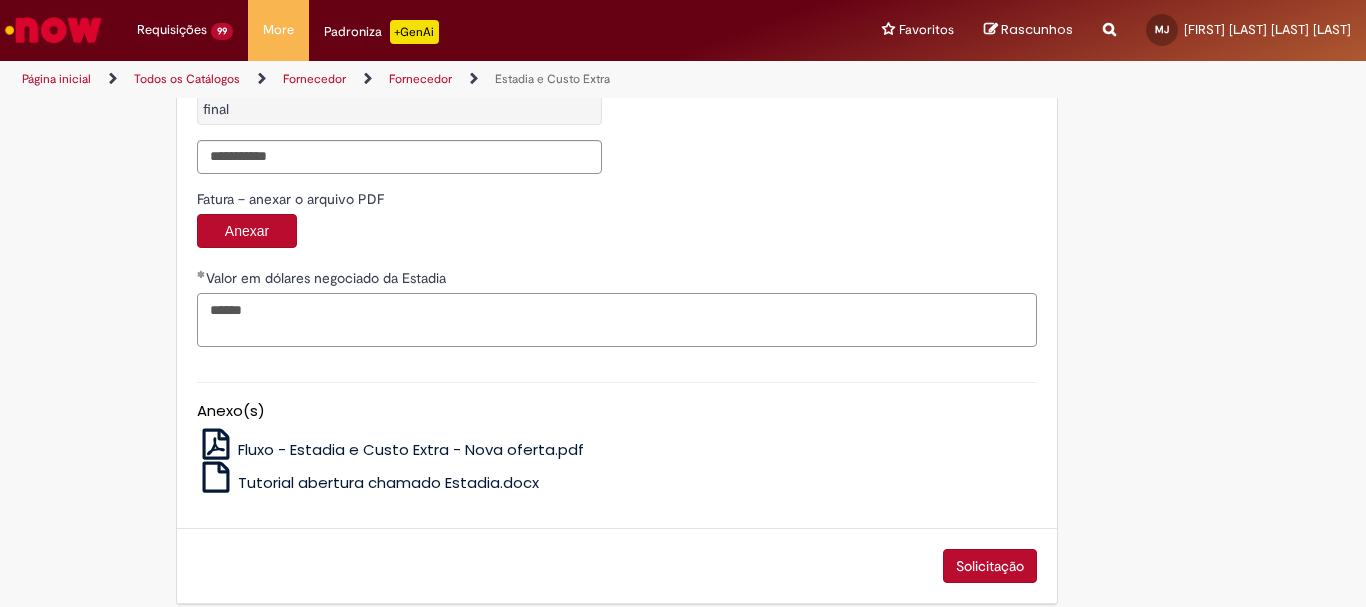 scroll, scrollTop: 3341, scrollLeft: 0, axis: vertical 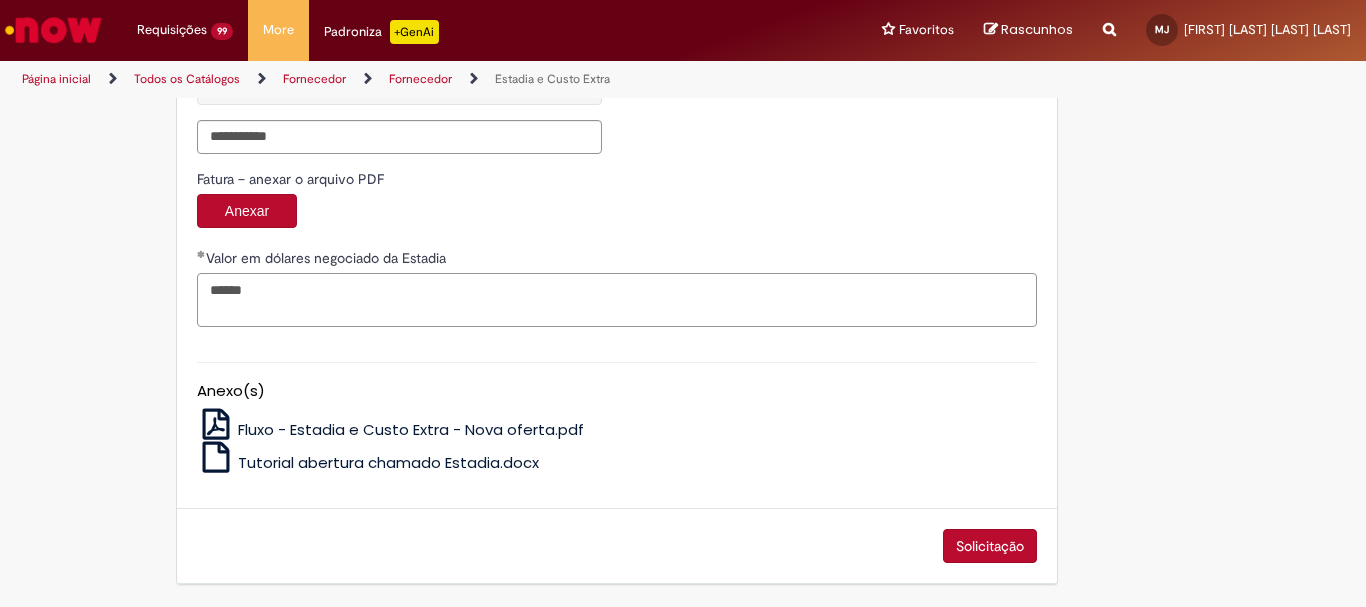 type on "******" 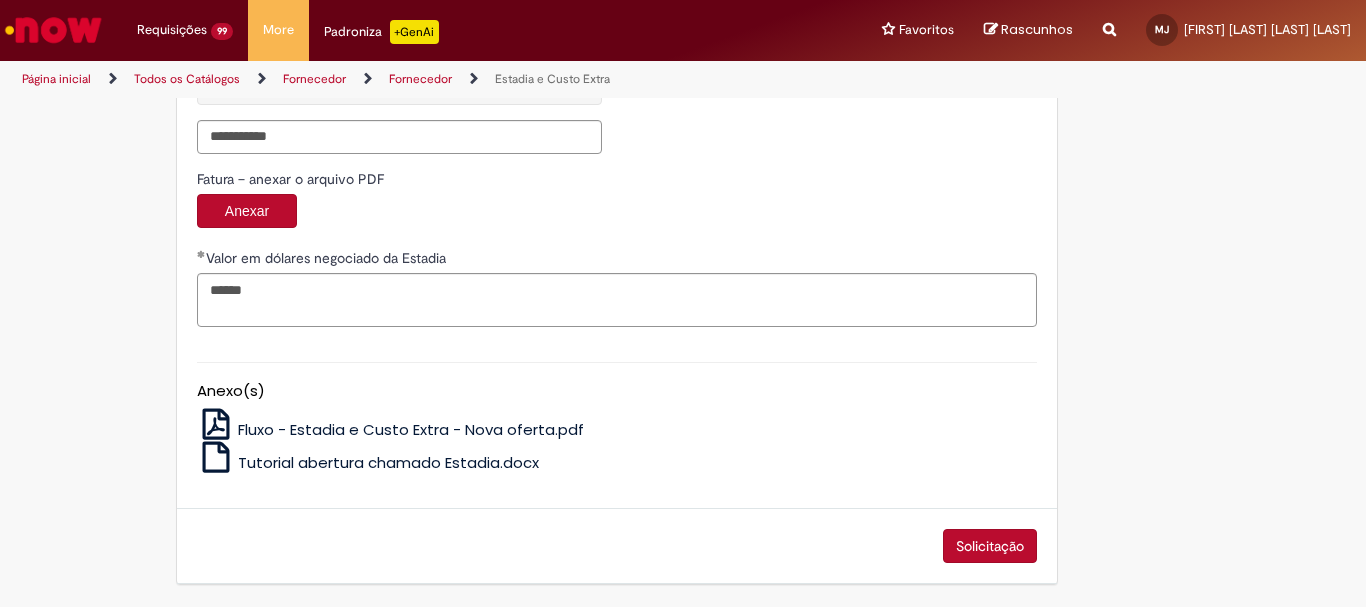 click on "Solicitação" at bounding box center (617, 546) 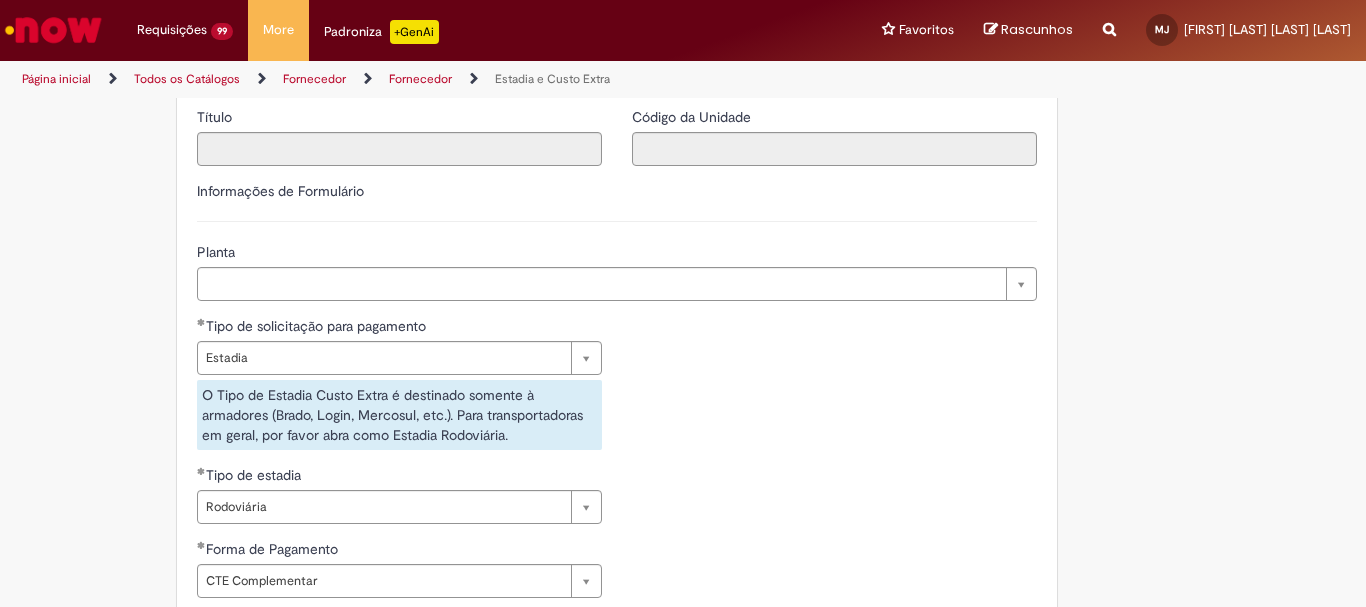scroll, scrollTop: 441, scrollLeft: 0, axis: vertical 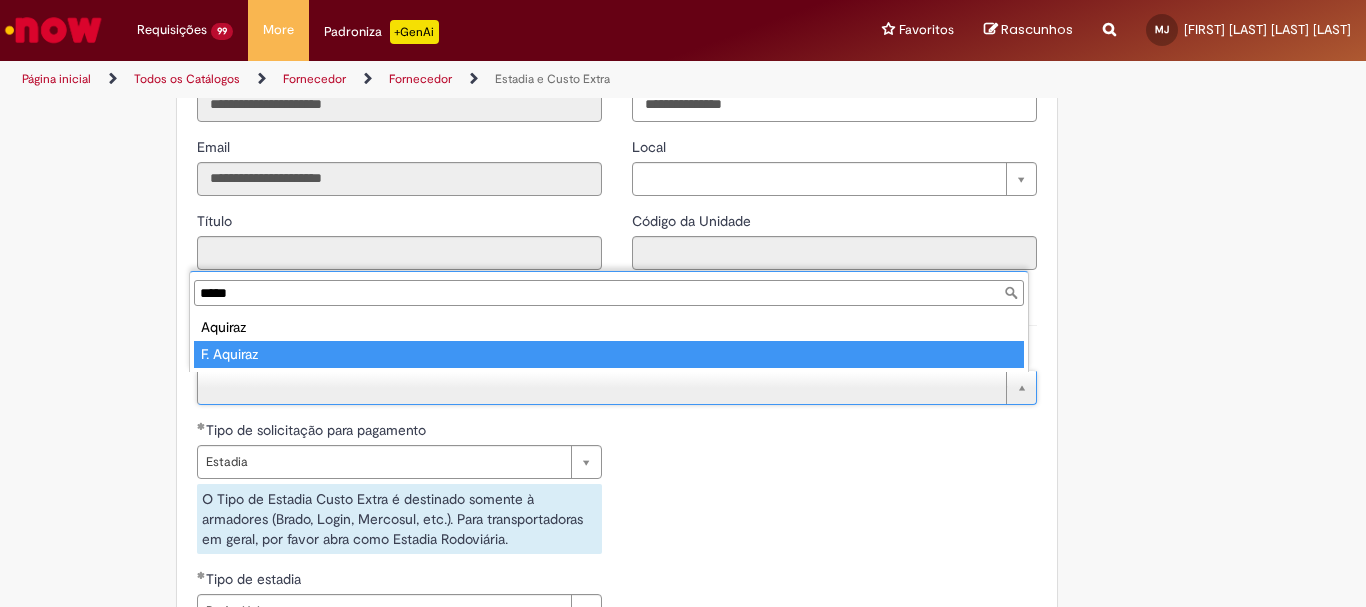 type on "*****" 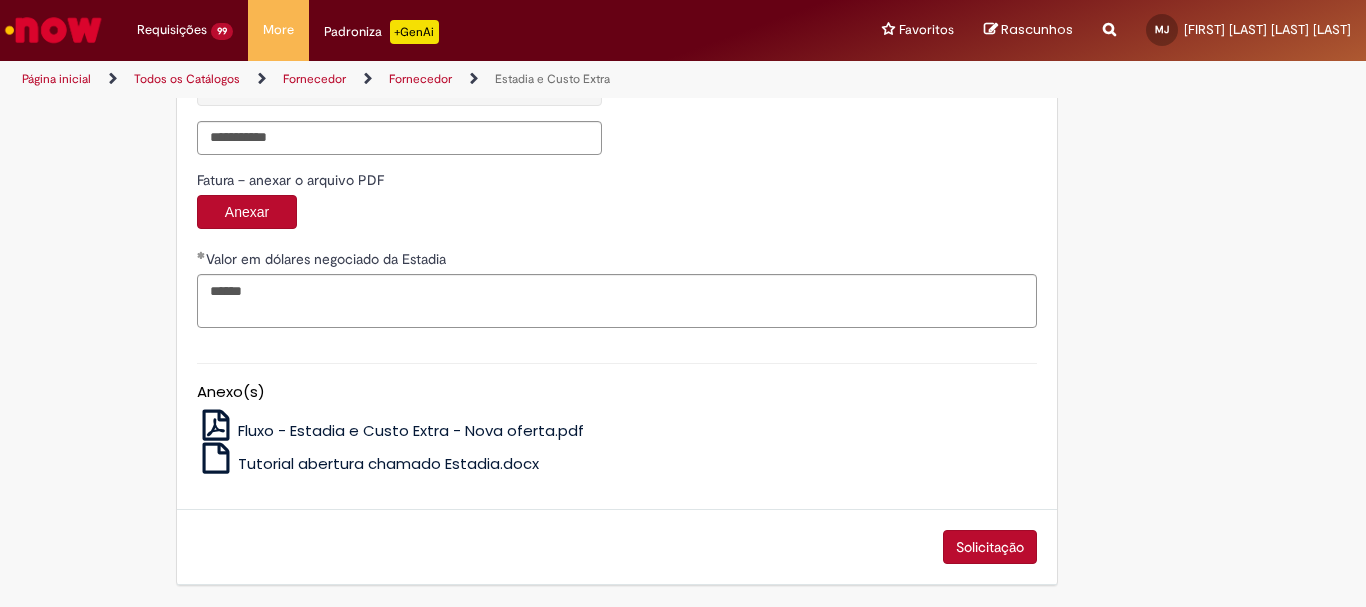 scroll, scrollTop: 3341, scrollLeft: 0, axis: vertical 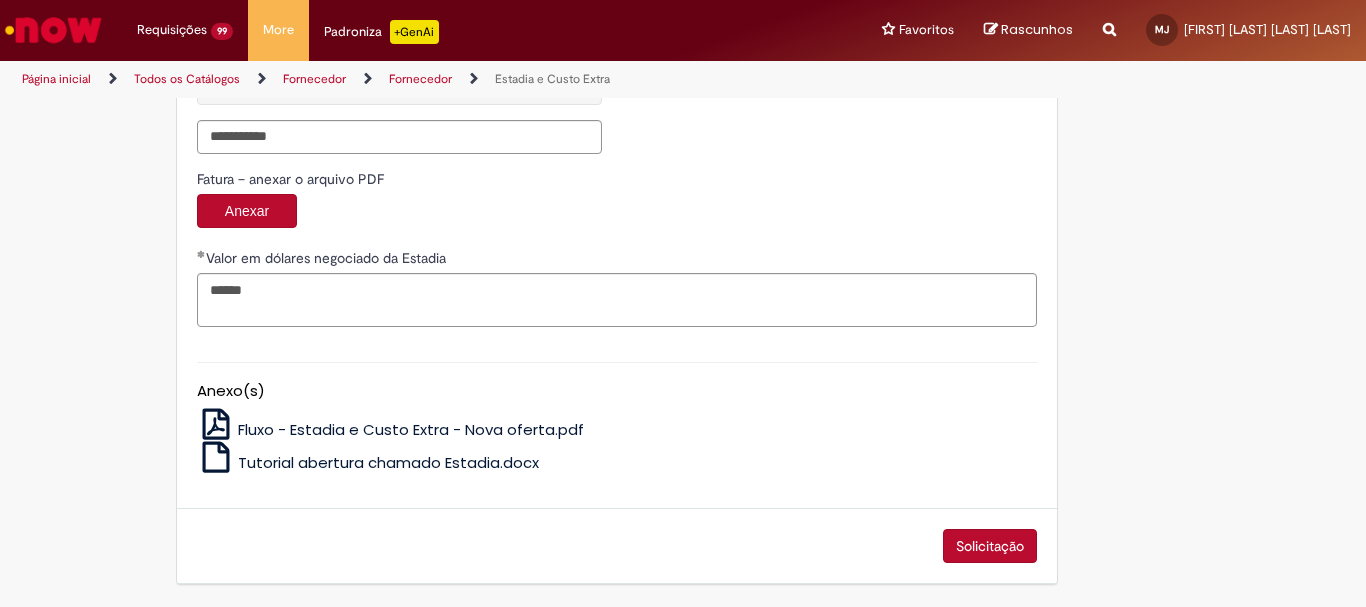 click on "Solicitação" at bounding box center (990, 546) 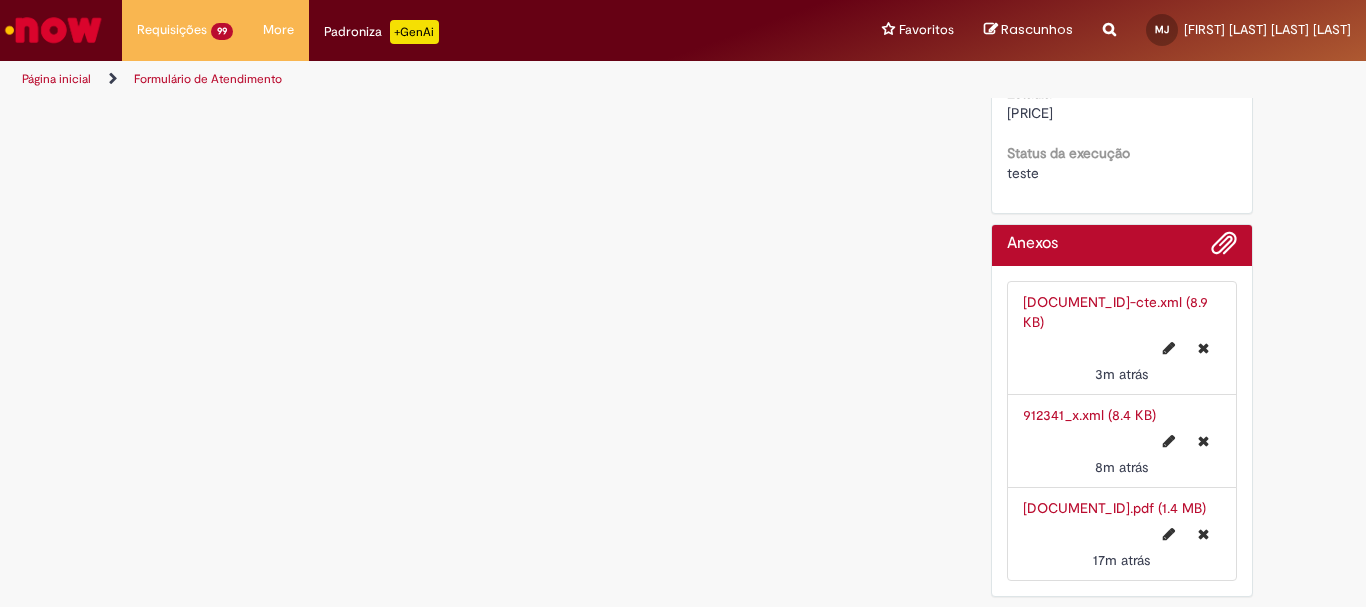 scroll, scrollTop: 0, scrollLeft: 0, axis: both 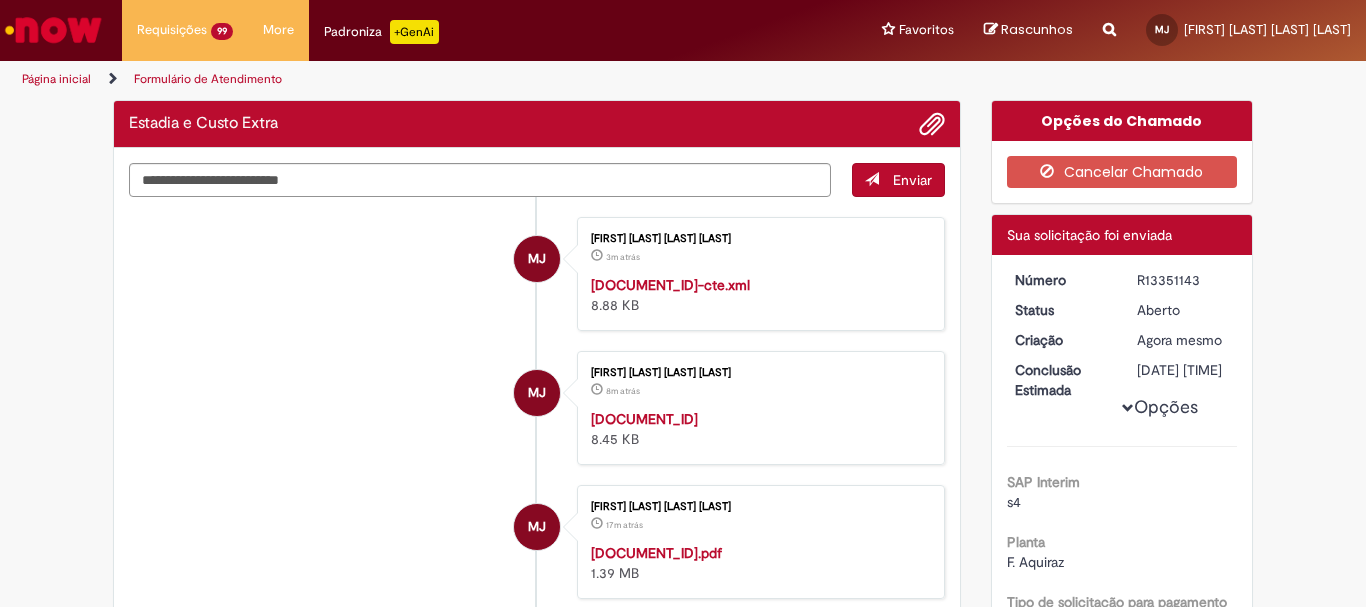 click on "R13351143" at bounding box center (1183, 280) 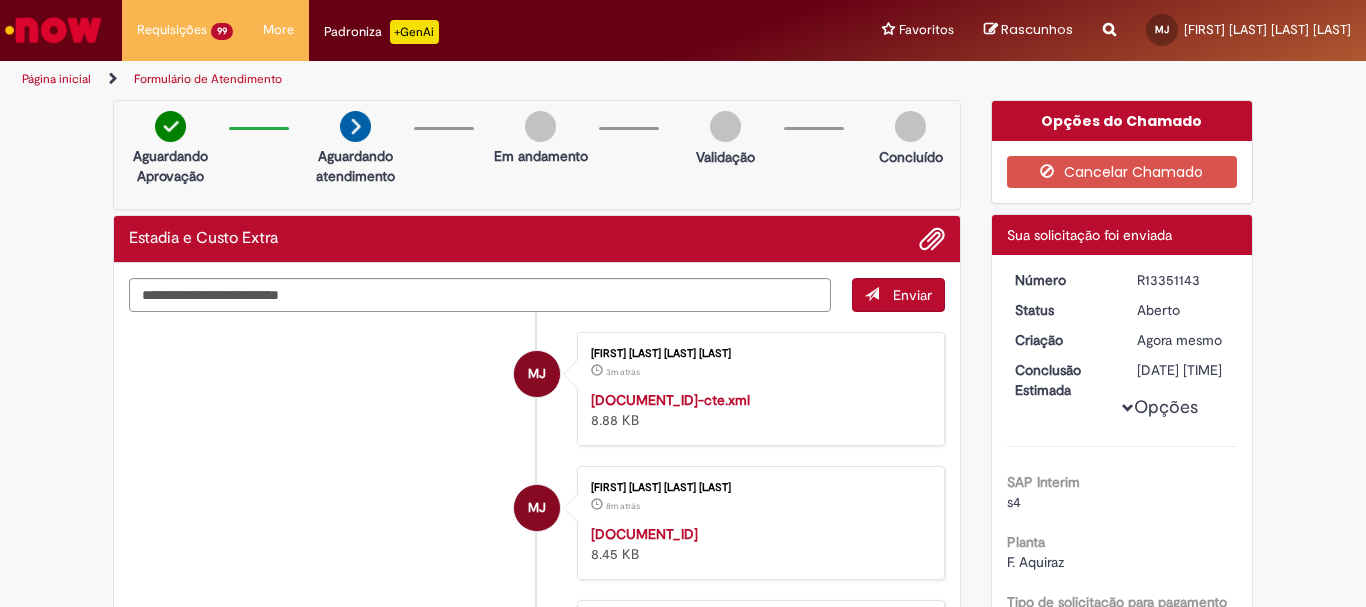 copy on "R13351143" 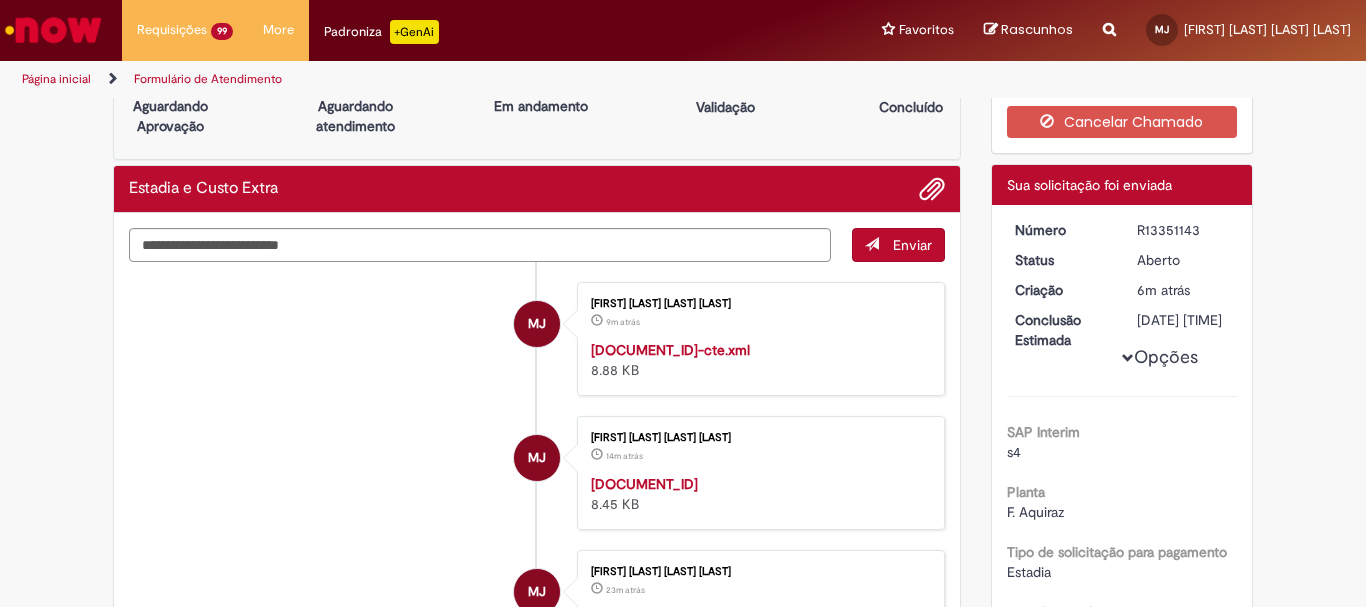 scroll, scrollTop: 0, scrollLeft: 0, axis: both 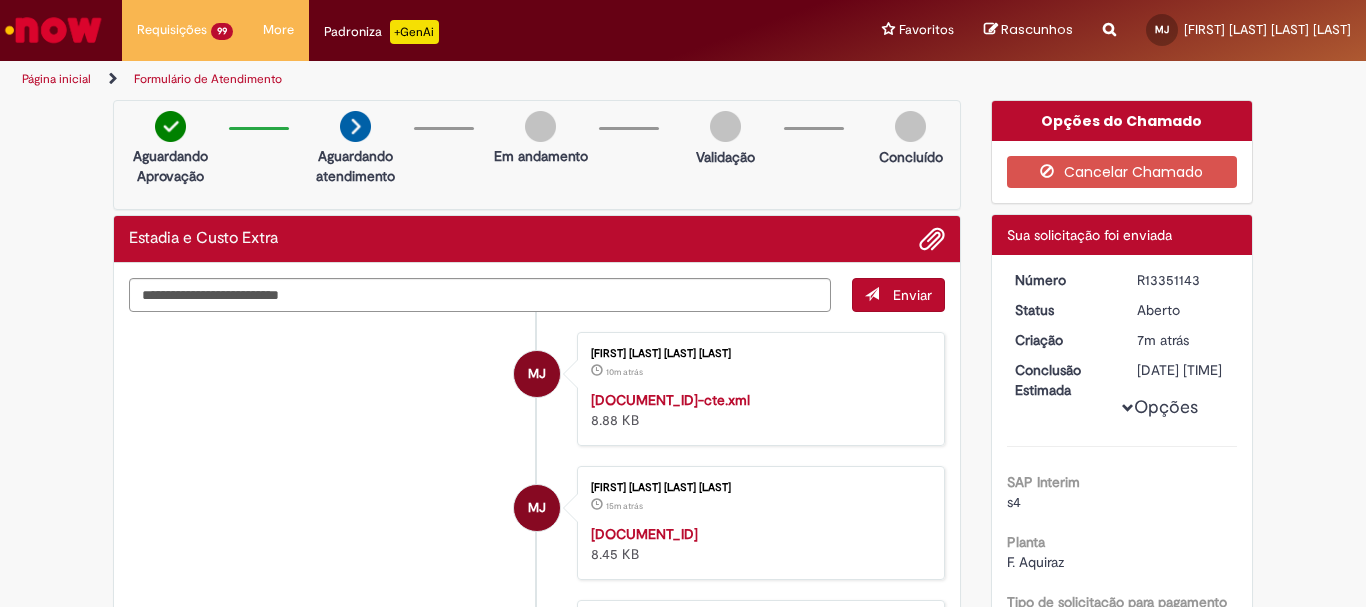 click on "R13351143" at bounding box center (1183, 280) 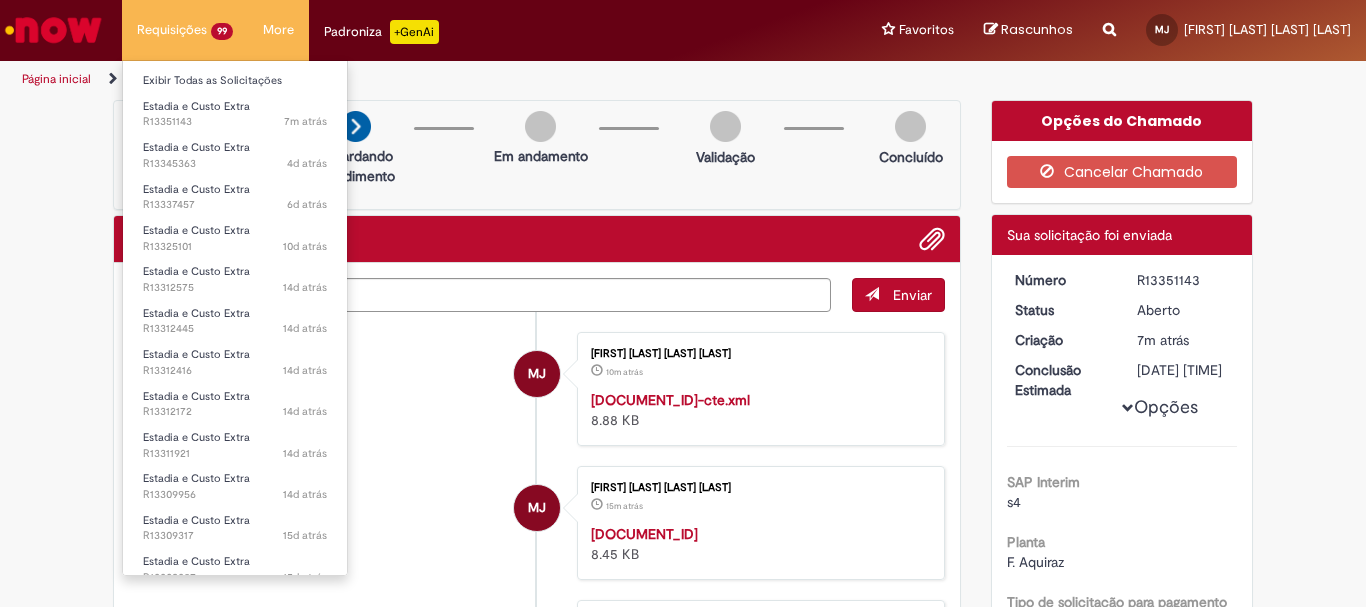 click on "Requisições   99
Exibir Todas as Solicitações
Estadia e Custo Extra
7m atrás 7 minutos atrás  [REFERENCE]
Estadia e Custo Extra
4d atrás 4 dias atrás  [REFERENCE]
Estadia e Custo Extra
6d atrás 6 dias atrás  [REFERENCE]
Estadia e Custo Extra
10d atrás 10 dias atrás  [REFERENCE]
Estadia e Custo Extra
14d atrás 14 dias atrás  [REFERENCE]
Estadia e Custo Extra
14d atrás 14 dias atrás  [REFERENCE]
Estadia e Custo Extra
14d atrás 14 dias atrás  [REFERENCE]
Estadia e Custo Extra
14d atrás 14 dias atrás  [REFERENCE]
Estadia e Custo Extra
14d atrás 14 dias atrás  [REFERENCE]
Estadia e Custo Extra
15d atrás 15 dias atrás  [REFERENCE]" at bounding box center [185, 30] 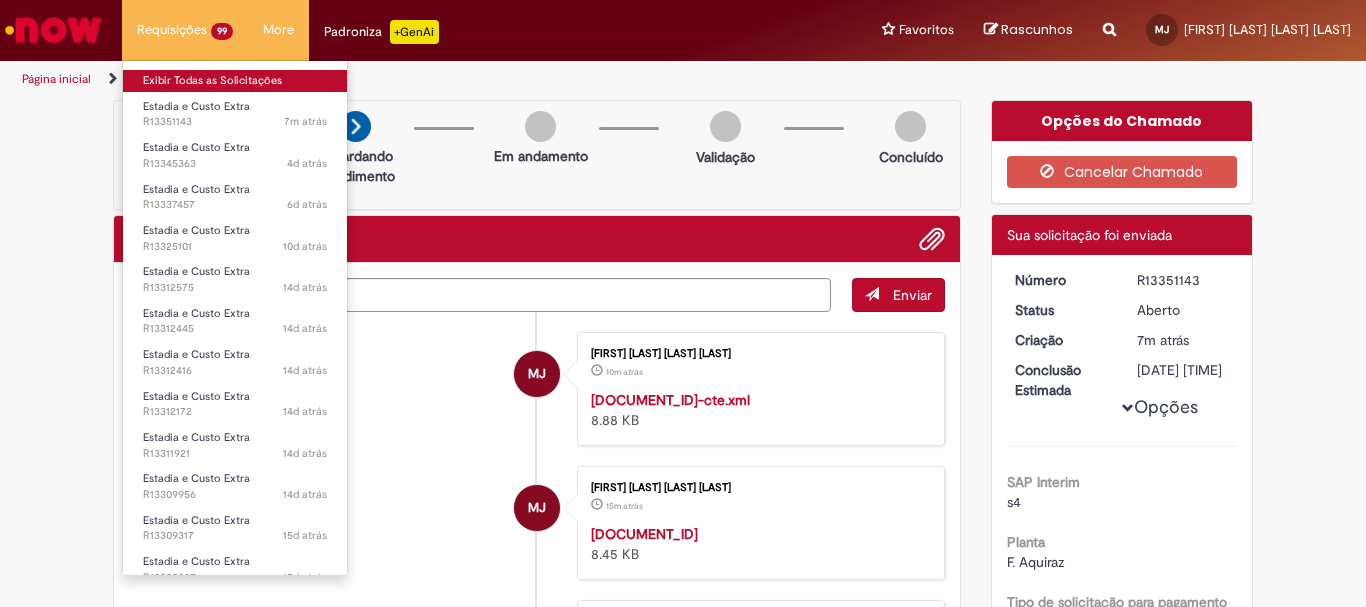 click on "Exibir Todas as Solicitações" at bounding box center [235, 81] 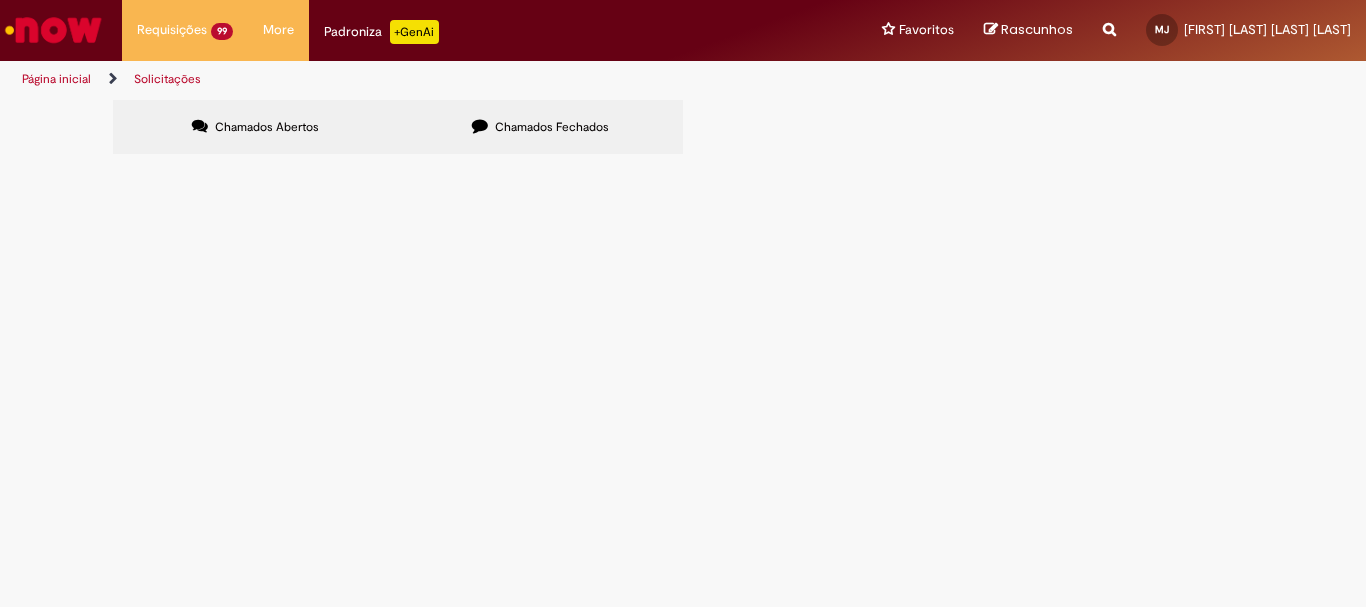 click at bounding box center (0, 0) 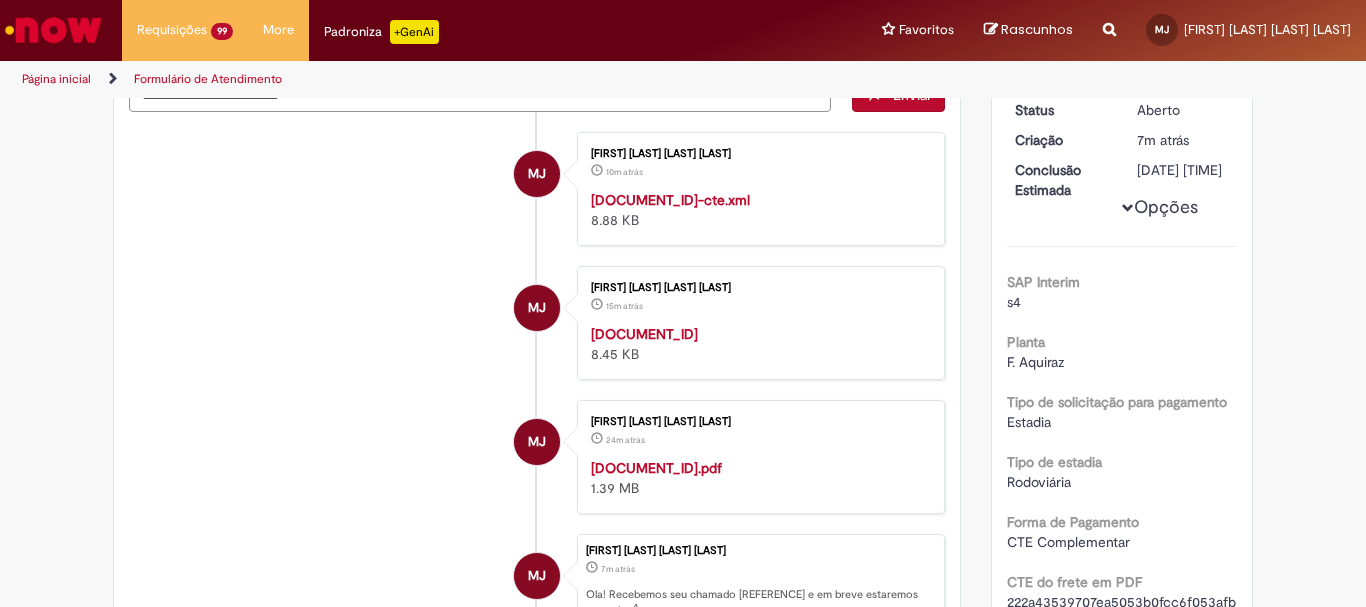 scroll, scrollTop: 0, scrollLeft: 0, axis: both 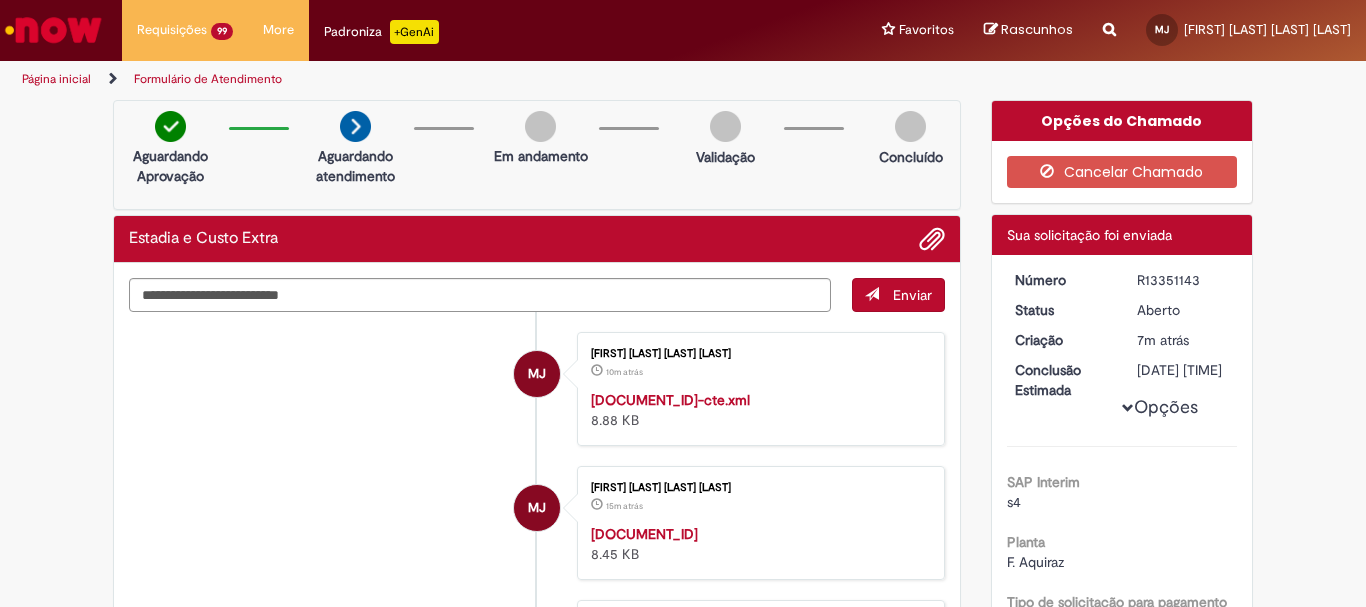 click on "Página inicial" at bounding box center [56, 79] 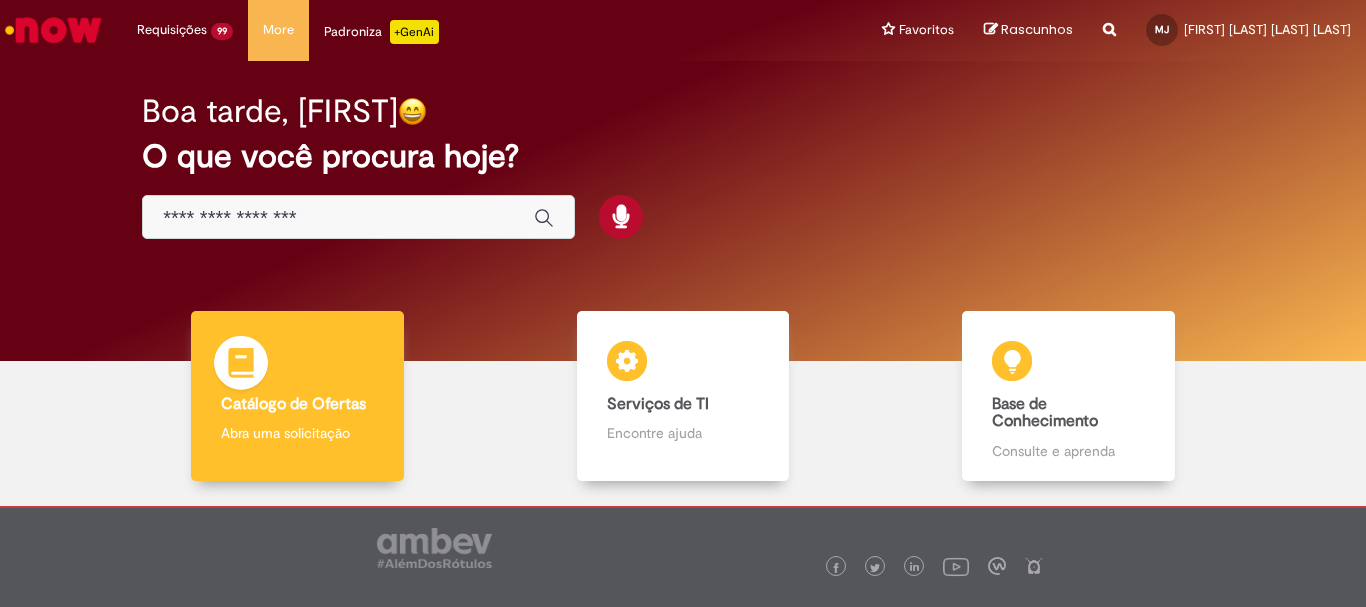 click on "Catálogo de Ofertas" at bounding box center [293, 404] 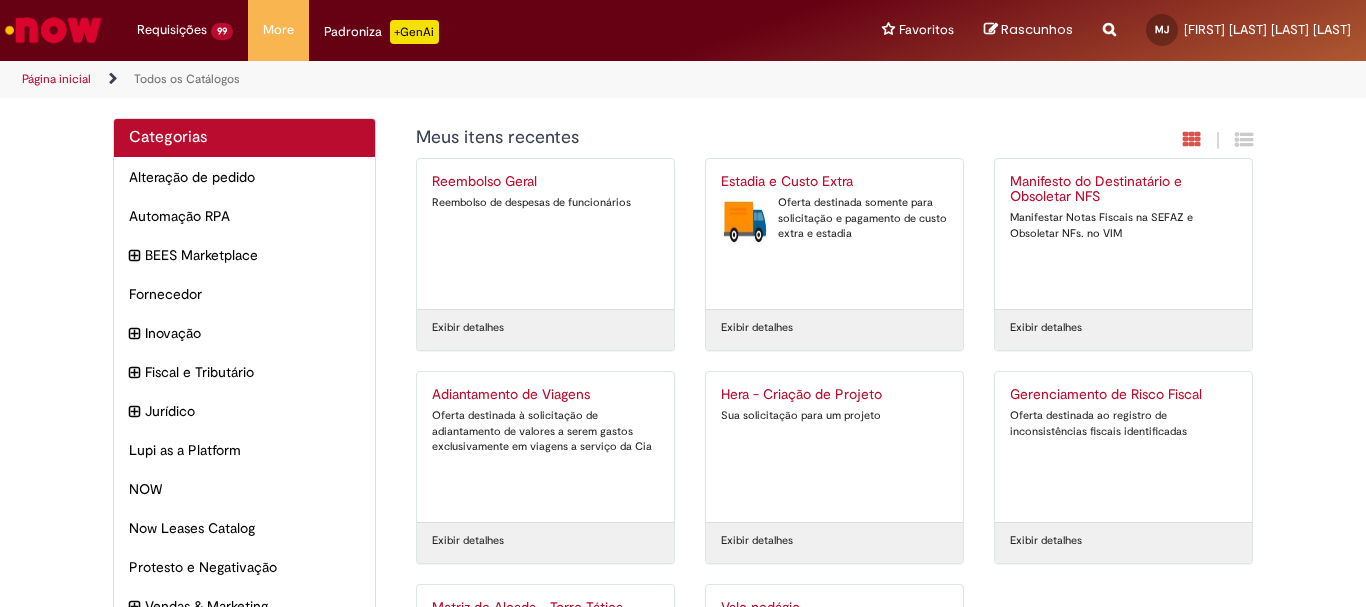 click on "Oferta destinada somente para solicitação e pagamento de custo extra e estadia" at bounding box center [834, 218] 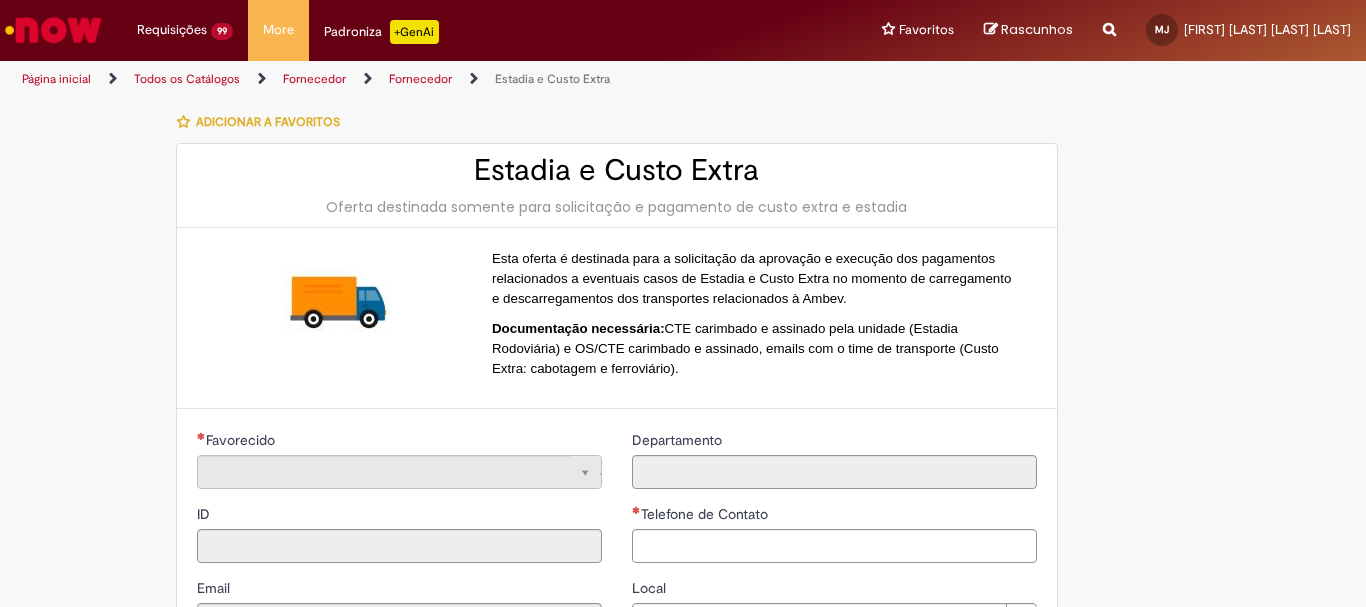 type on "**********" 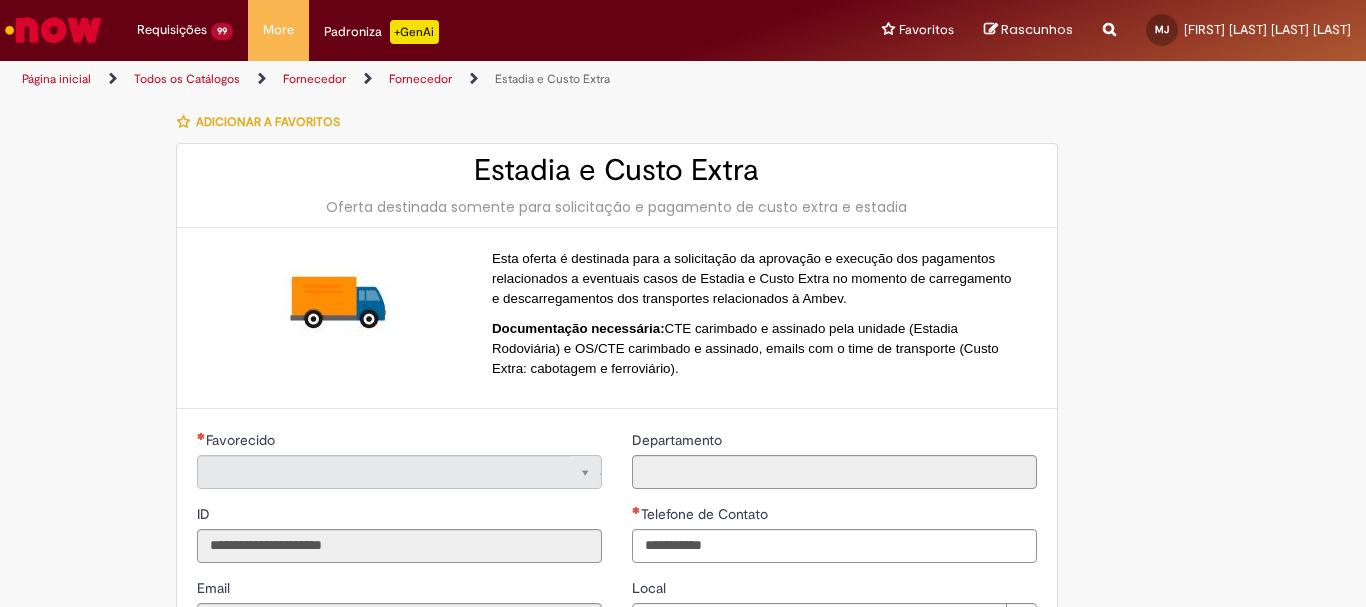 type on "**********" 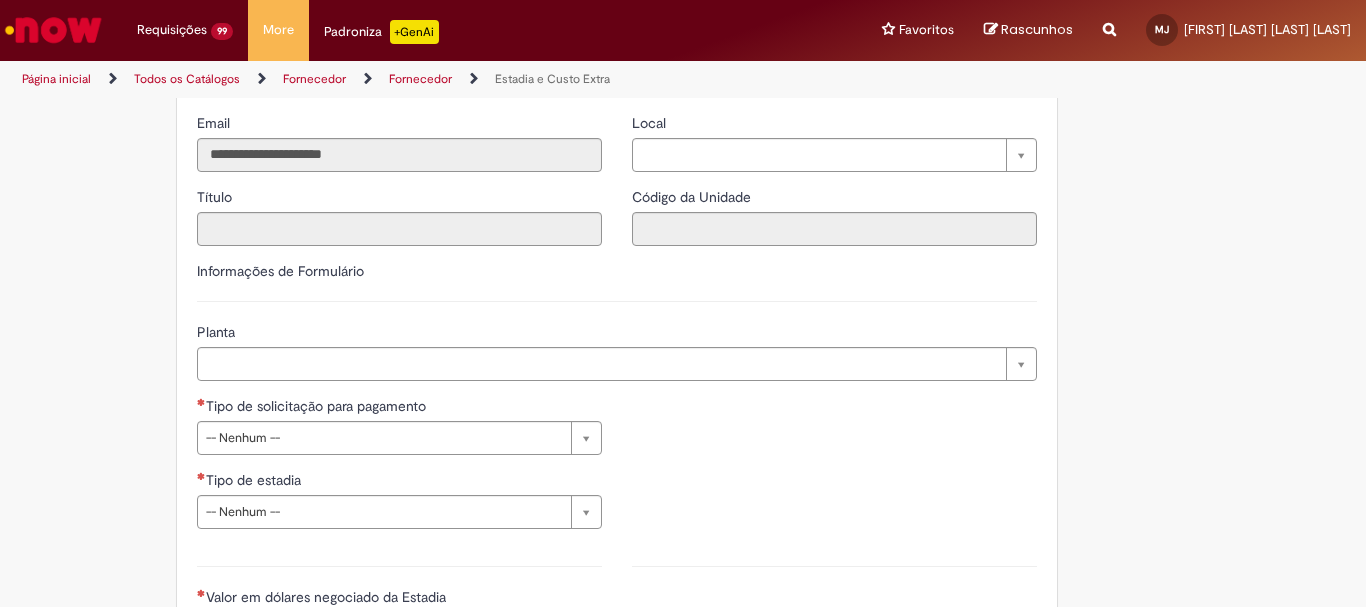 scroll, scrollTop: 500, scrollLeft: 0, axis: vertical 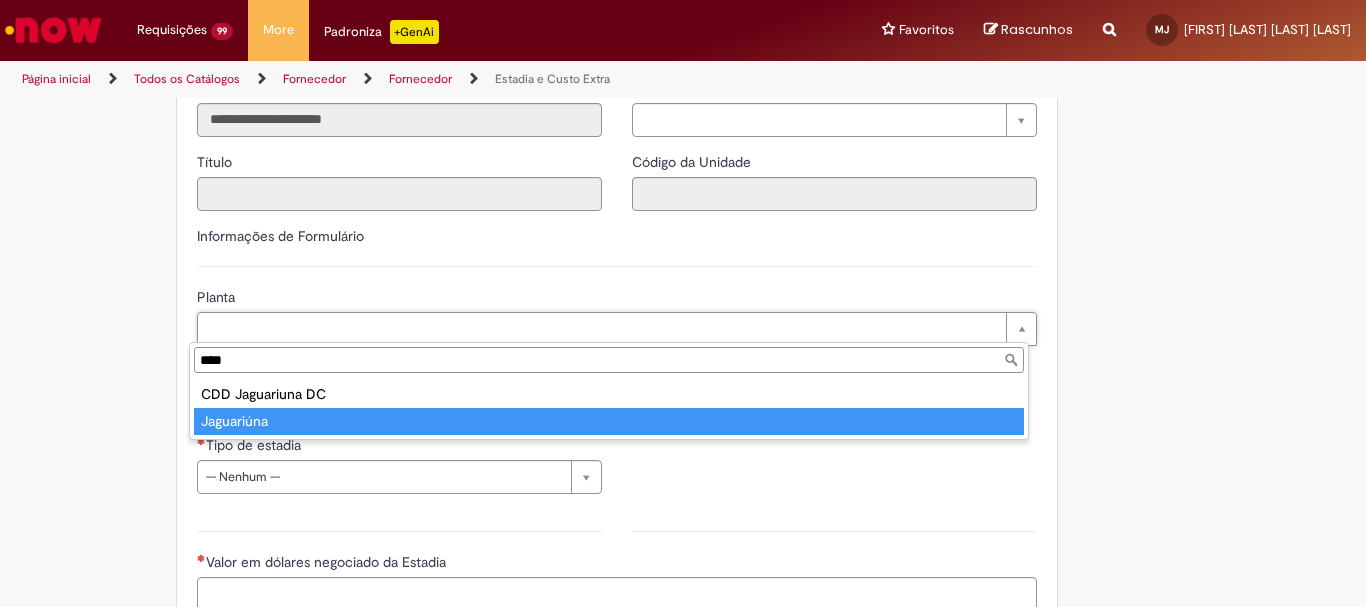 type on "****" 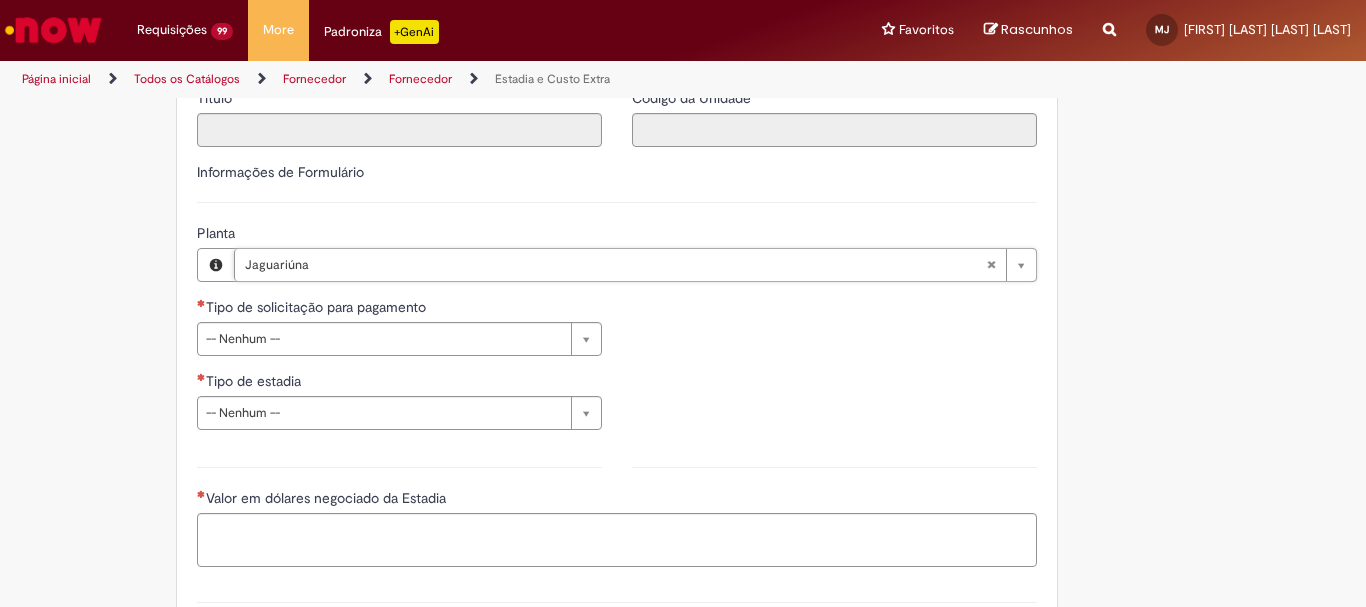 scroll, scrollTop: 600, scrollLeft: 0, axis: vertical 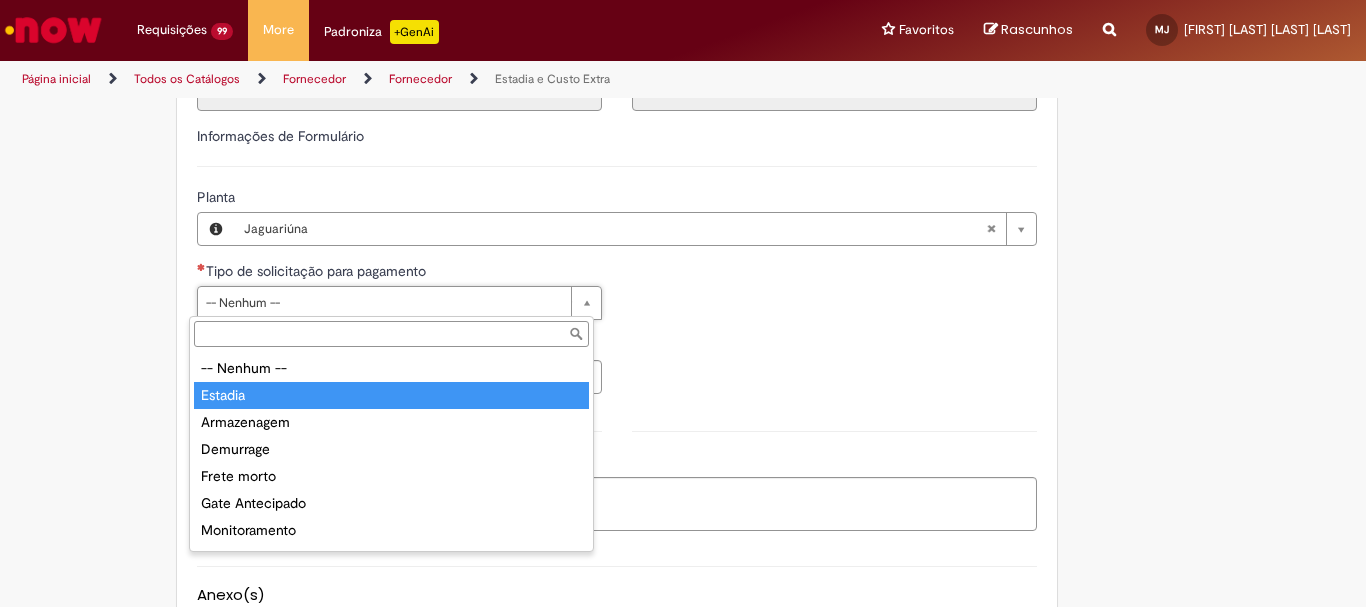 type on "*******" 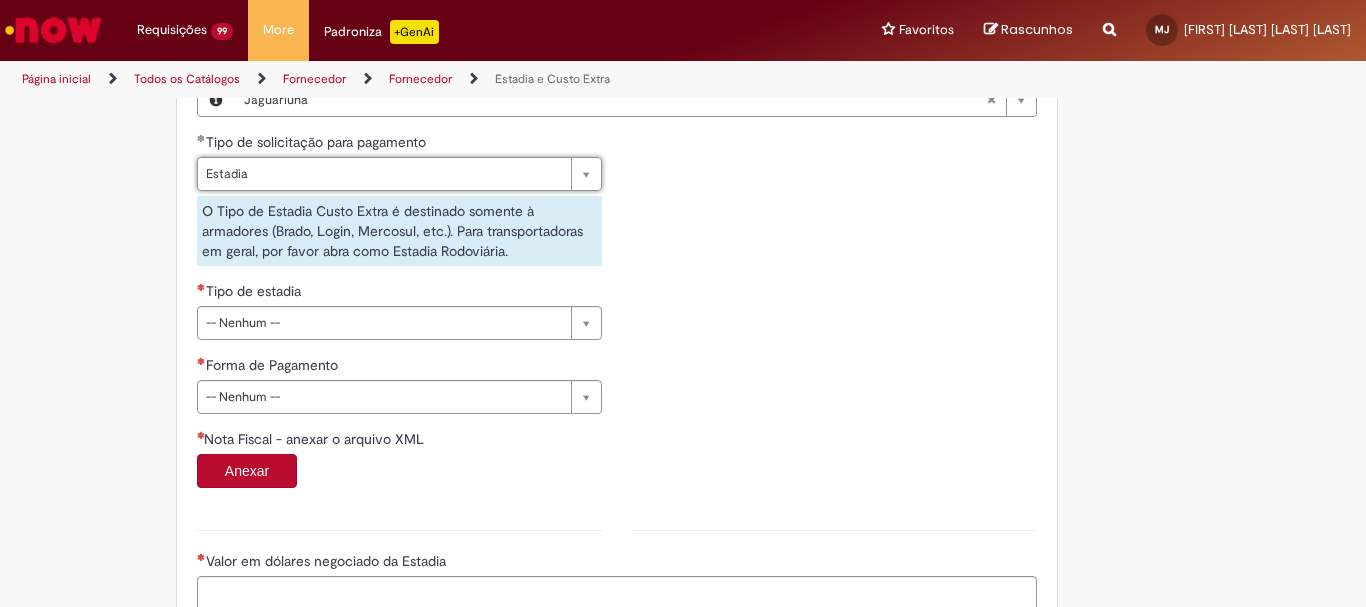 scroll, scrollTop: 700, scrollLeft: 0, axis: vertical 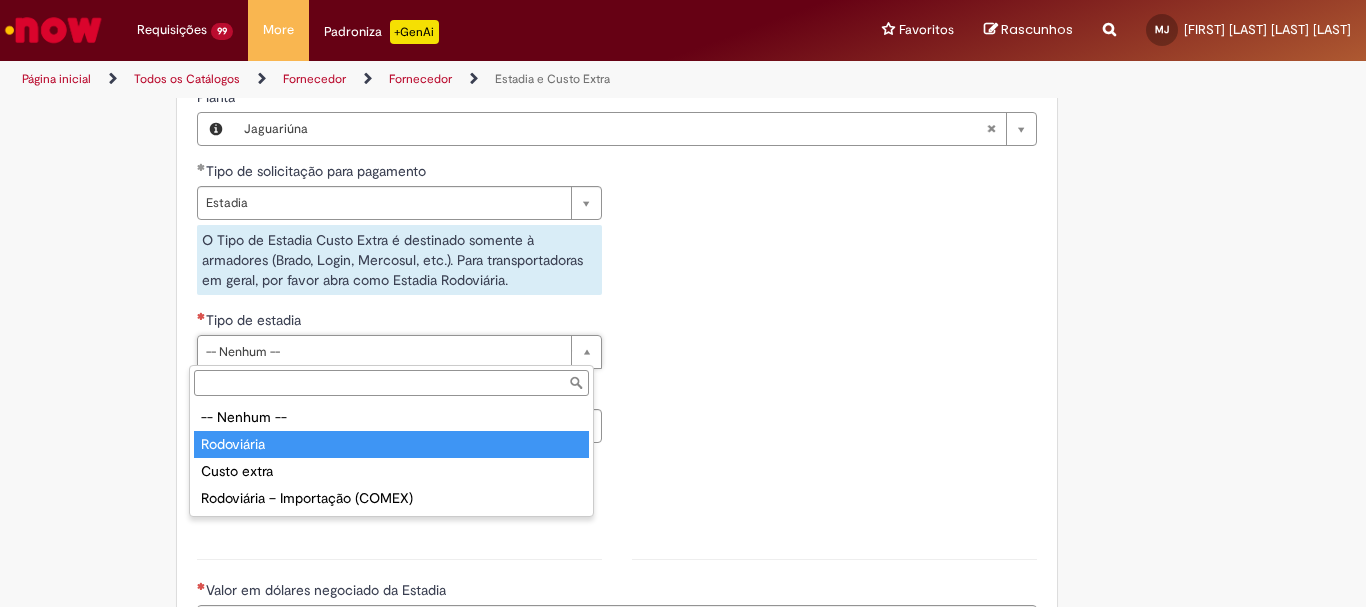 type on "**********" 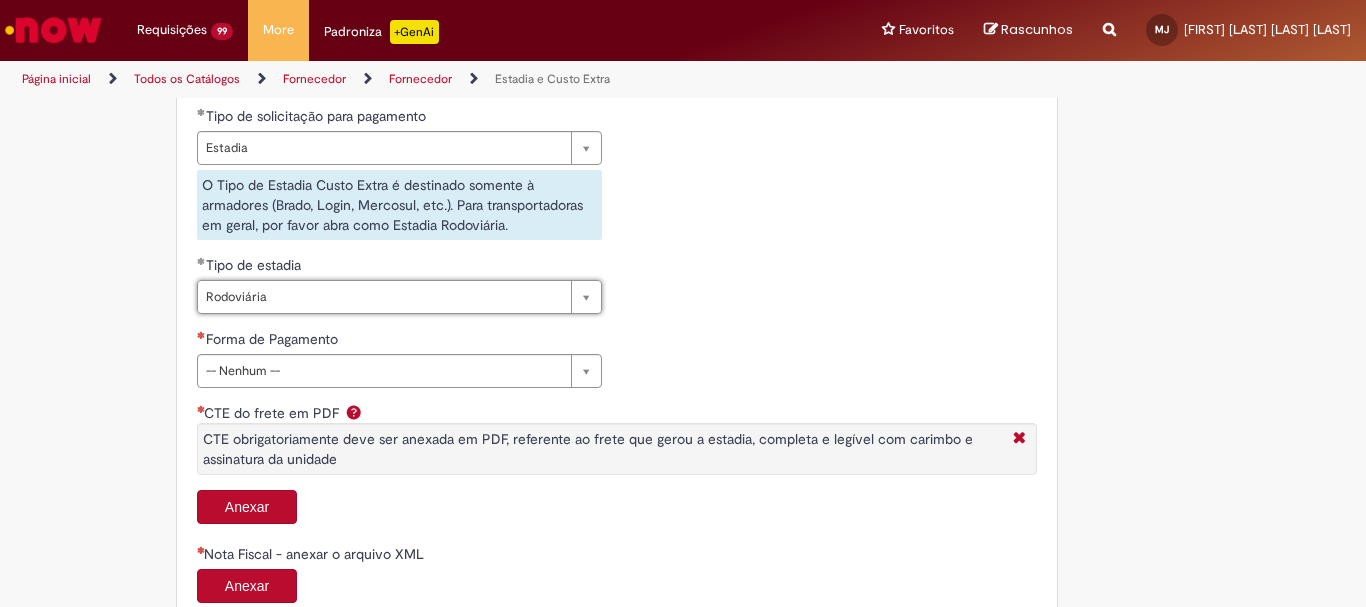 scroll, scrollTop: 800, scrollLeft: 0, axis: vertical 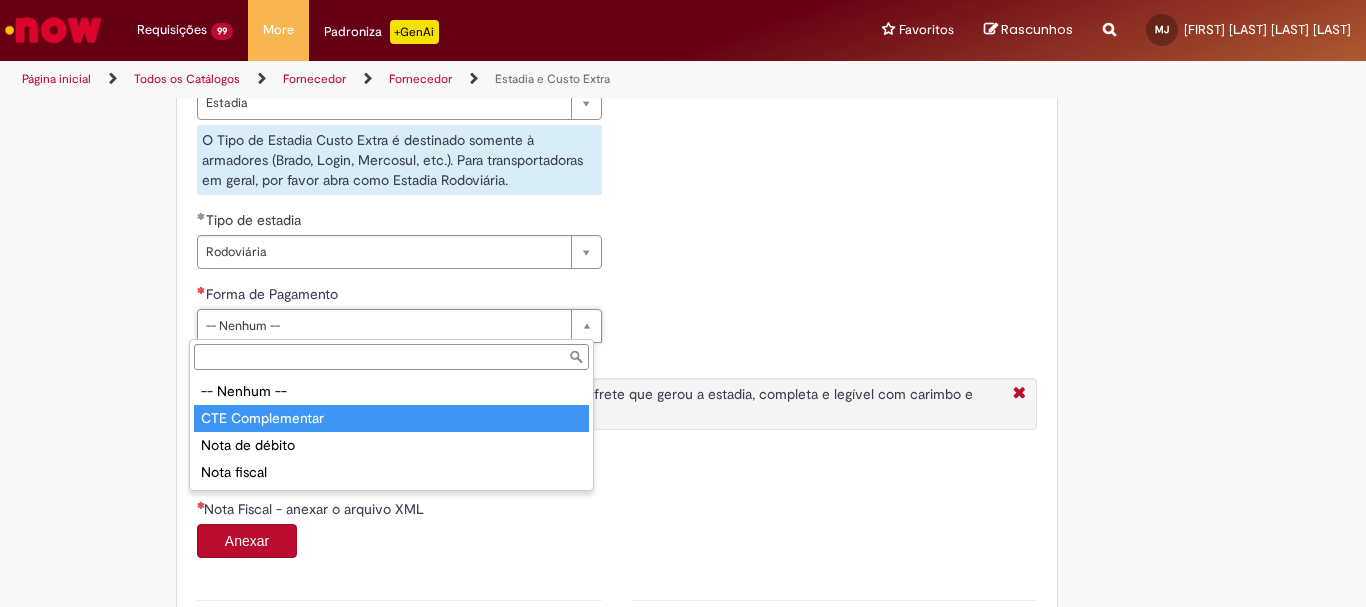 type on "**********" 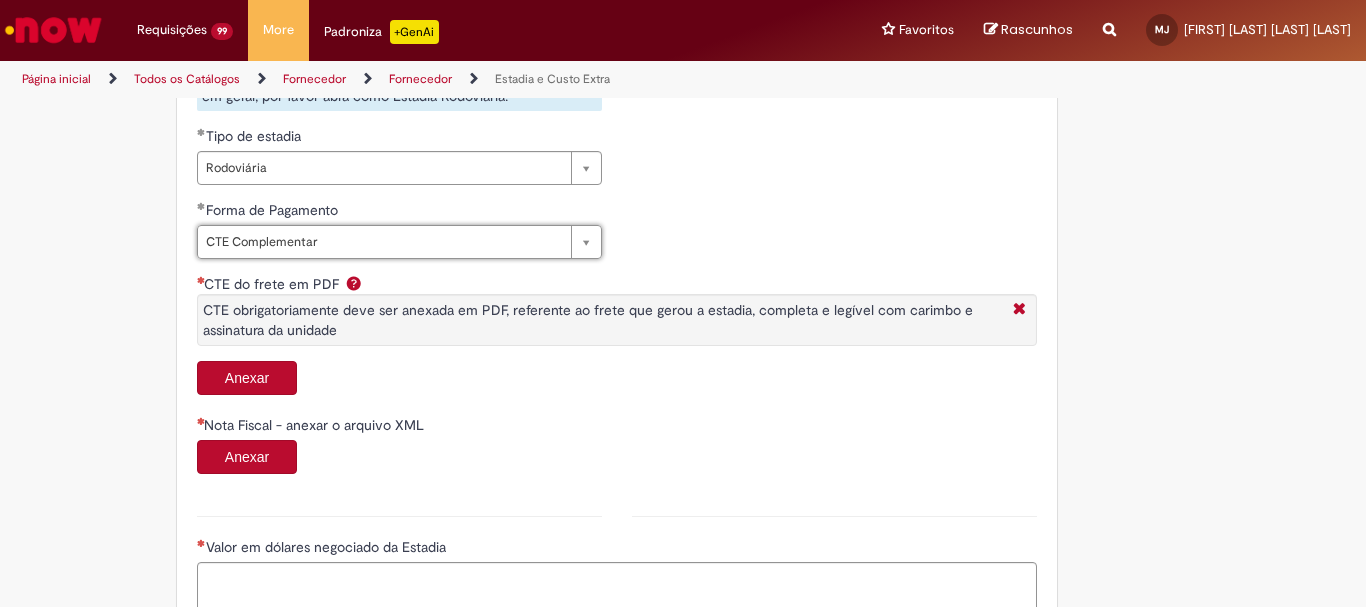 scroll, scrollTop: 1000, scrollLeft: 0, axis: vertical 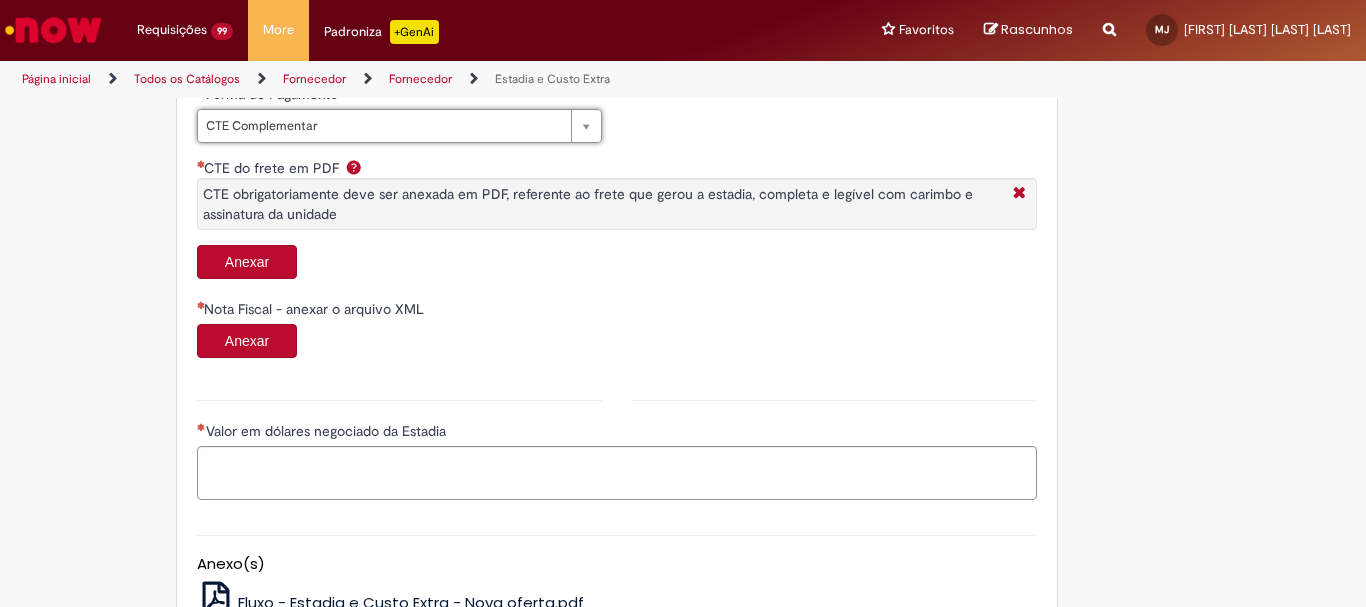click on "Anexar" at bounding box center [247, 262] 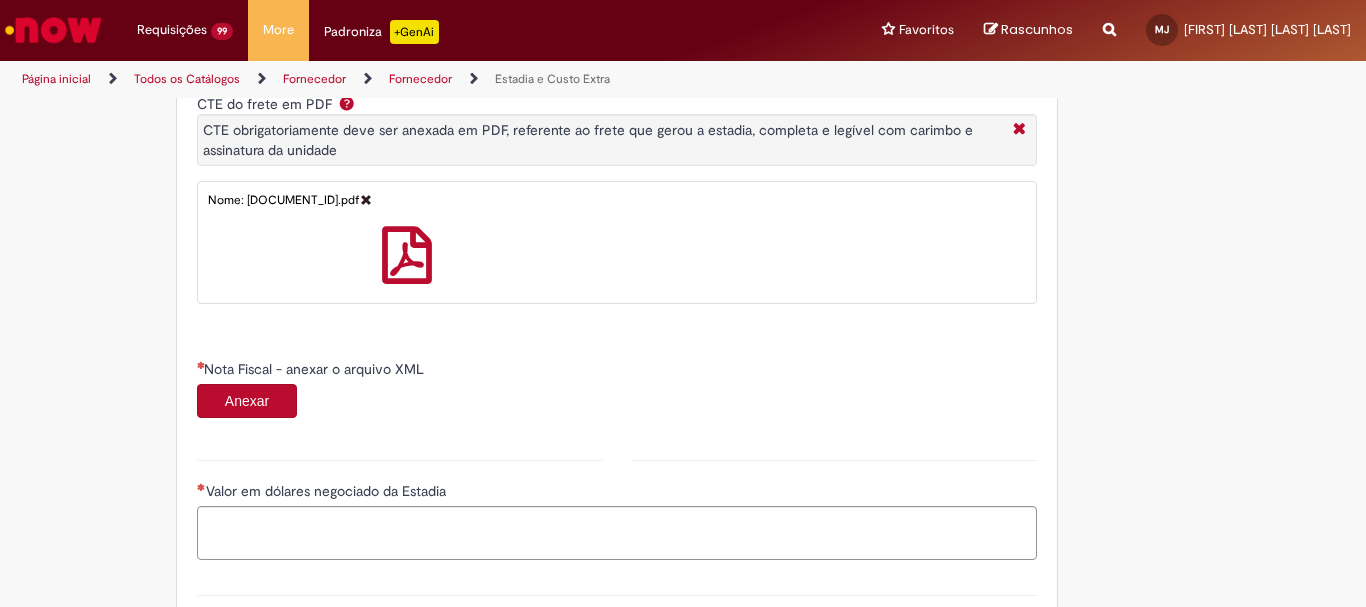 scroll, scrollTop: 1100, scrollLeft: 0, axis: vertical 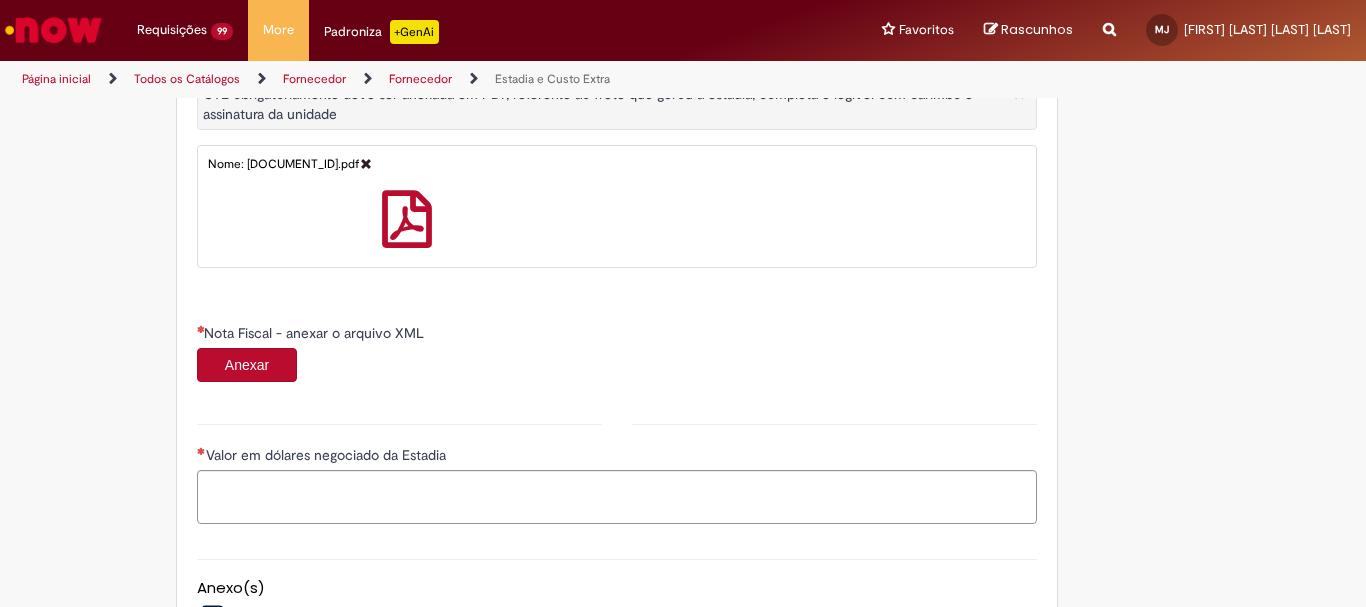click on "Anexar" at bounding box center (247, 365) 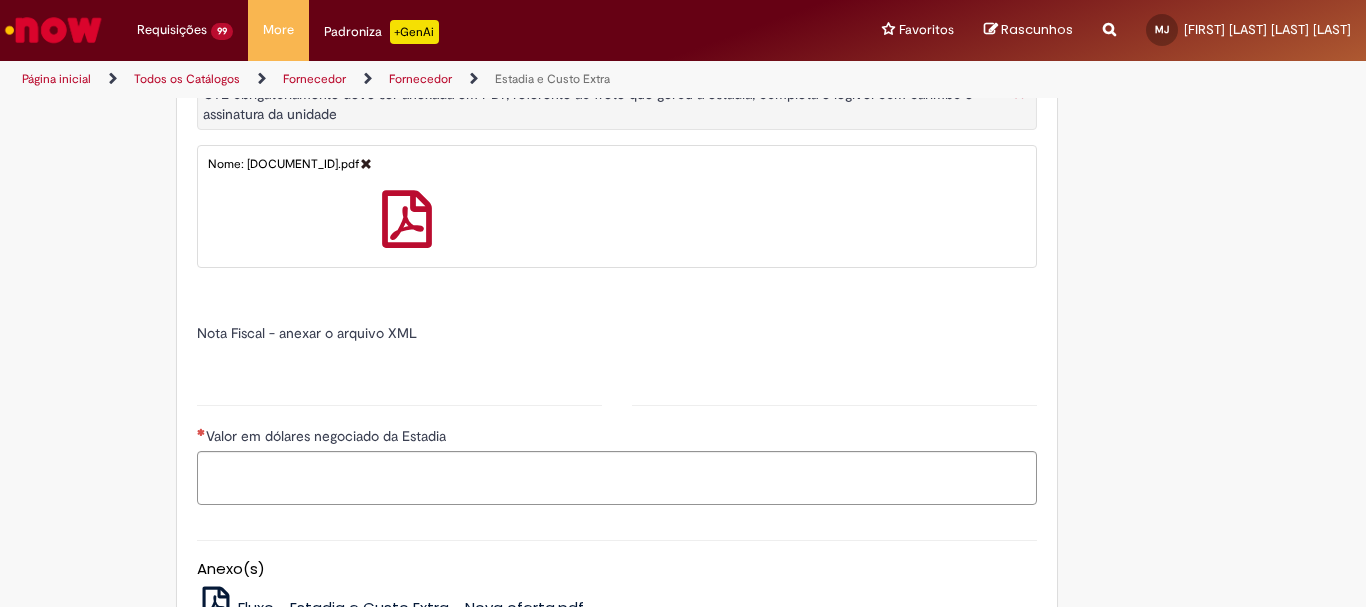 type on "*****" 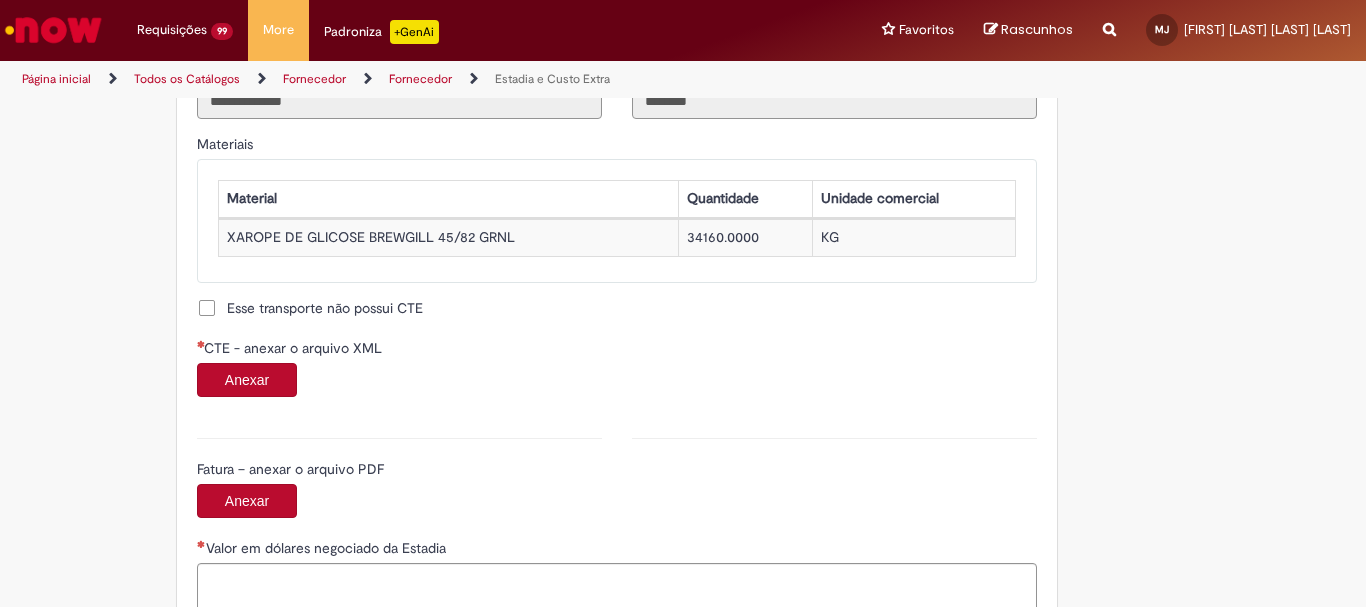 scroll, scrollTop: 1900, scrollLeft: 0, axis: vertical 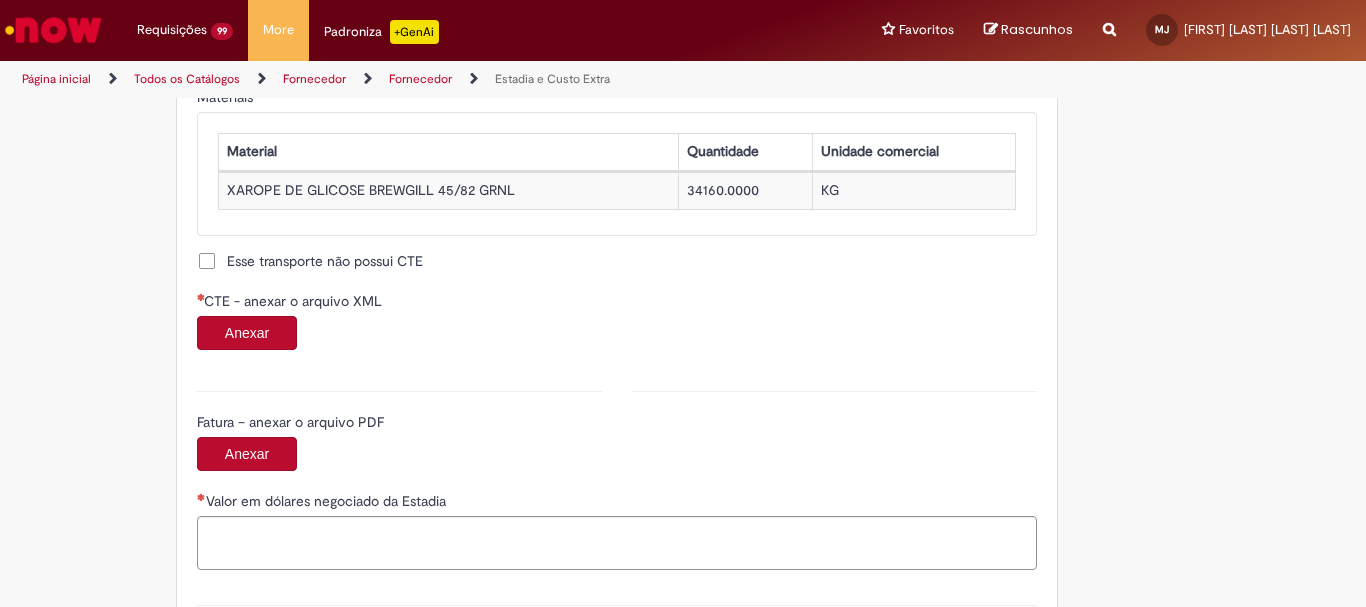 click on "Anexar" at bounding box center (247, 333) 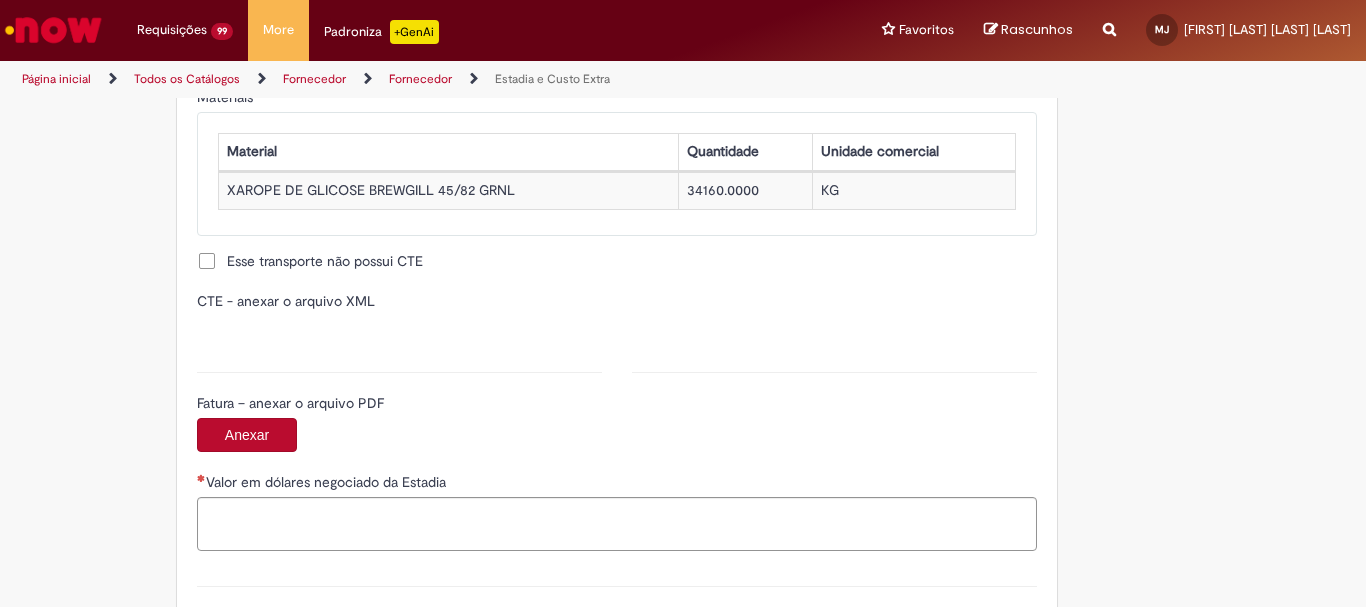 type on "**********" 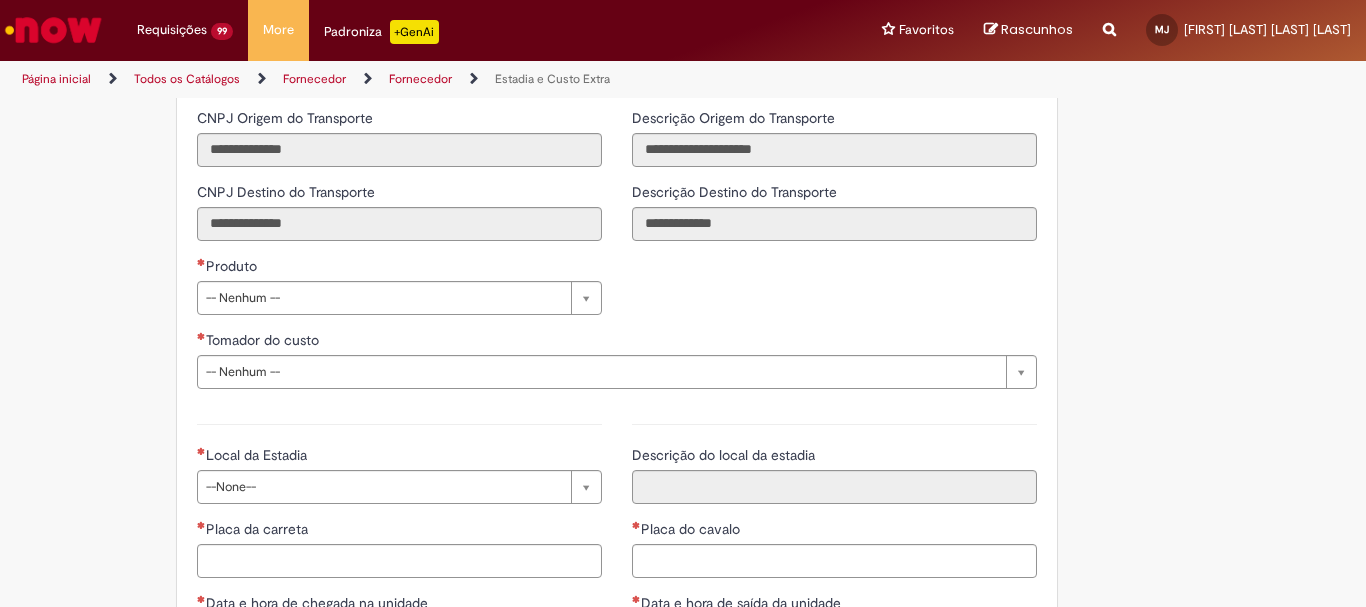 scroll, scrollTop: 2600, scrollLeft: 0, axis: vertical 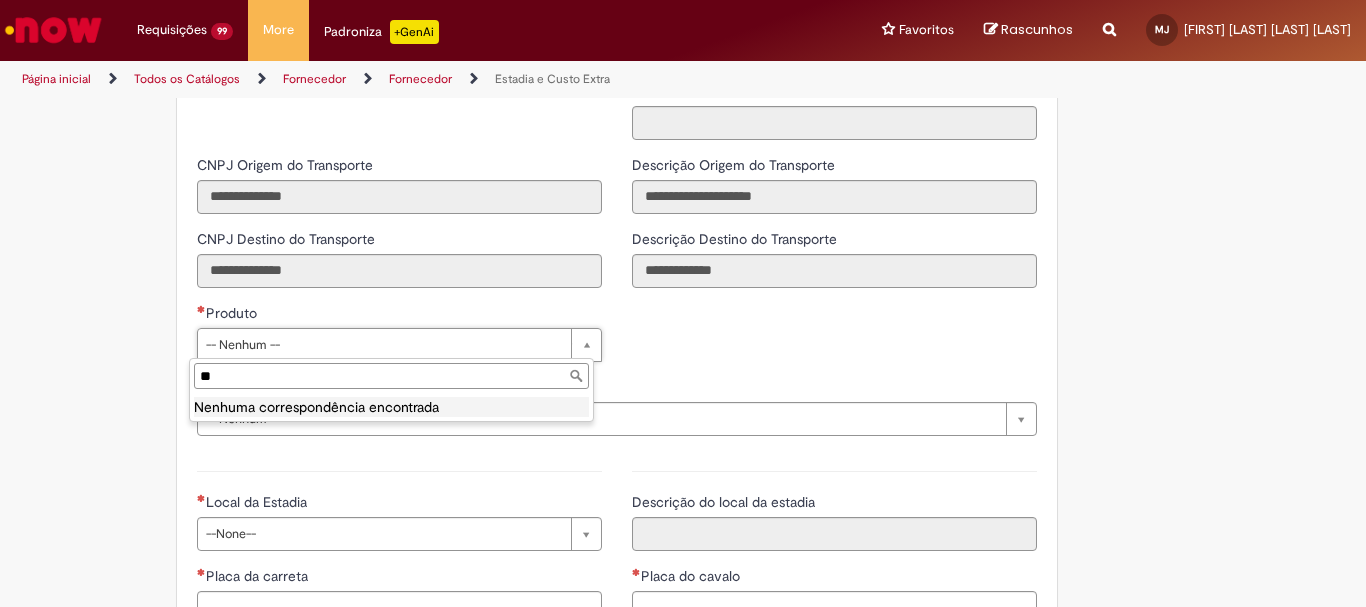 type on "*" 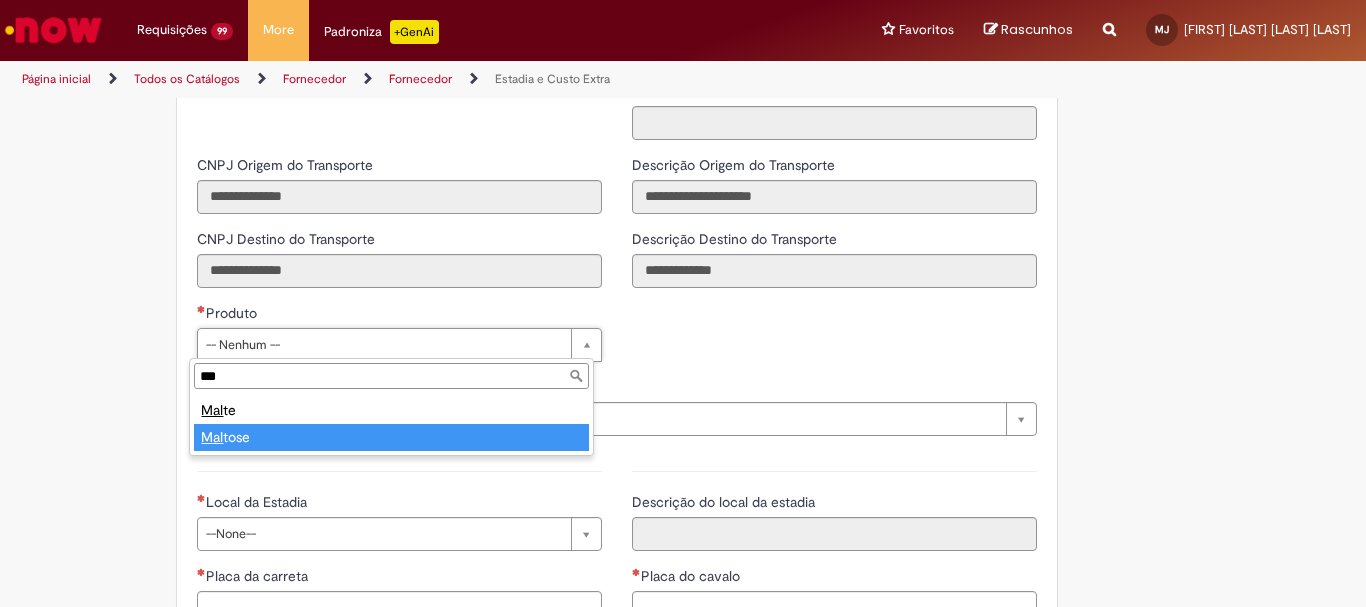 type on "***" 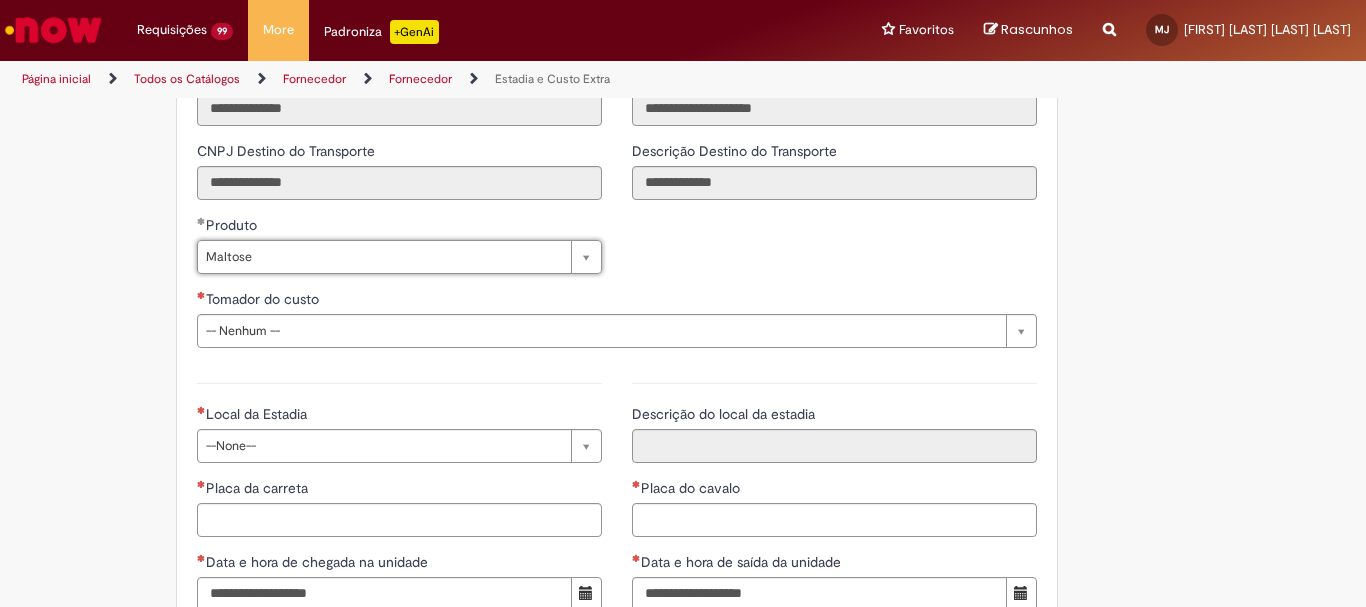 scroll, scrollTop: 2700, scrollLeft: 0, axis: vertical 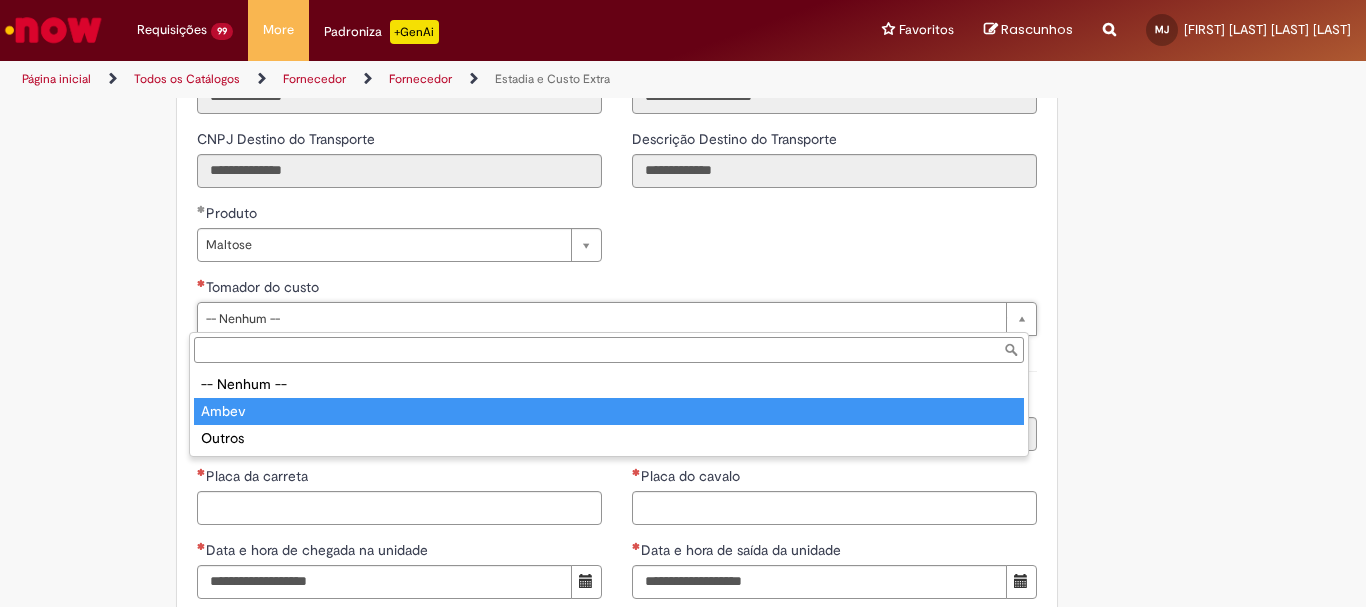 type on "*****" 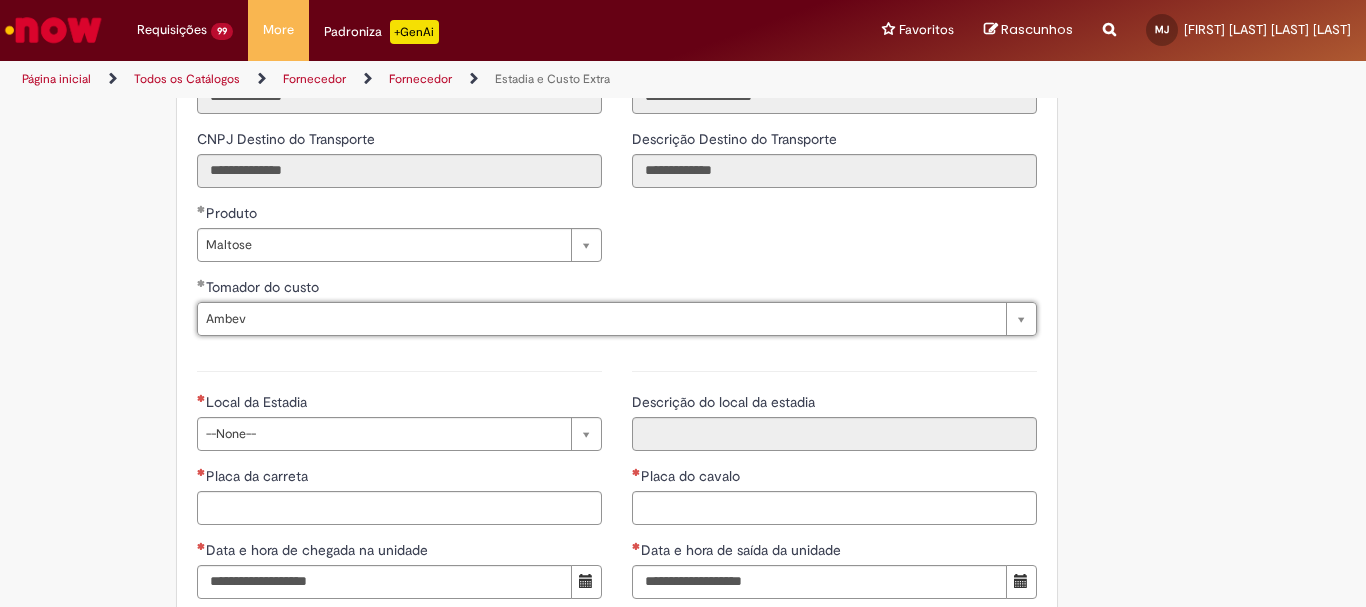 scroll, scrollTop: 2800, scrollLeft: 0, axis: vertical 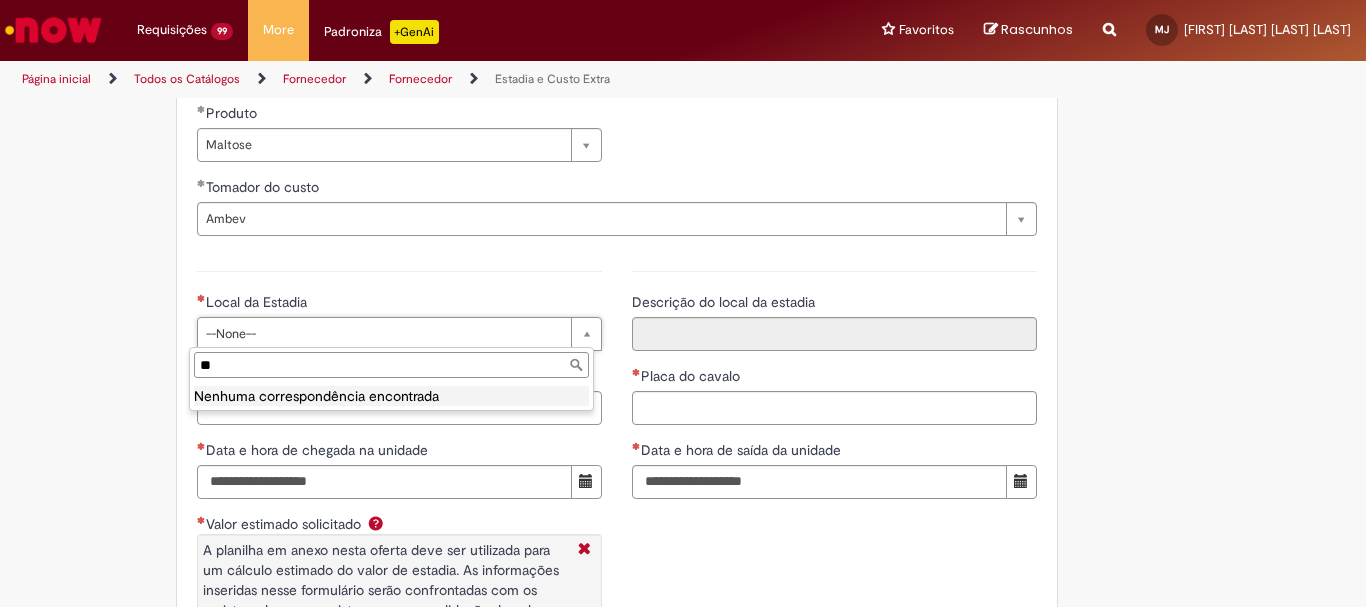type on "***" 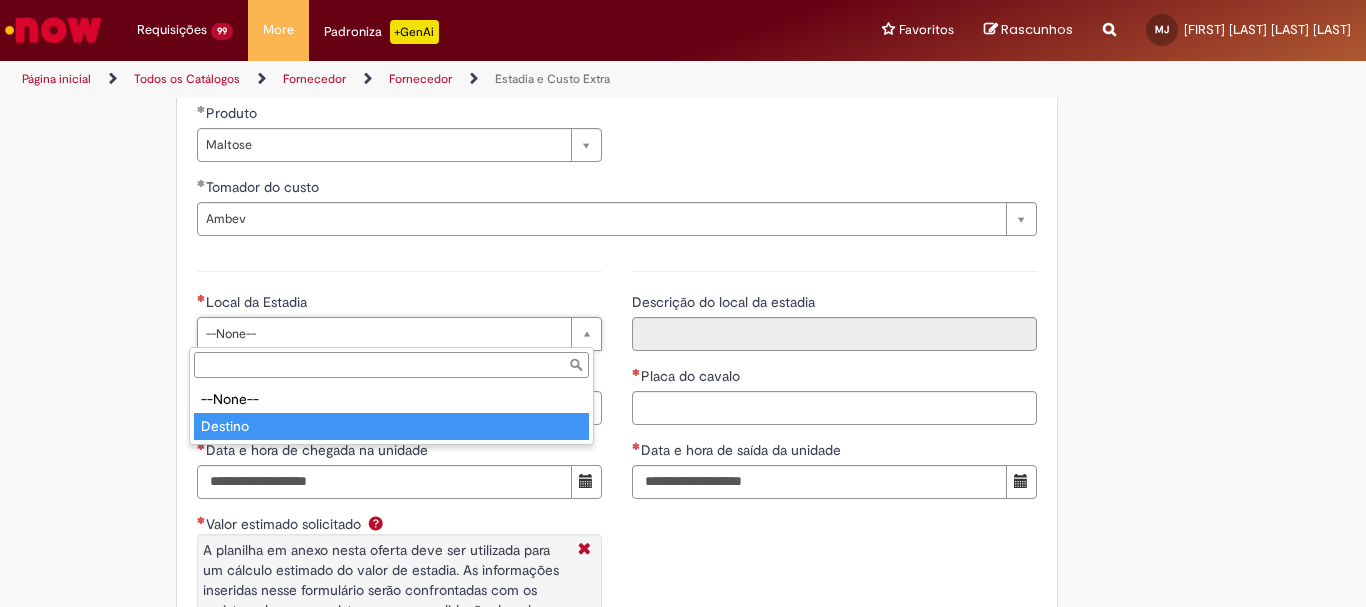 type on "*******" 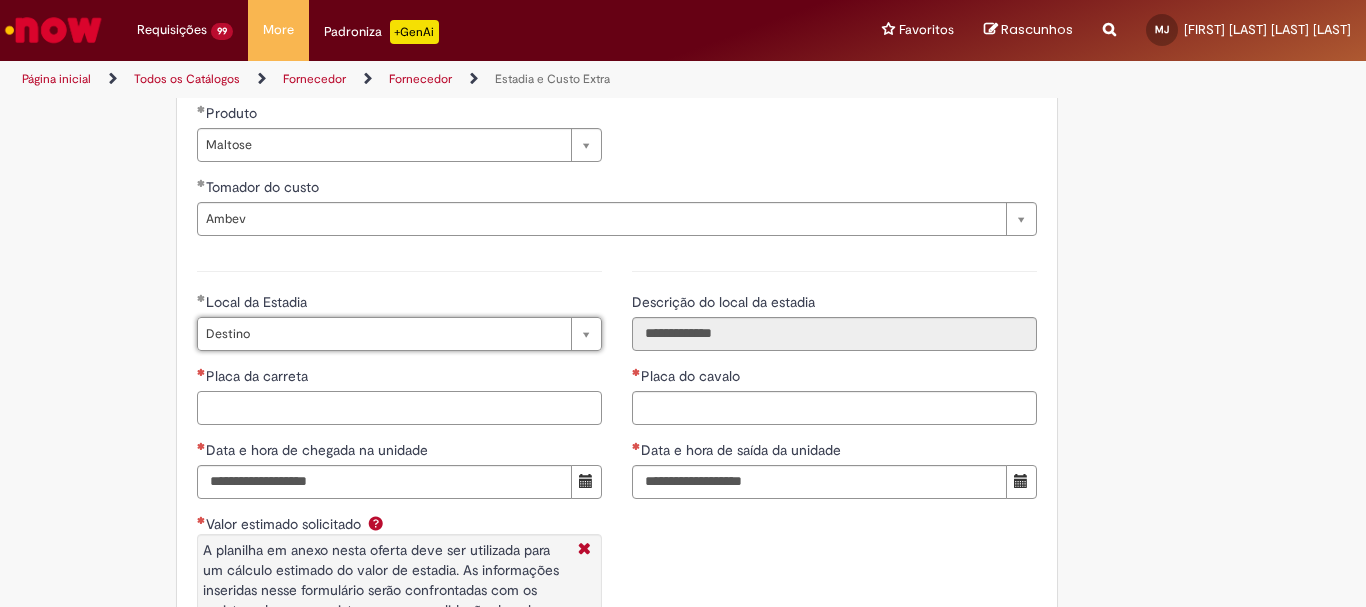 click on "Placa da carreta" at bounding box center (399, 408) 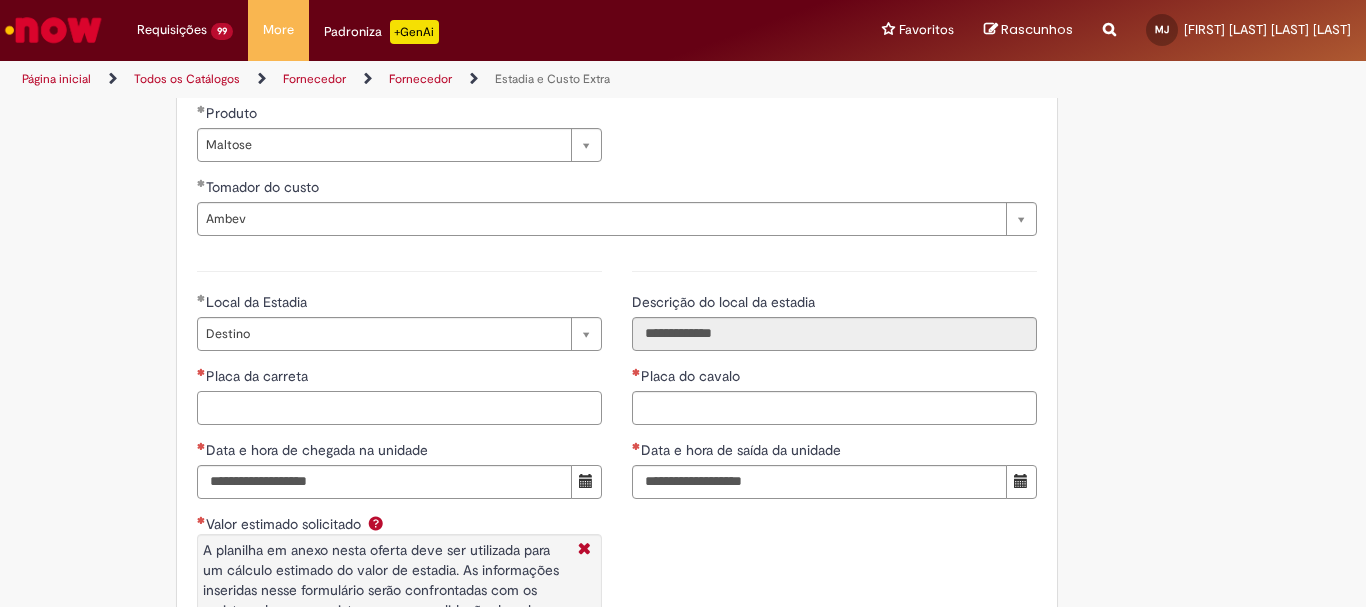 paste on "*******" 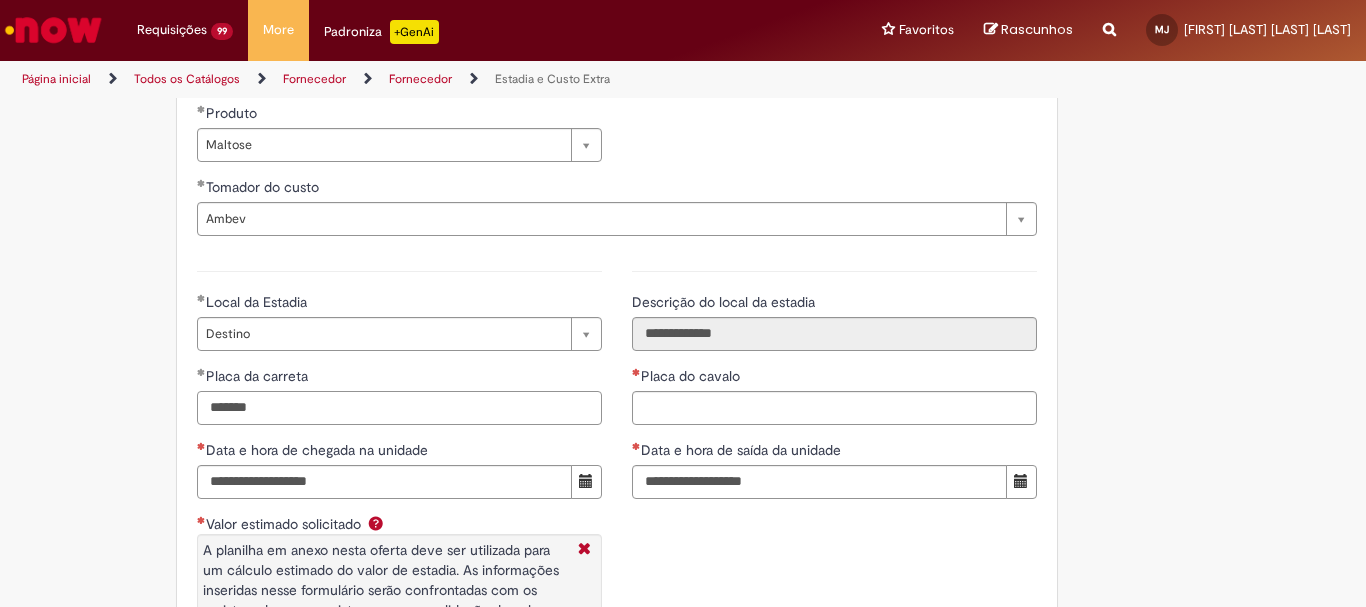 type on "*******" 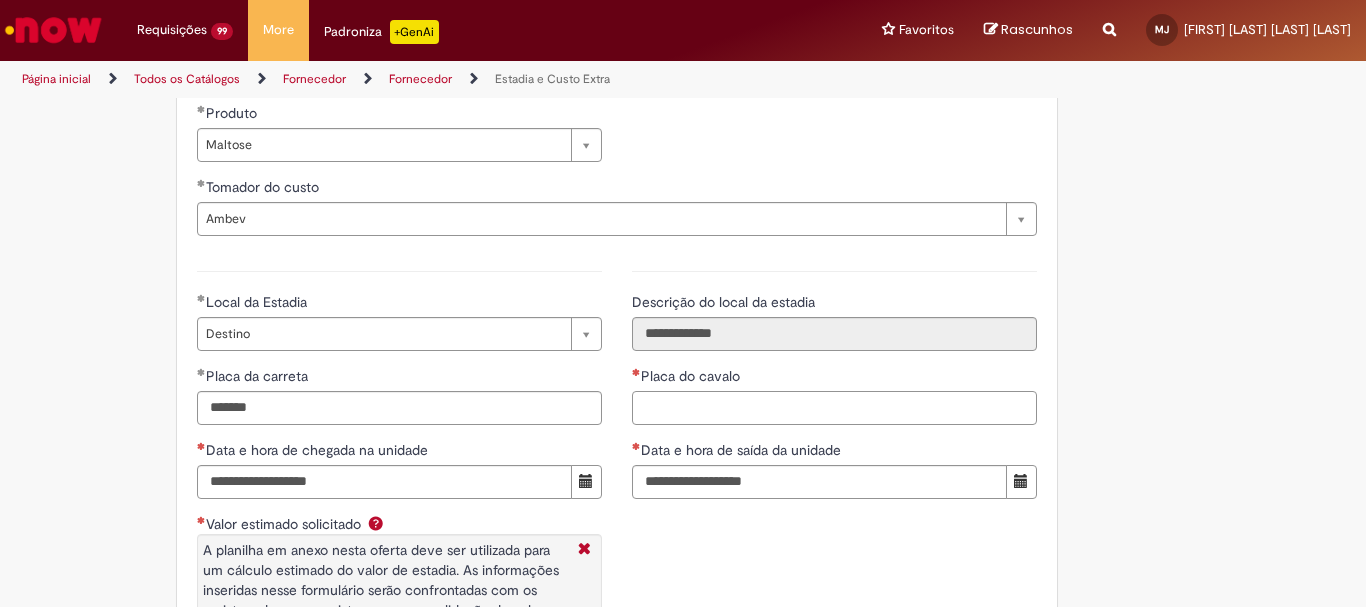 click on "Placa do cavalo" at bounding box center (834, 408) 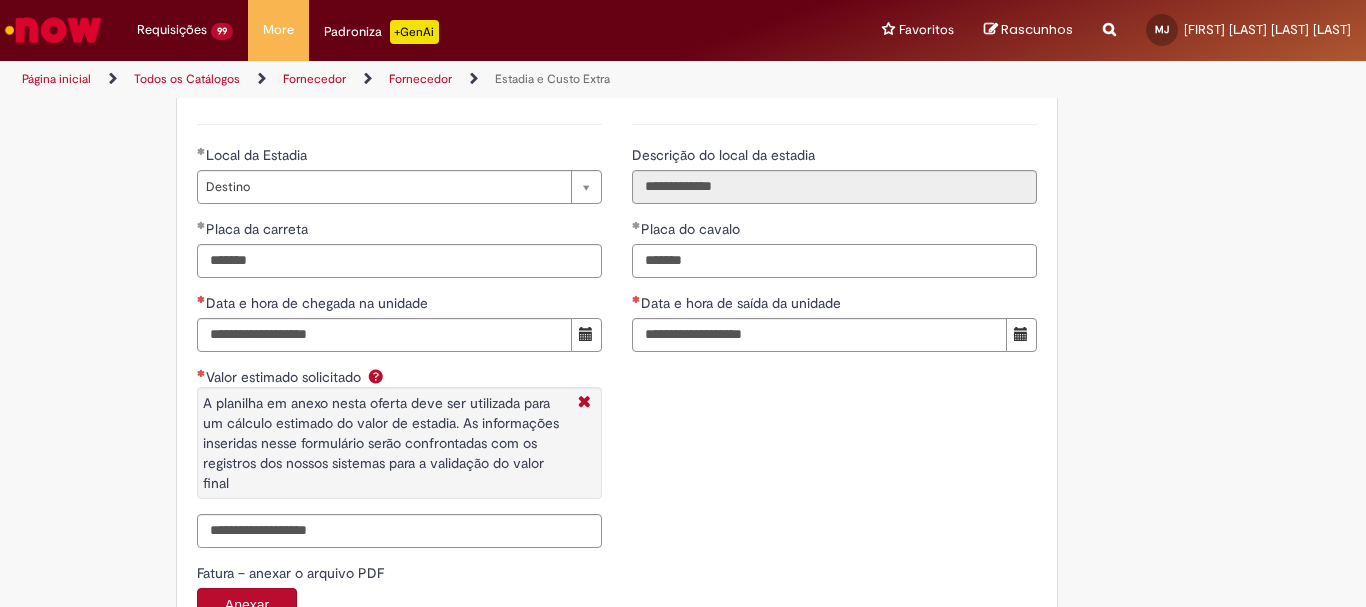 scroll, scrollTop: 2900, scrollLeft: 0, axis: vertical 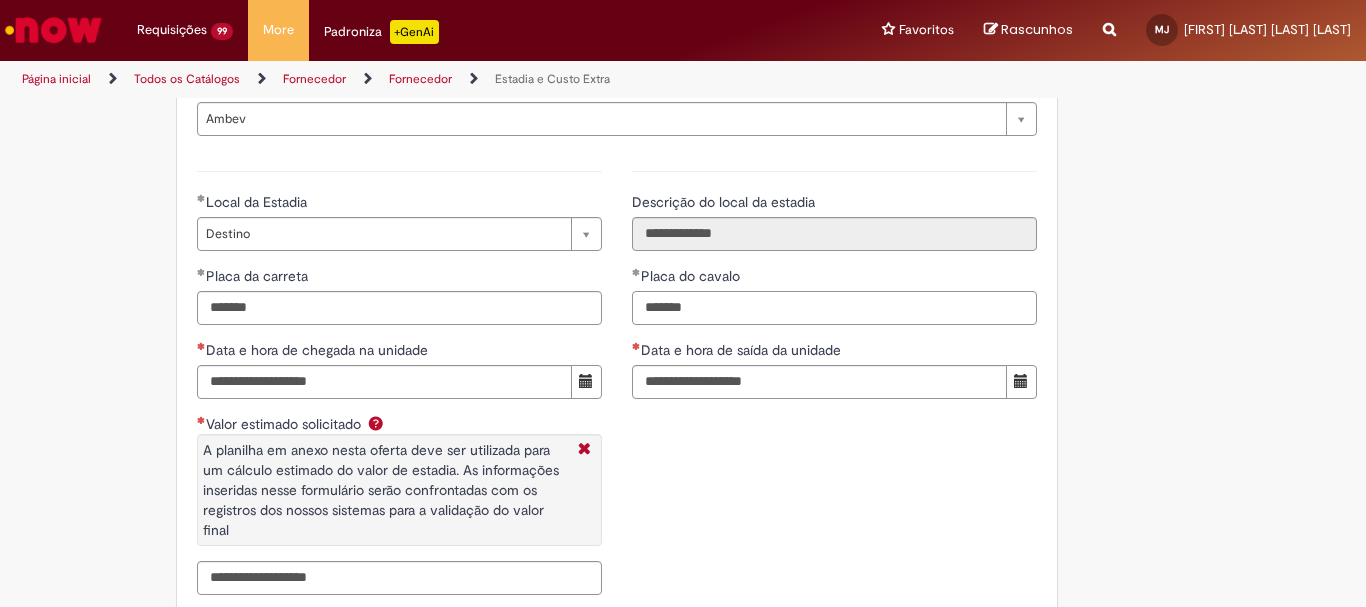 type on "*******" 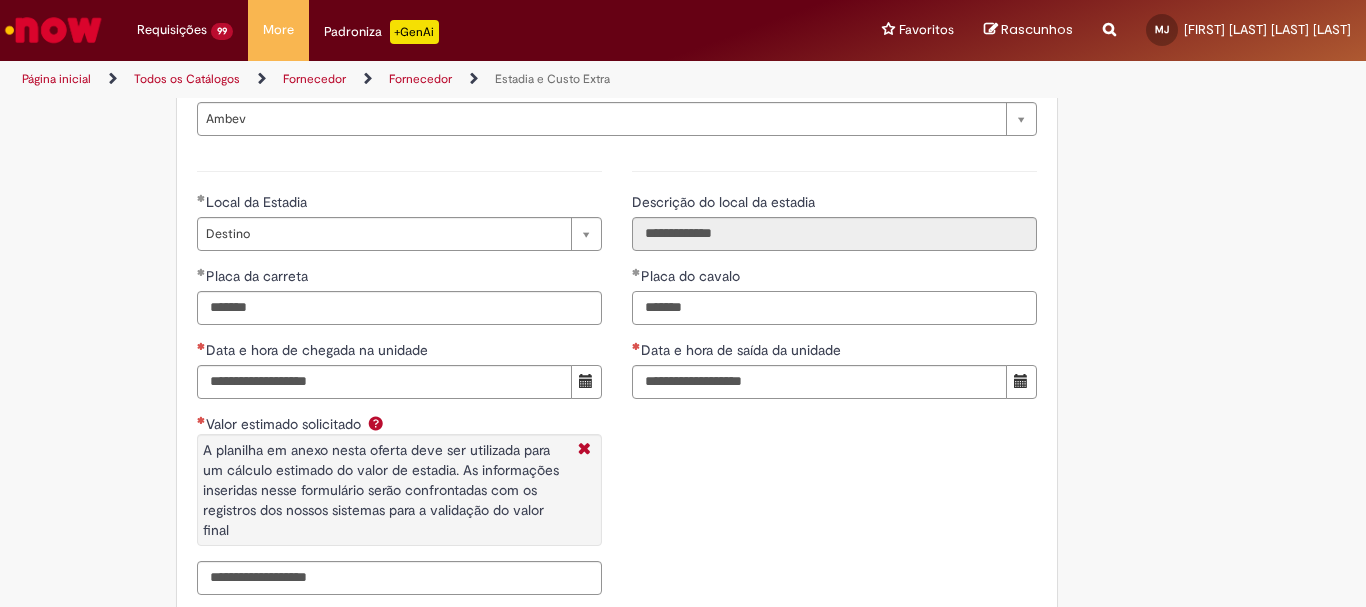 scroll, scrollTop: 3000, scrollLeft: 0, axis: vertical 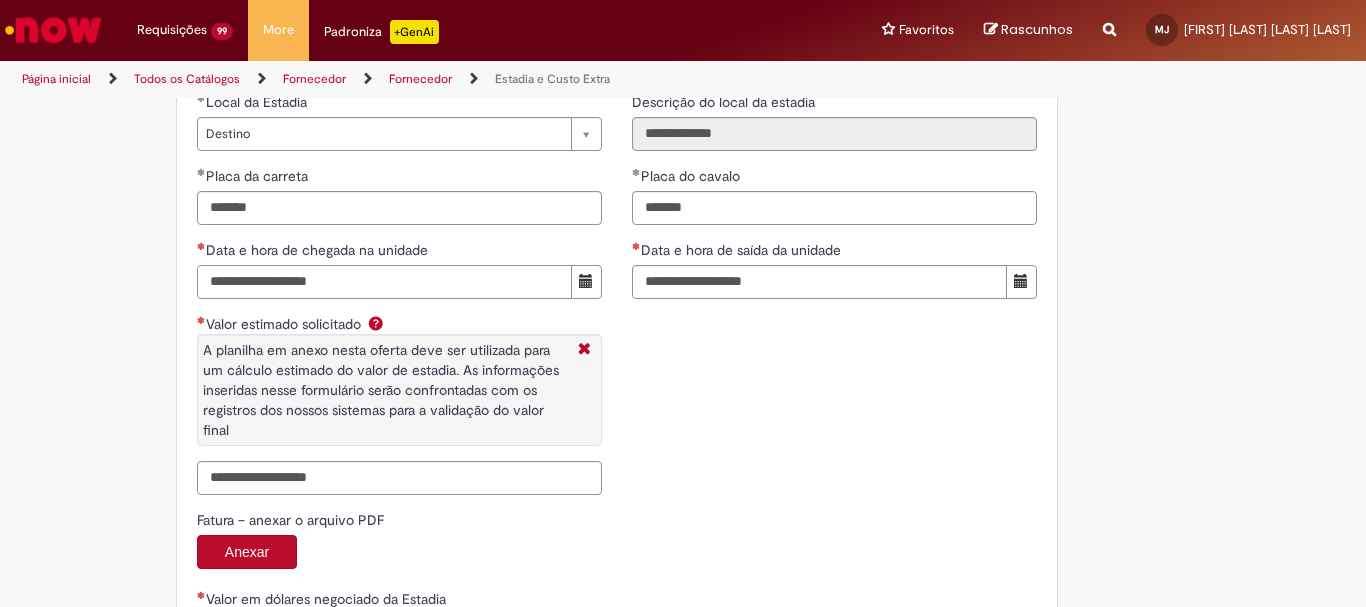 click on "Data e hora de chegada na unidade" at bounding box center [384, 282] 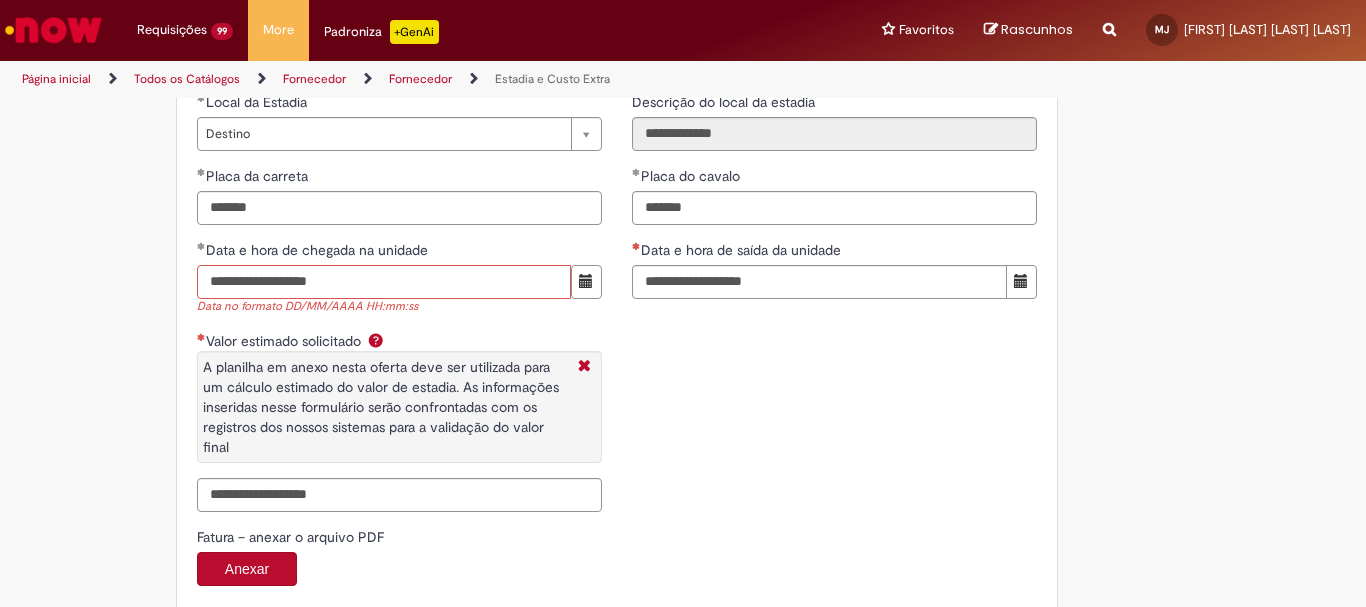 type on "**********" 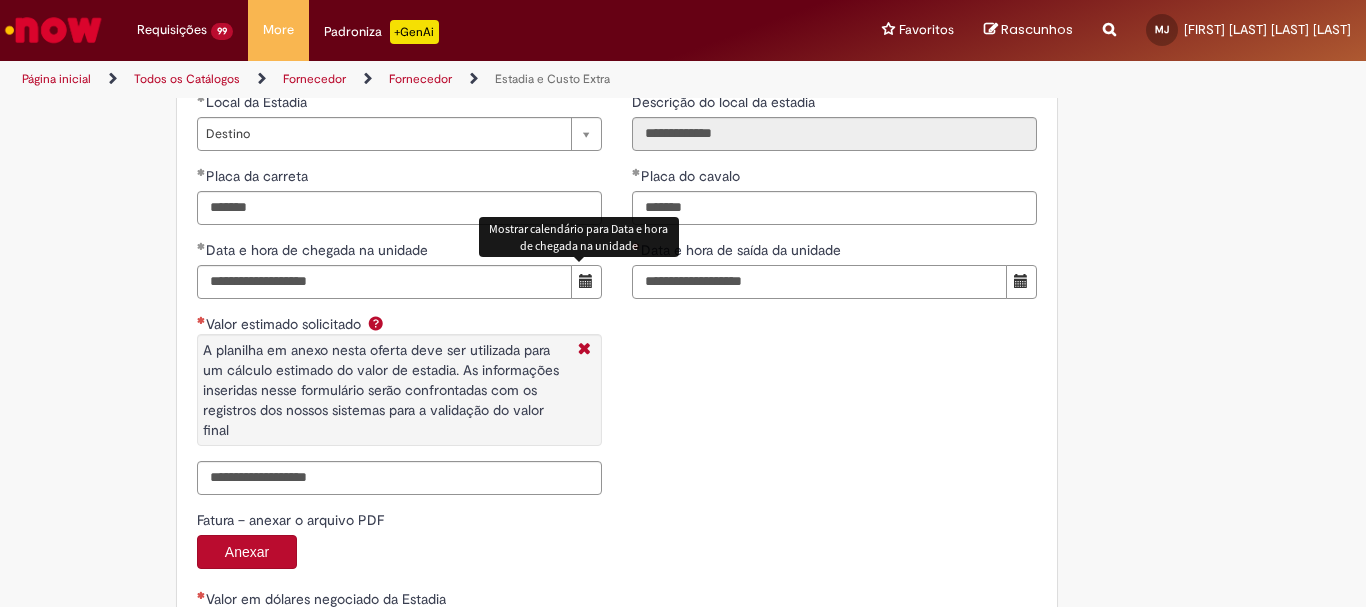 click on "Data e hora de saída da unidade" at bounding box center [819, 282] 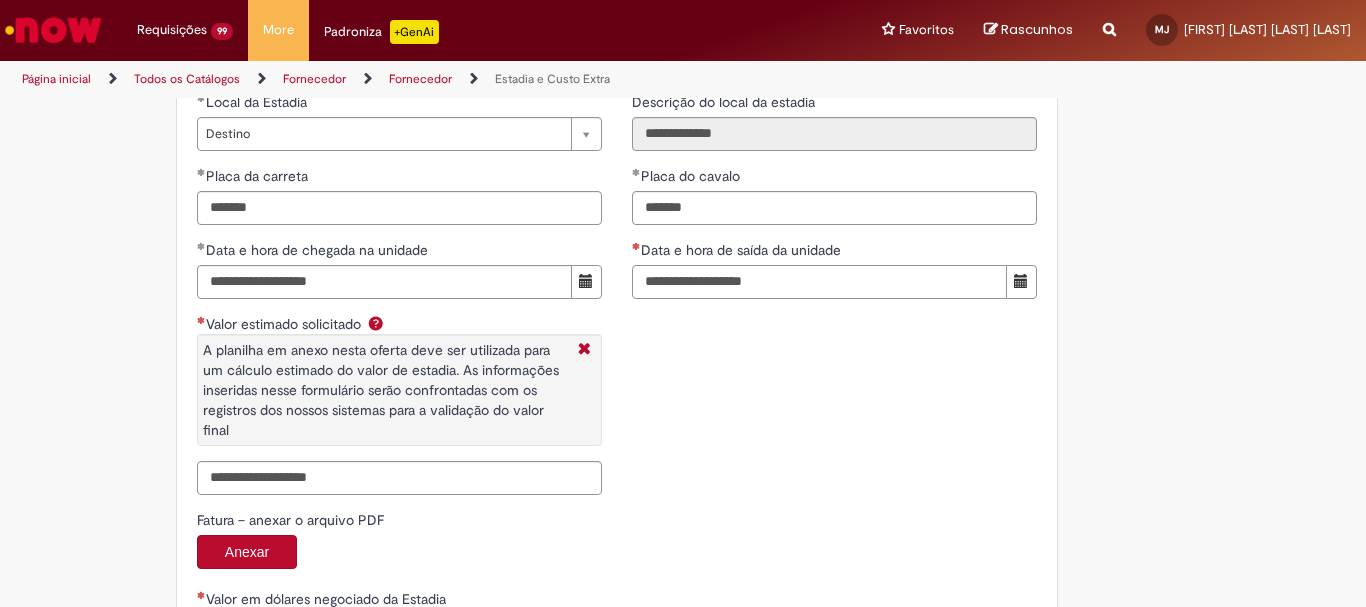 type on "**********" 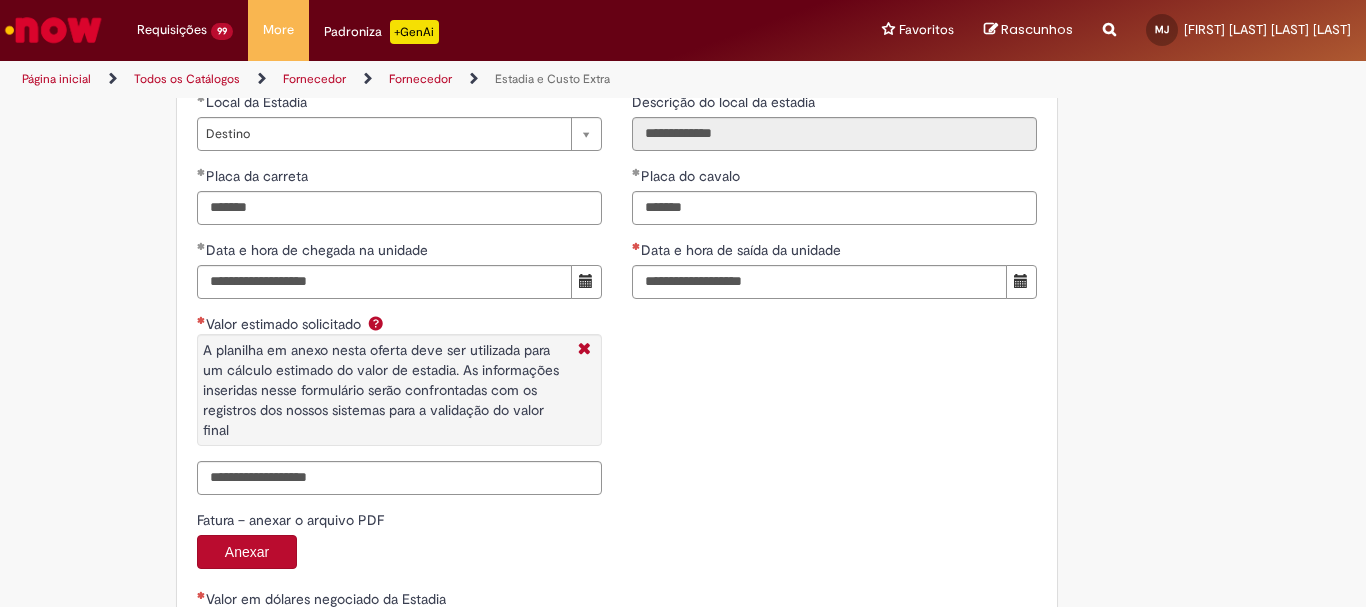 type 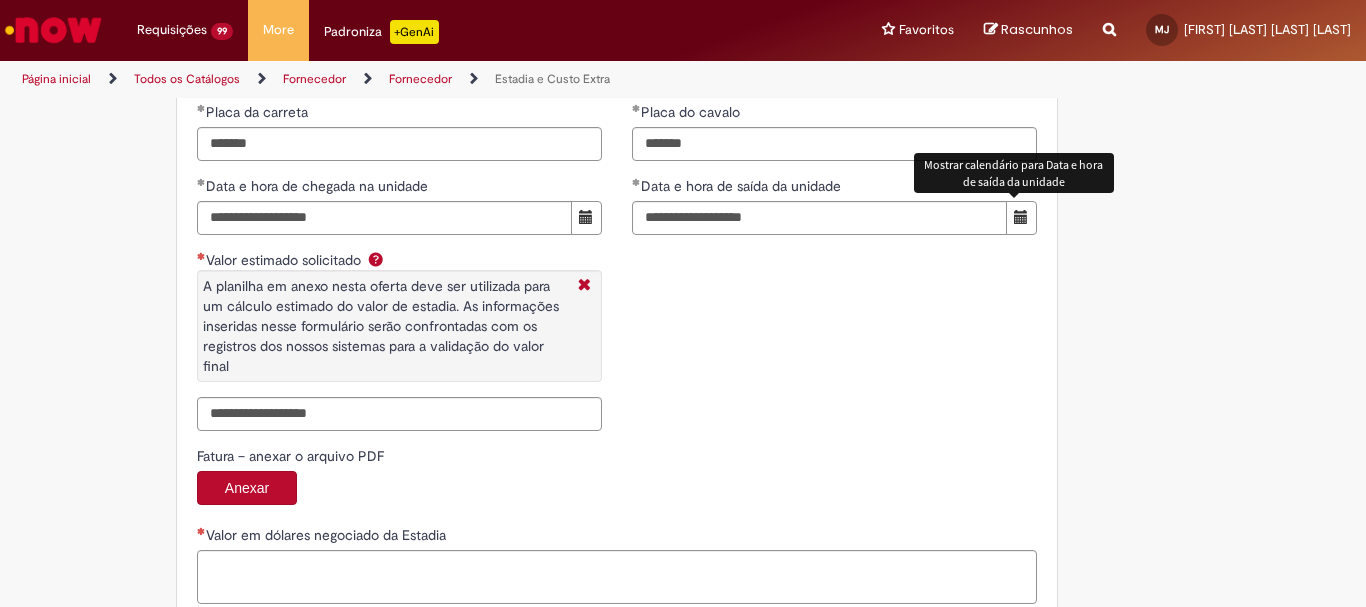 scroll, scrollTop: 3100, scrollLeft: 0, axis: vertical 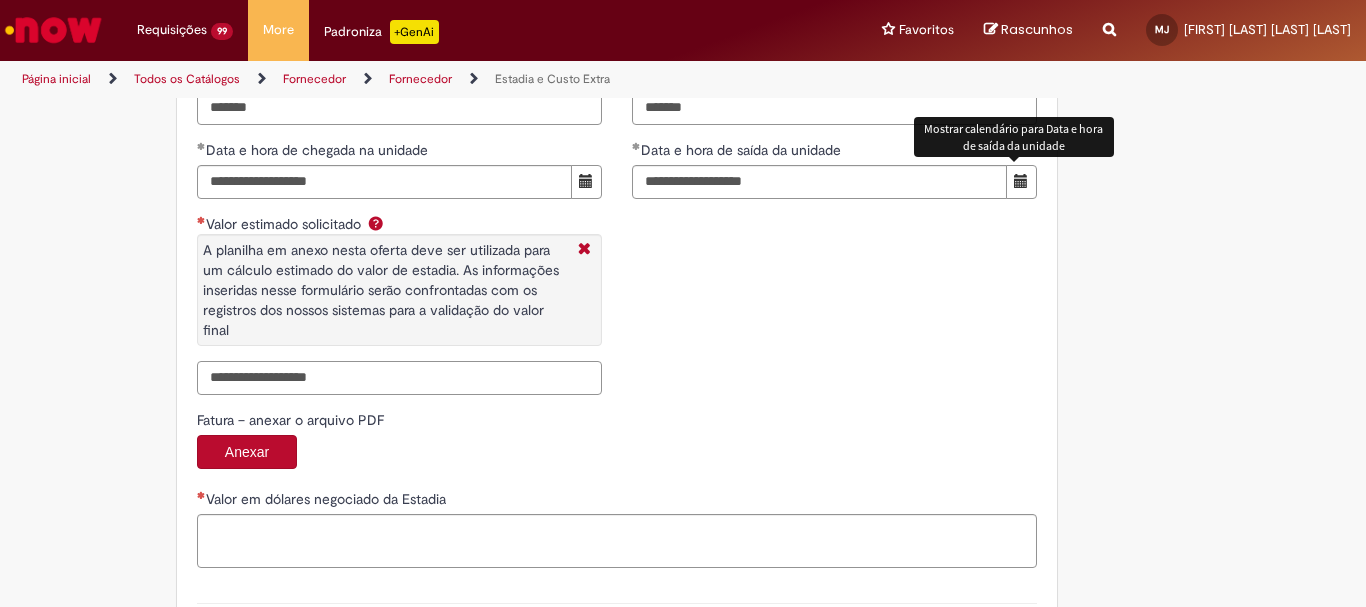 click on "Valor estimado solicitado A planilha em anexo nesta oferta deve ser utilizada para um cálculo estimado do valor de estadia. As informações inseridas nesse formulário serão confrontadas com os registros dos nossos sistemas para a validação do valor final" at bounding box center [399, 378] 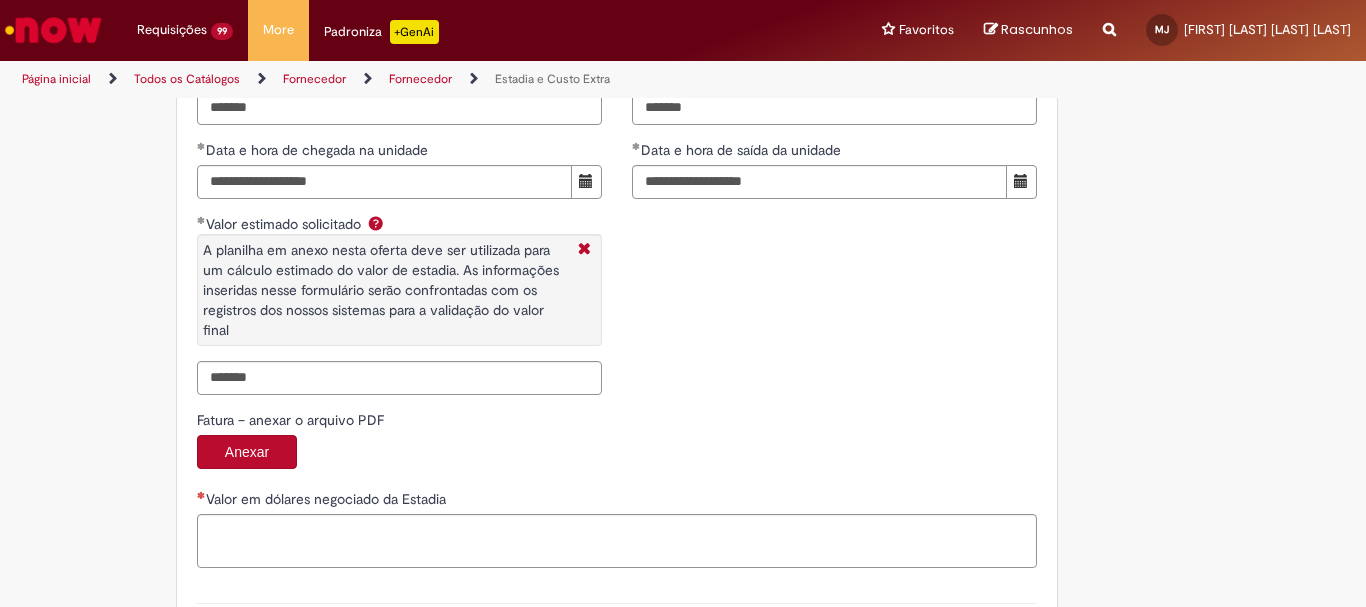 type on "**********" 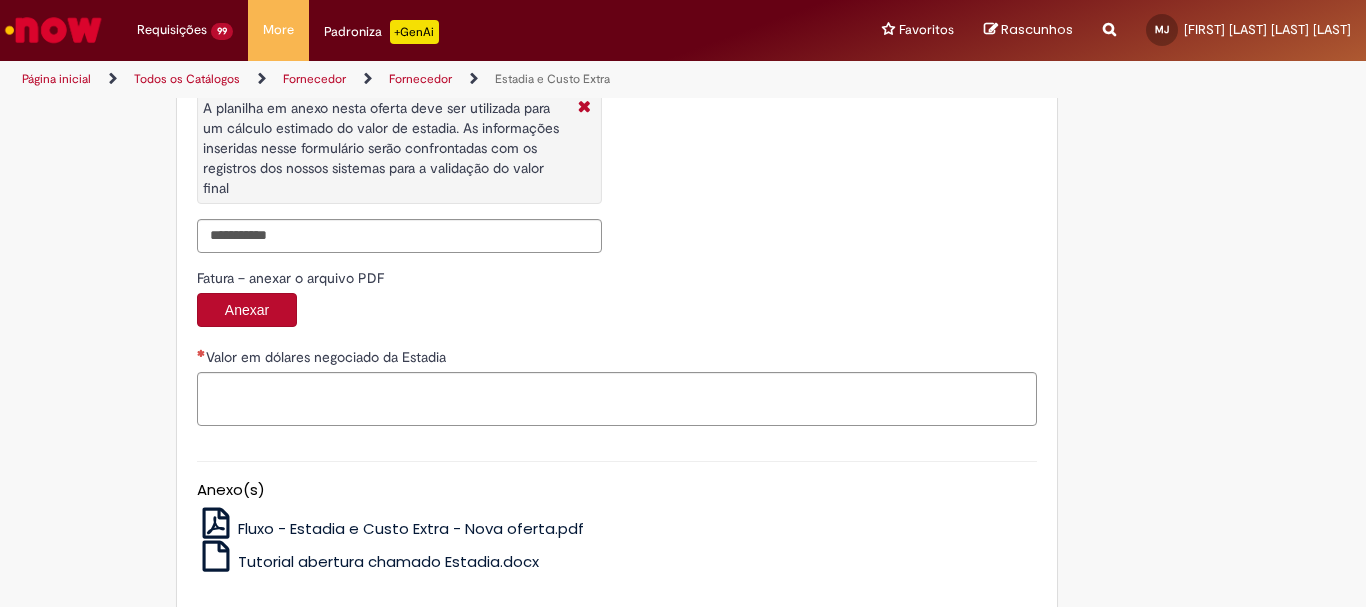 scroll, scrollTop: 3282, scrollLeft: 0, axis: vertical 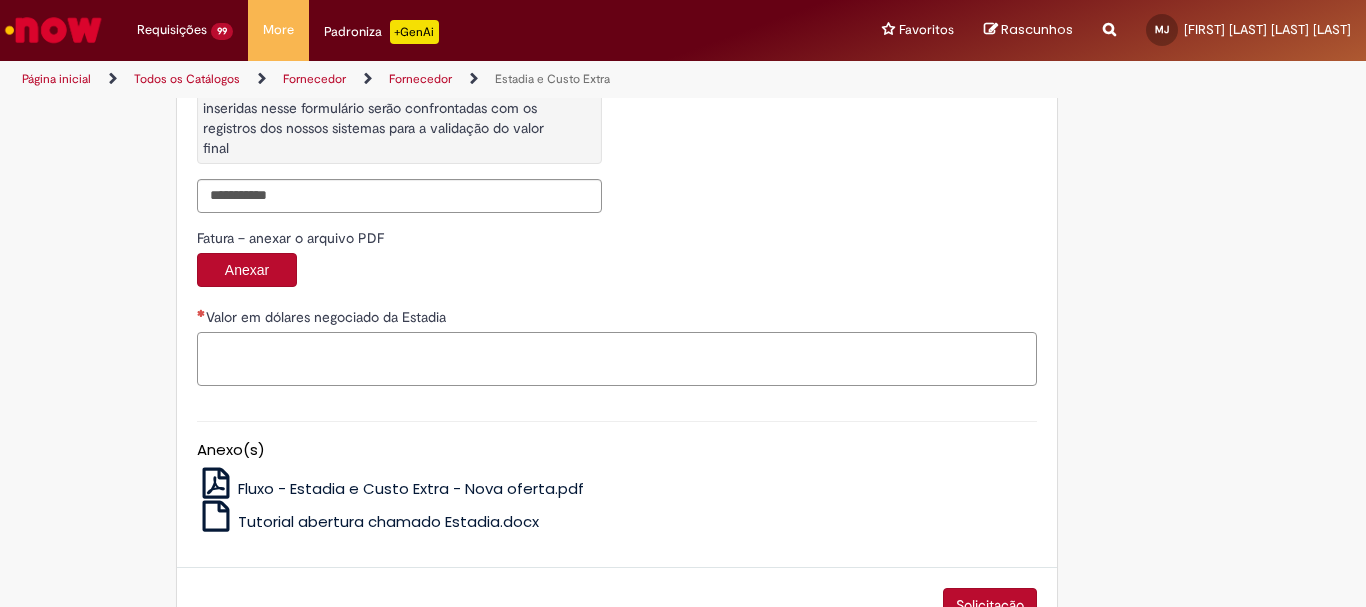 click on "Valor em dólares negociado da Estadia" at bounding box center [617, 359] 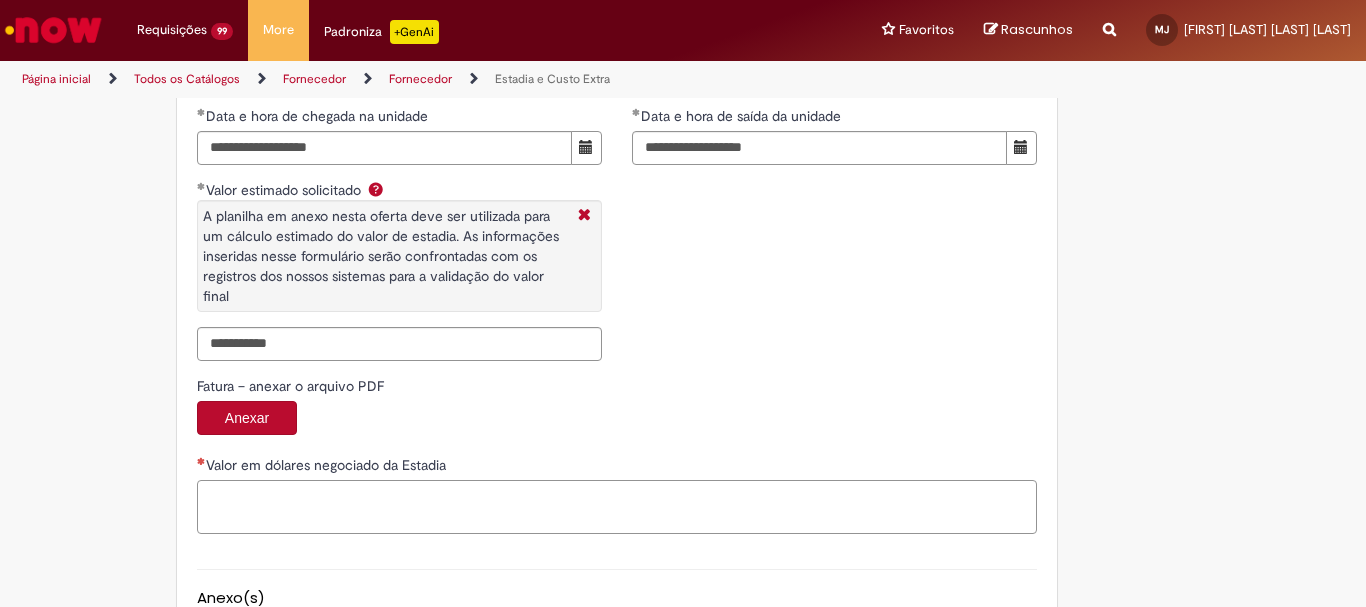 scroll, scrollTop: 3182, scrollLeft: 0, axis: vertical 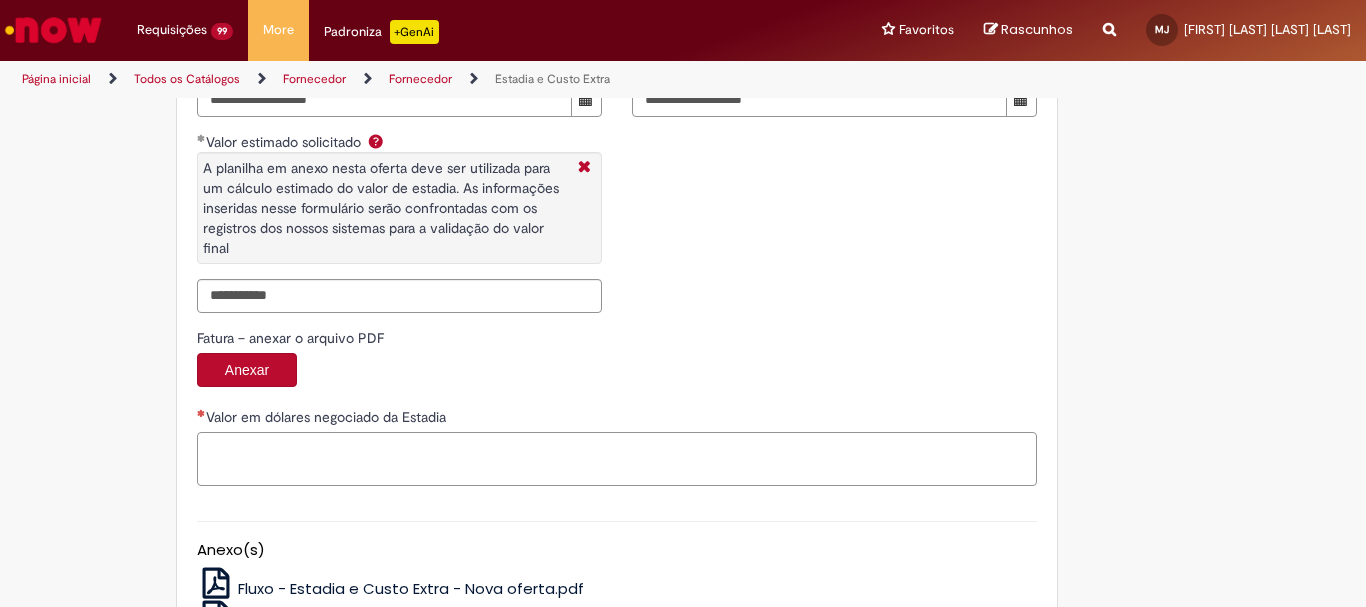 click on "Valor em dólares negociado da Estadia" at bounding box center (617, 459) 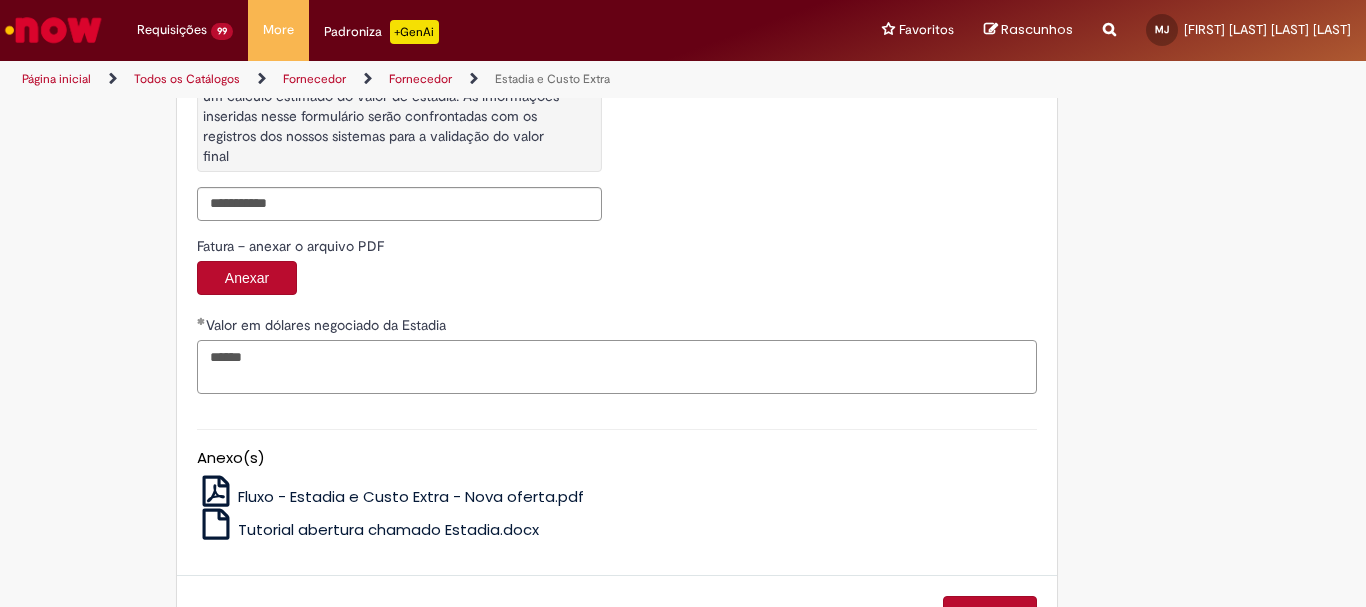 scroll, scrollTop: 3341, scrollLeft: 0, axis: vertical 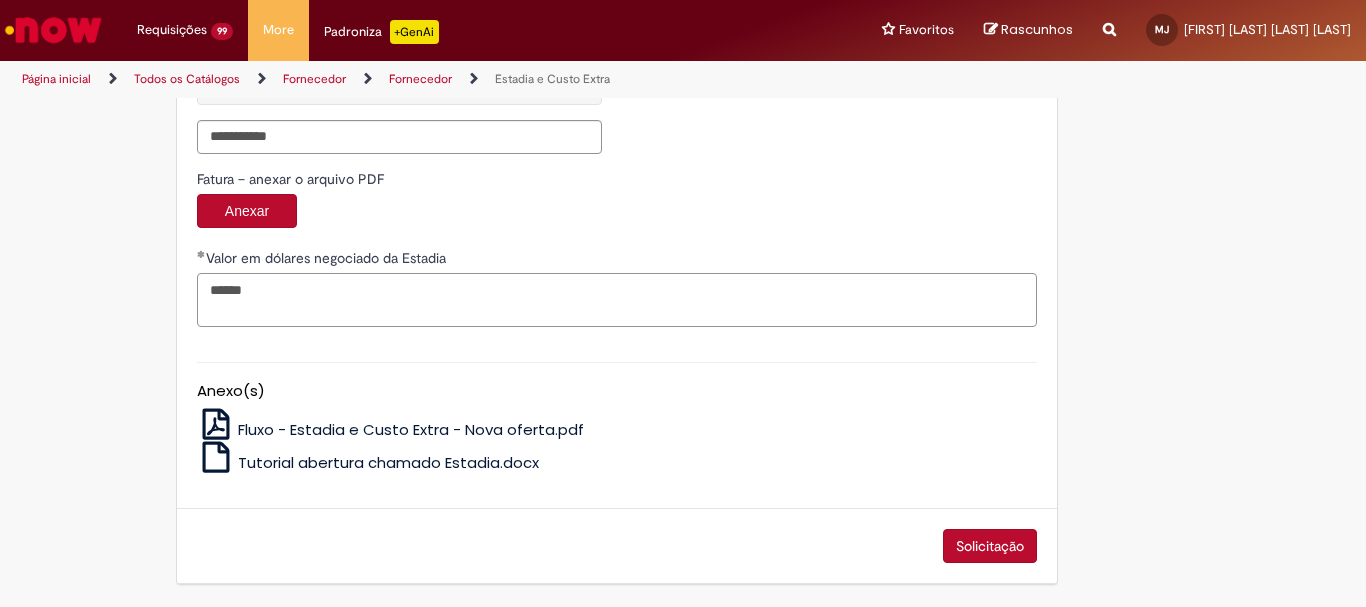 type on "******" 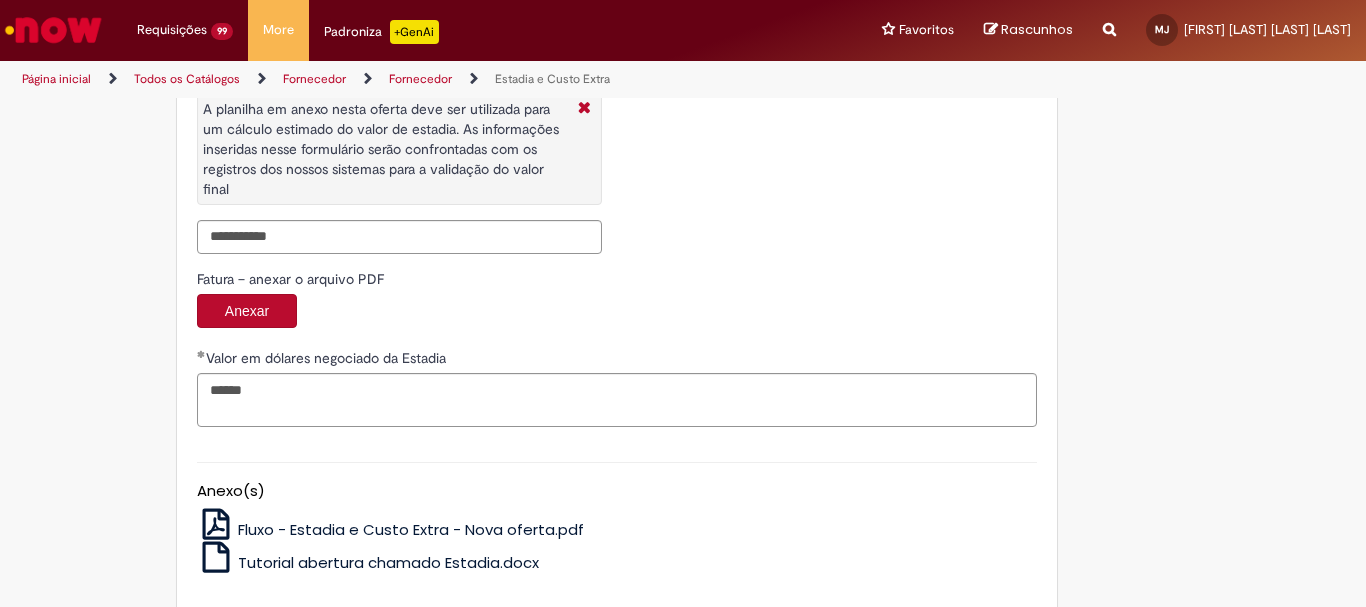 scroll, scrollTop: 3341, scrollLeft: 0, axis: vertical 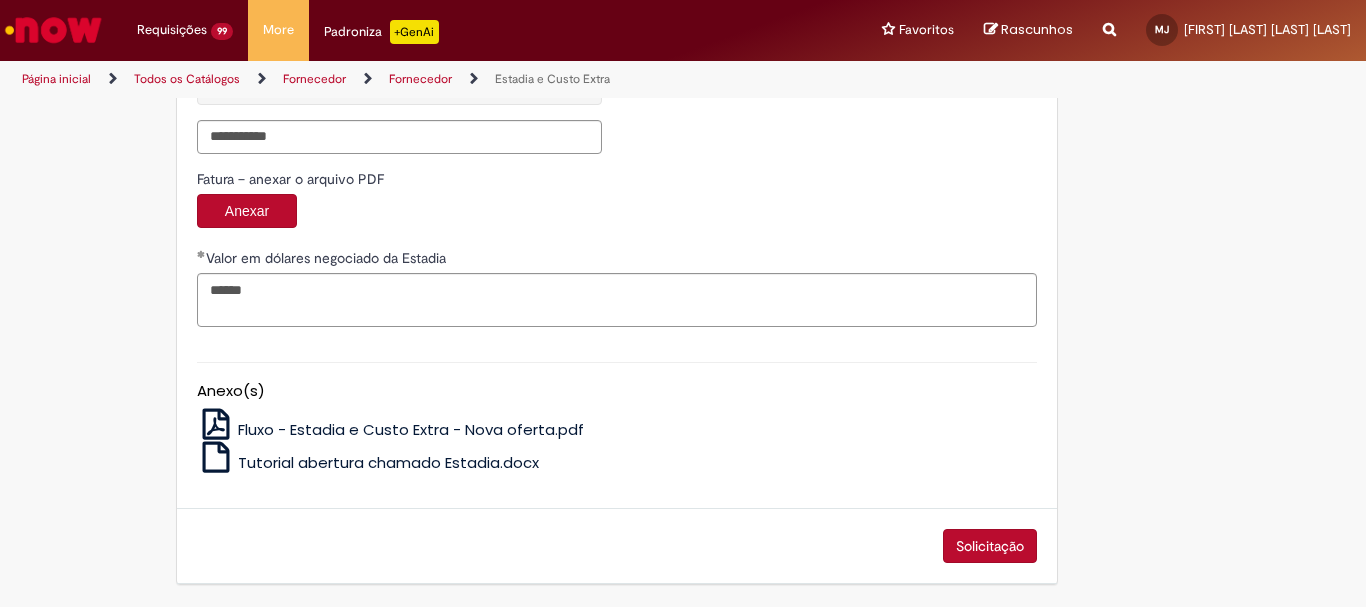 click on "Solicitação" at bounding box center [990, 546] 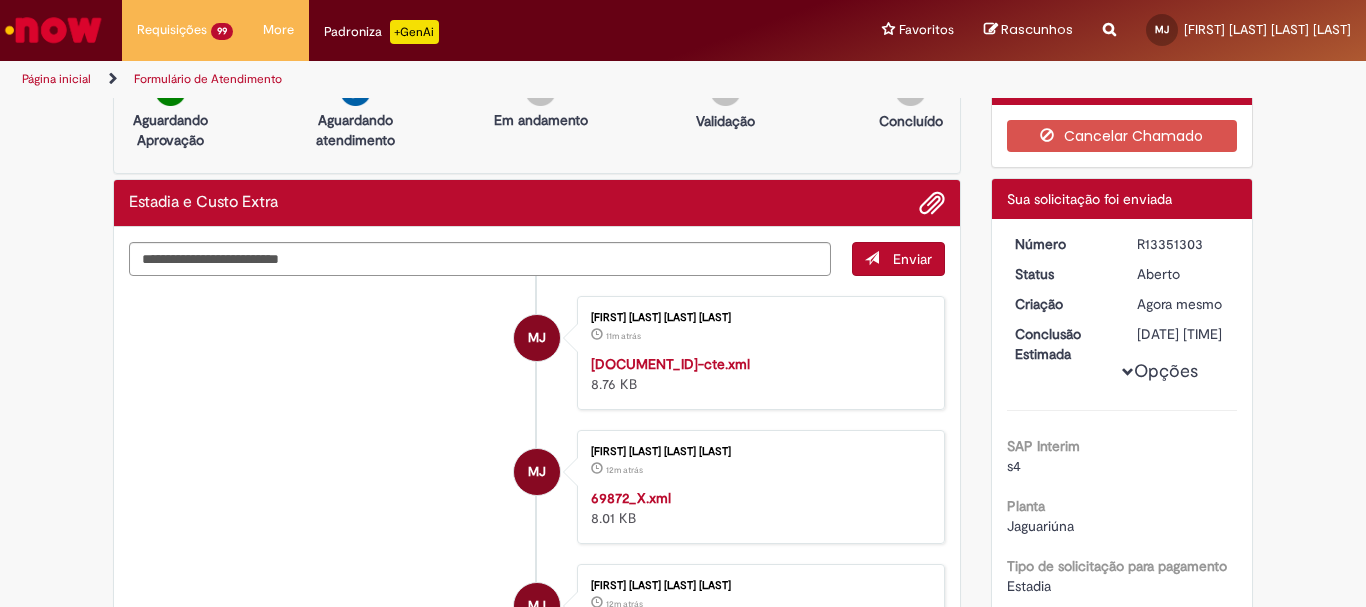 scroll, scrollTop: 0, scrollLeft: 0, axis: both 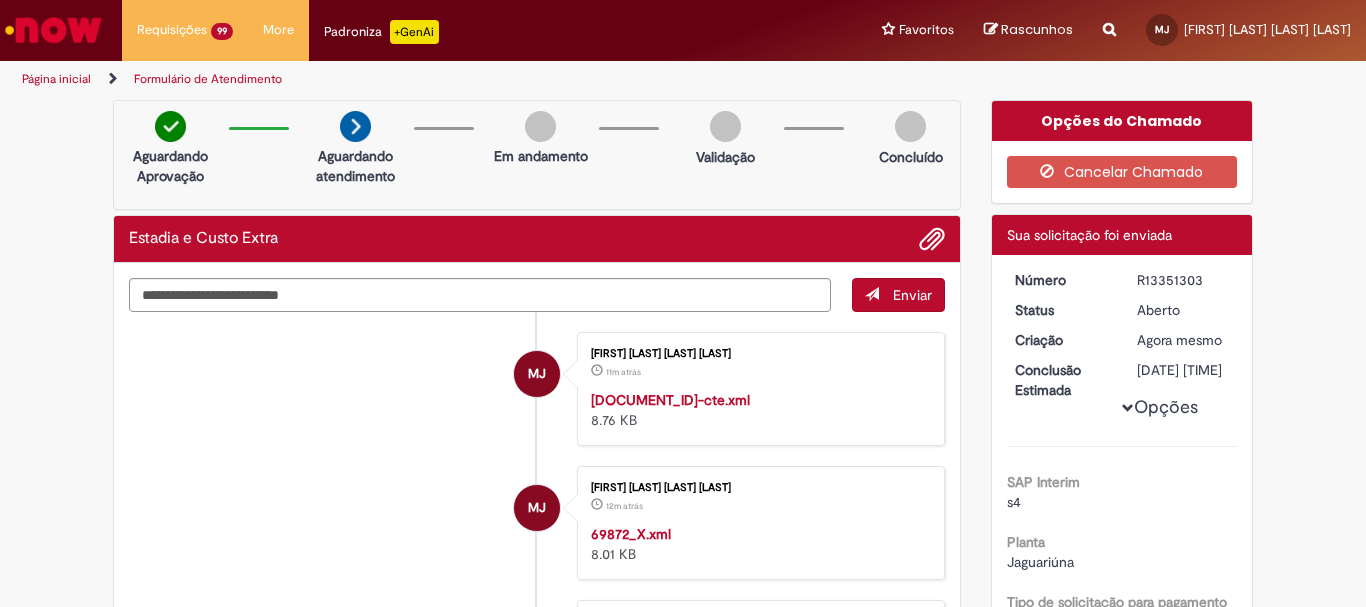 click on "R13351303" at bounding box center [1183, 280] 